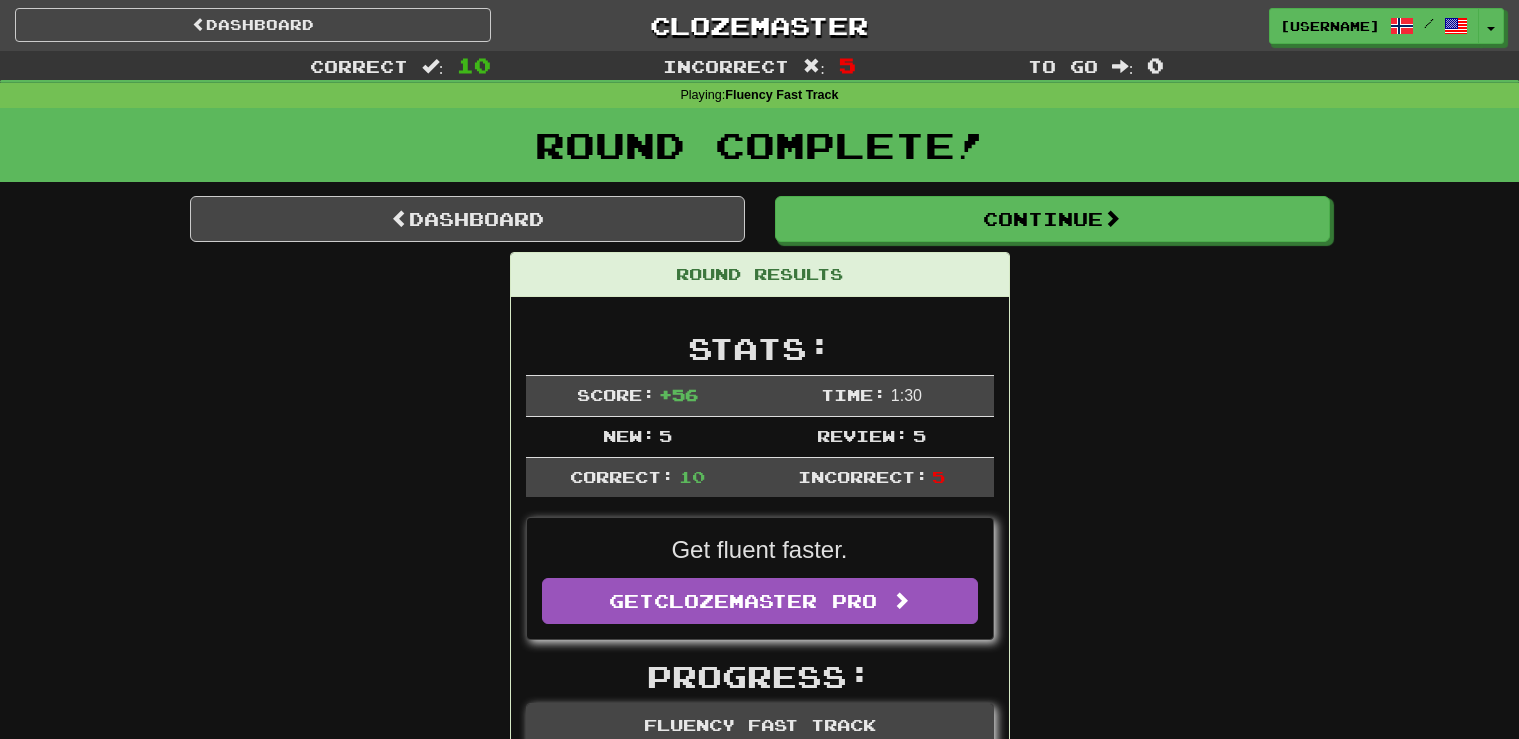 scroll, scrollTop: 0, scrollLeft: 0, axis: both 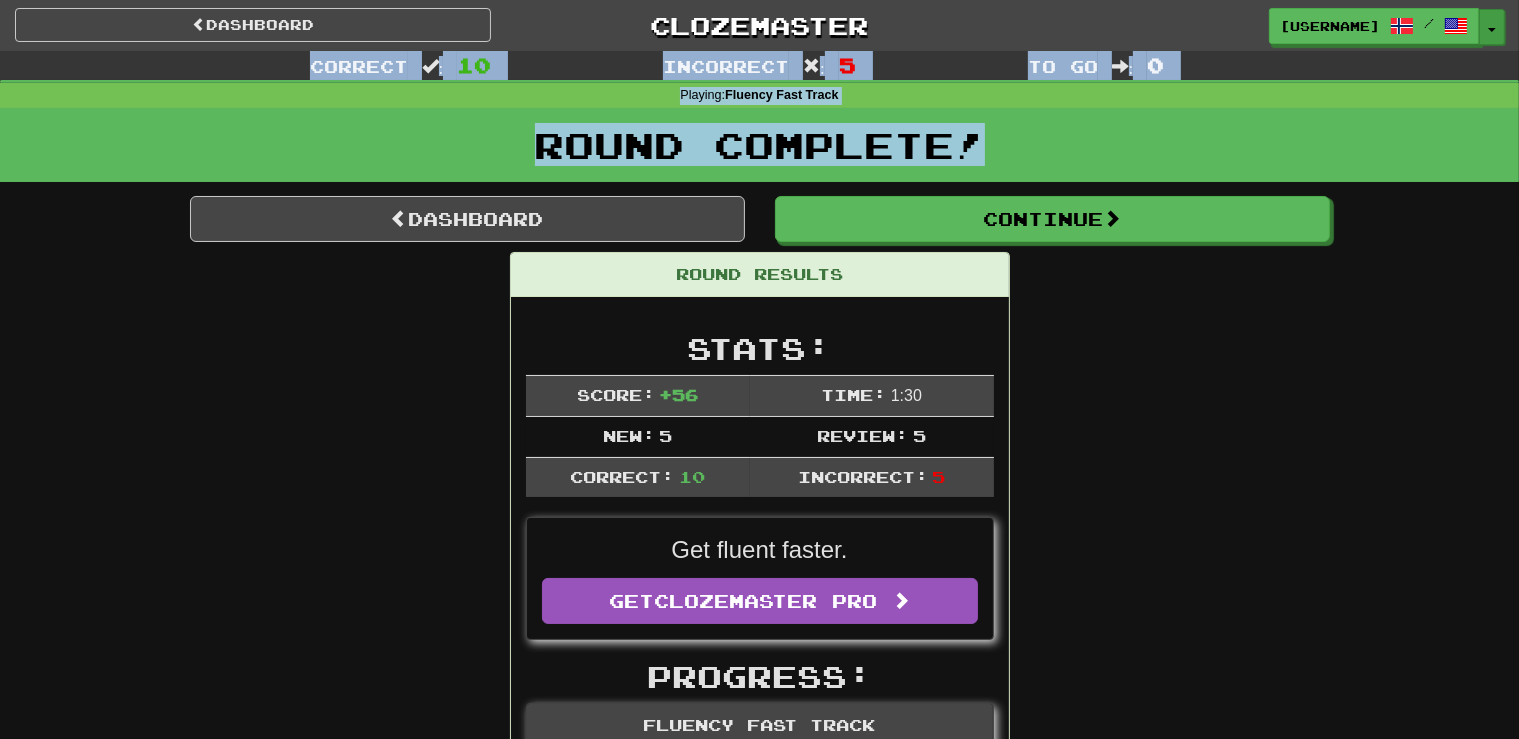 drag, startPoint x: 1252, startPoint y: 423, endPoint x: 1485, endPoint y: 30, distance: 456.87854 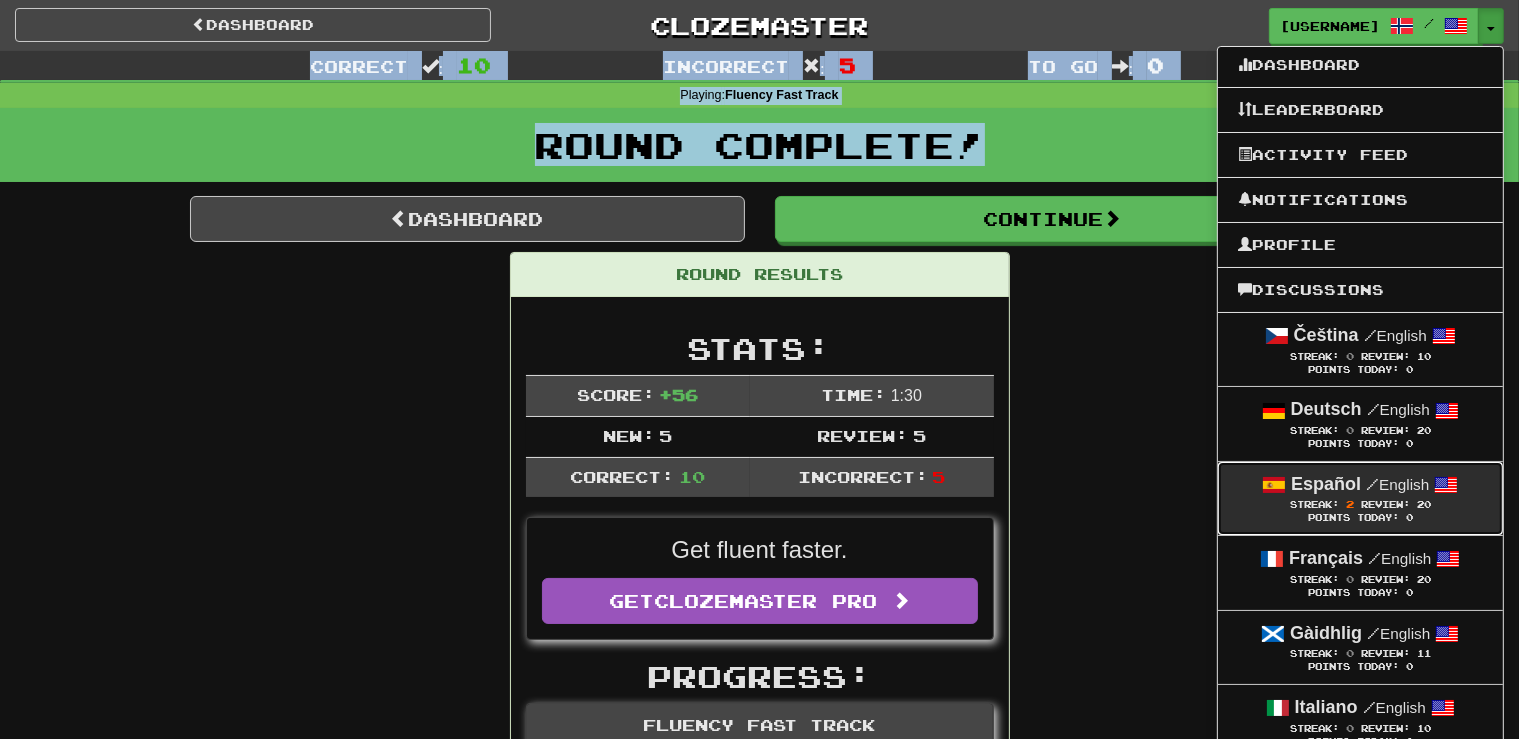 click on "Español
/
English" at bounding box center (1360, 485) 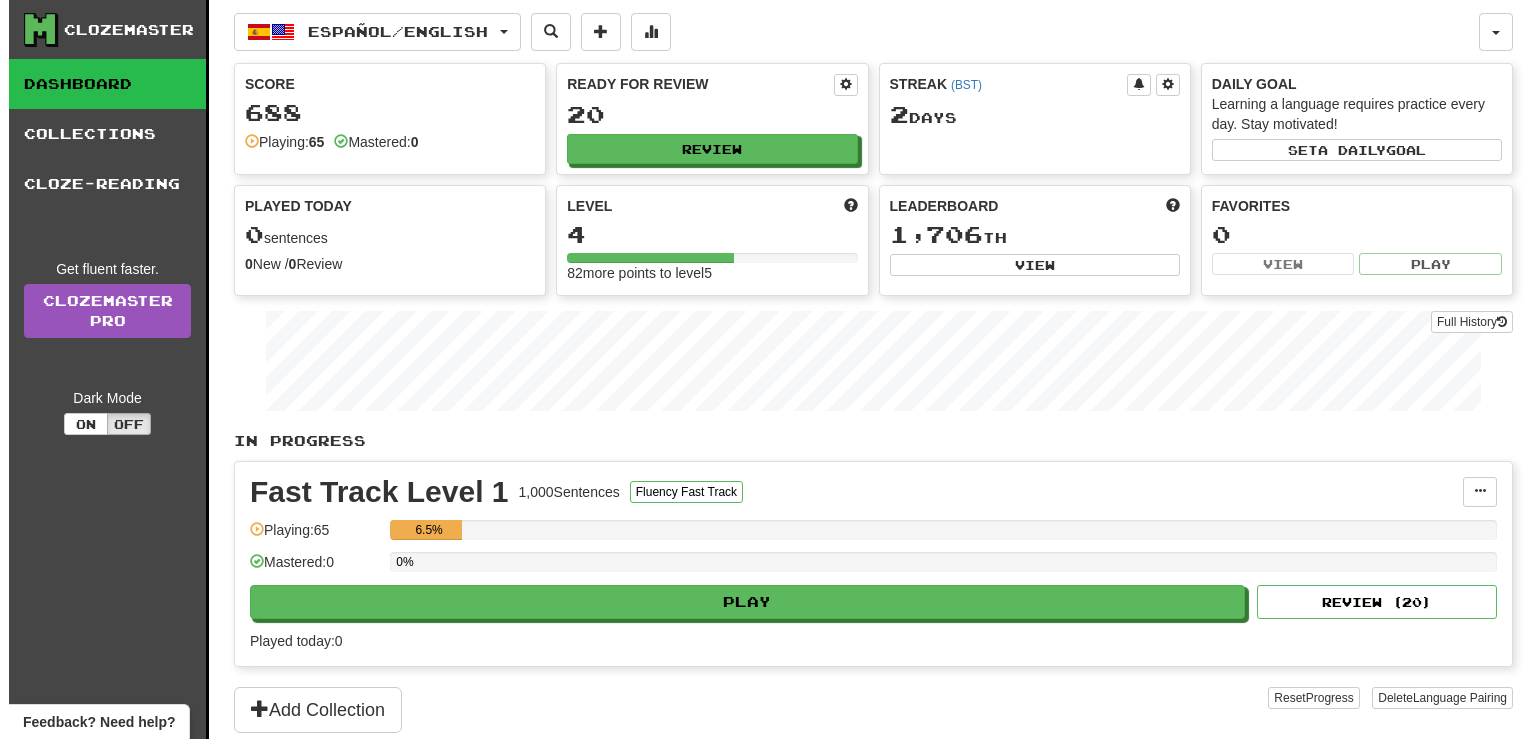 scroll, scrollTop: 0, scrollLeft: 0, axis: both 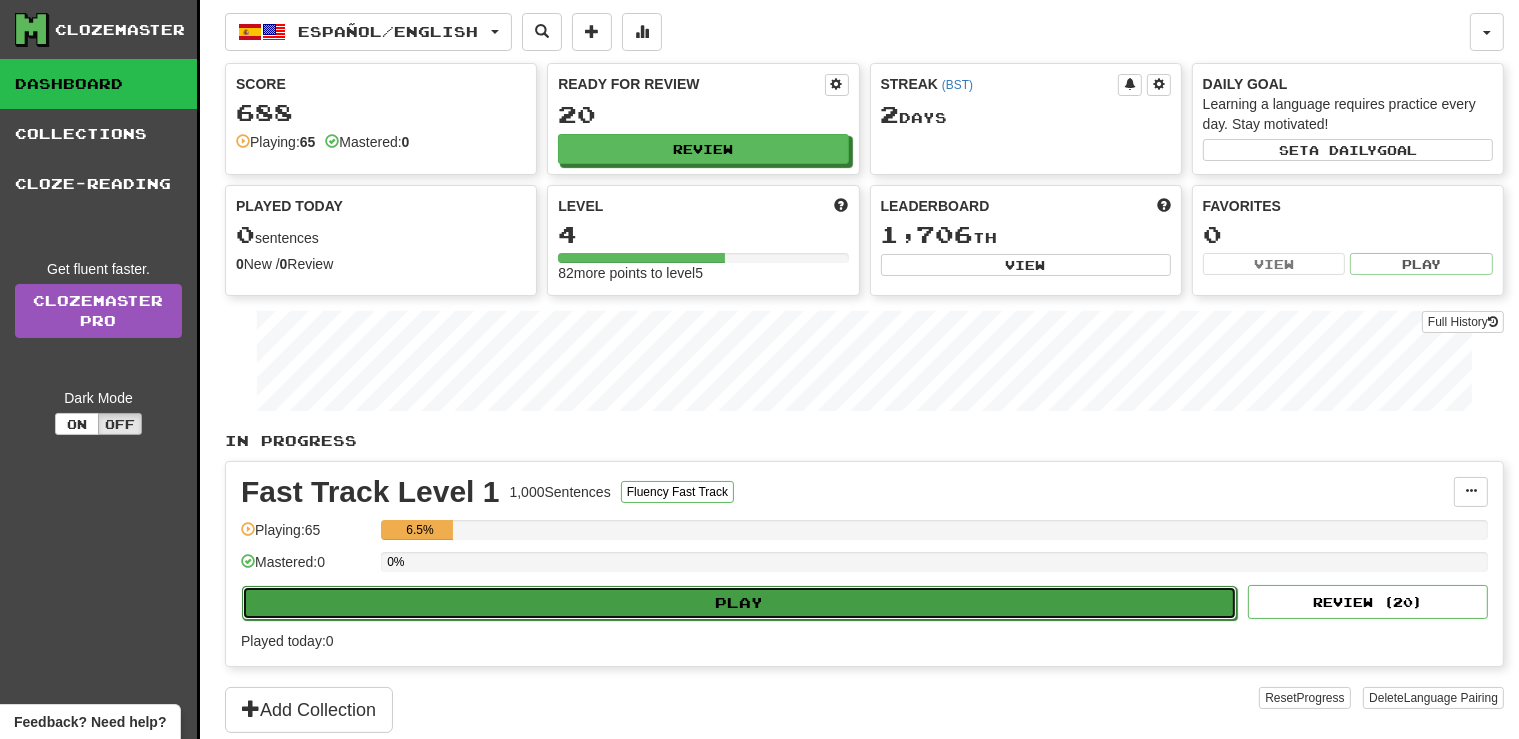 click on "Play" at bounding box center [739, 603] 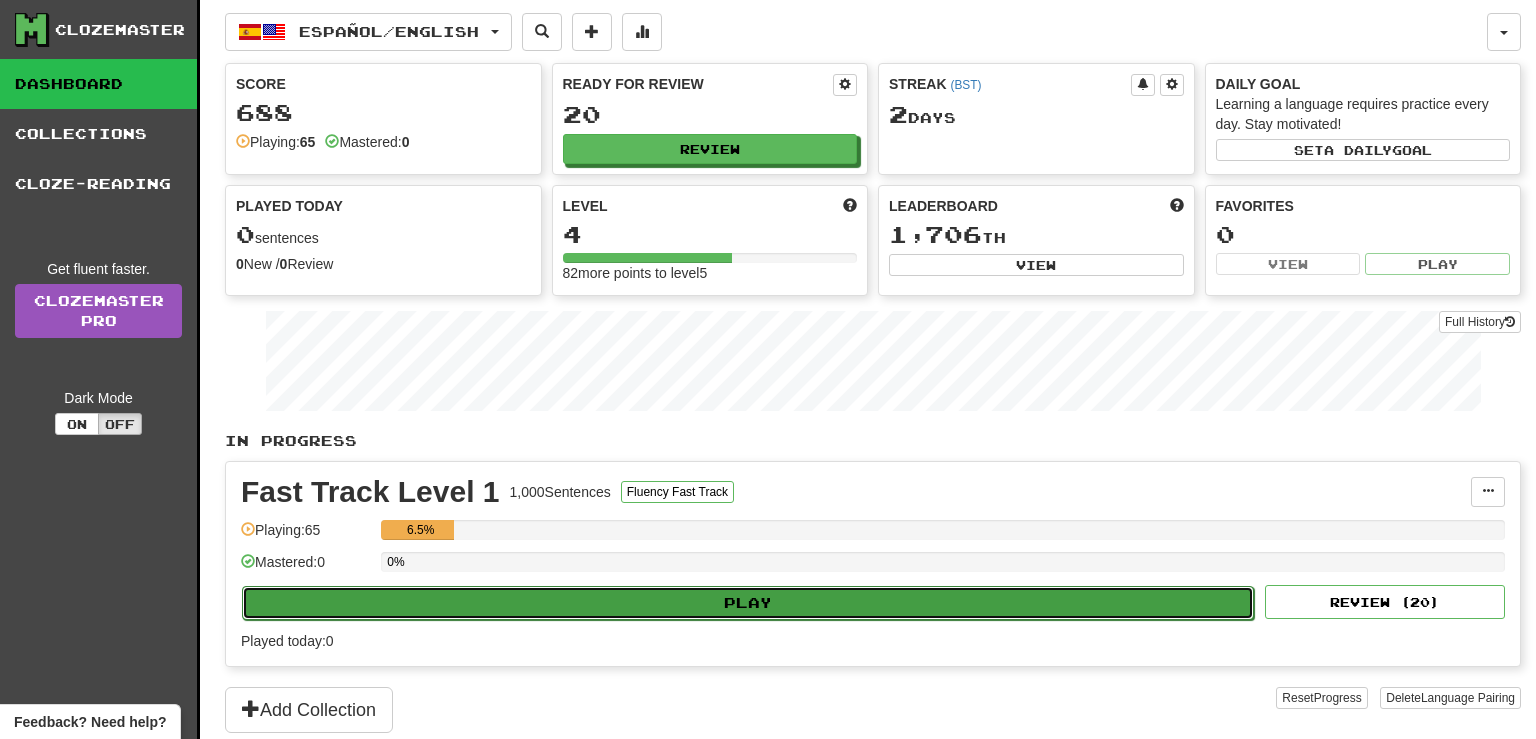 select on "**" 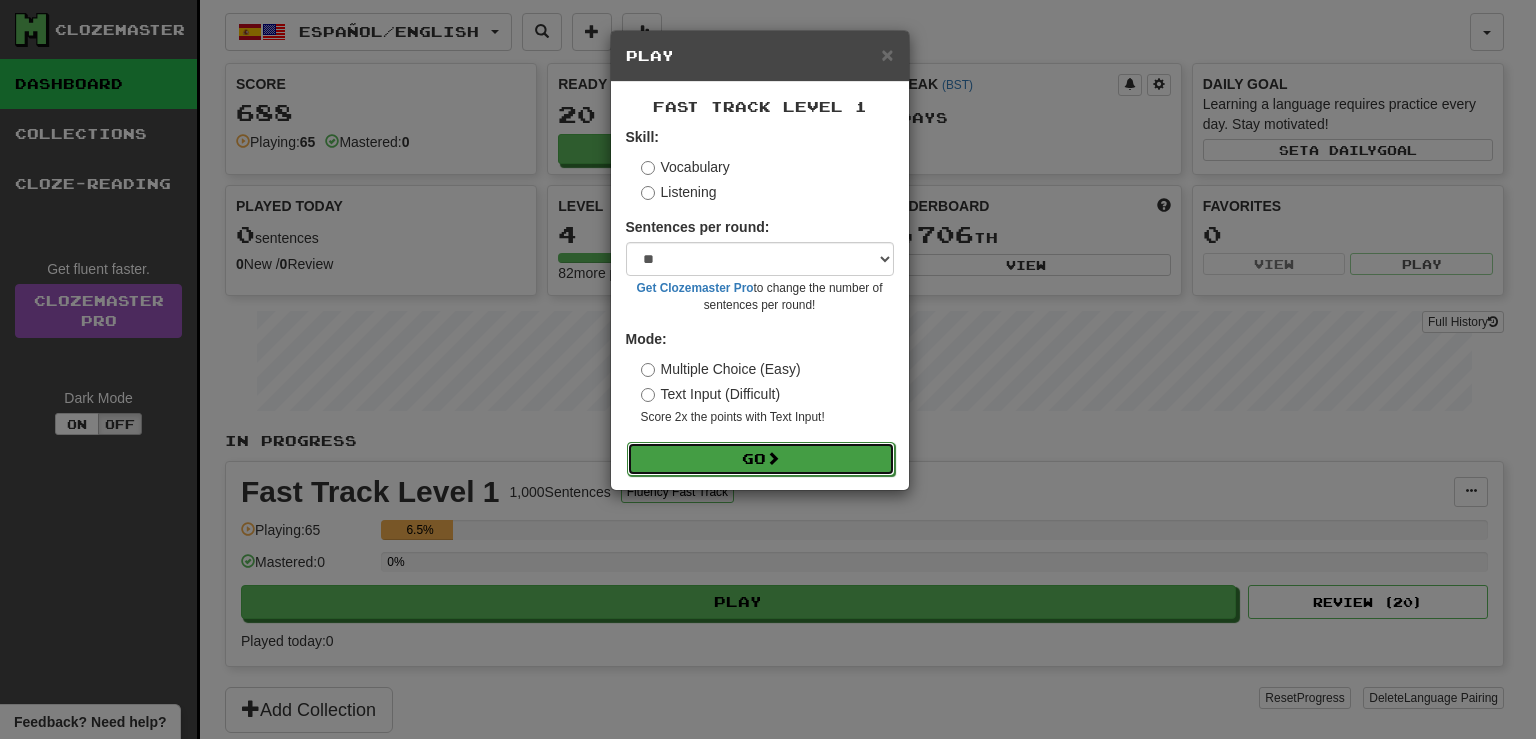 click on "Go" at bounding box center (761, 459) 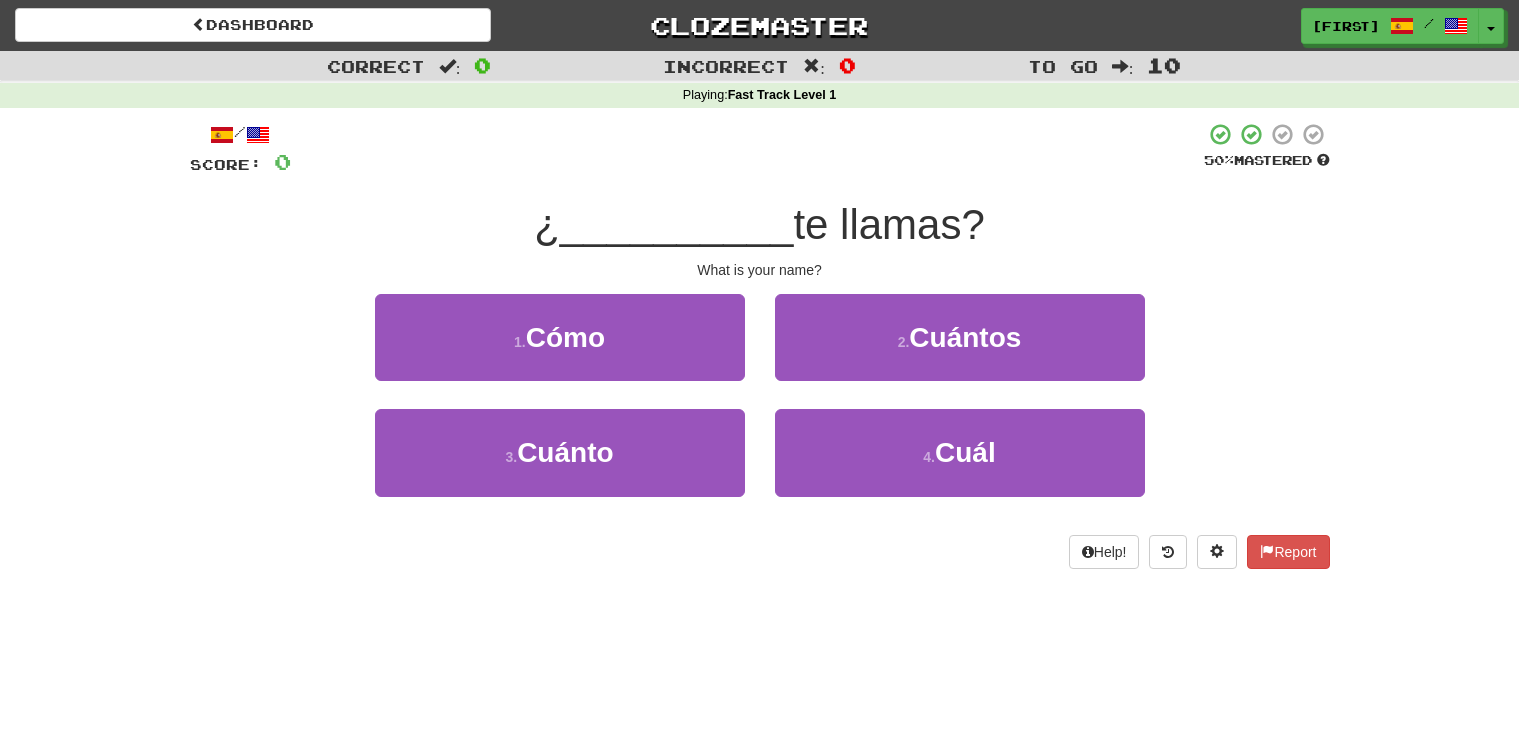 scroll, scrollTop: 0, scrollLeft: 0, axis: both 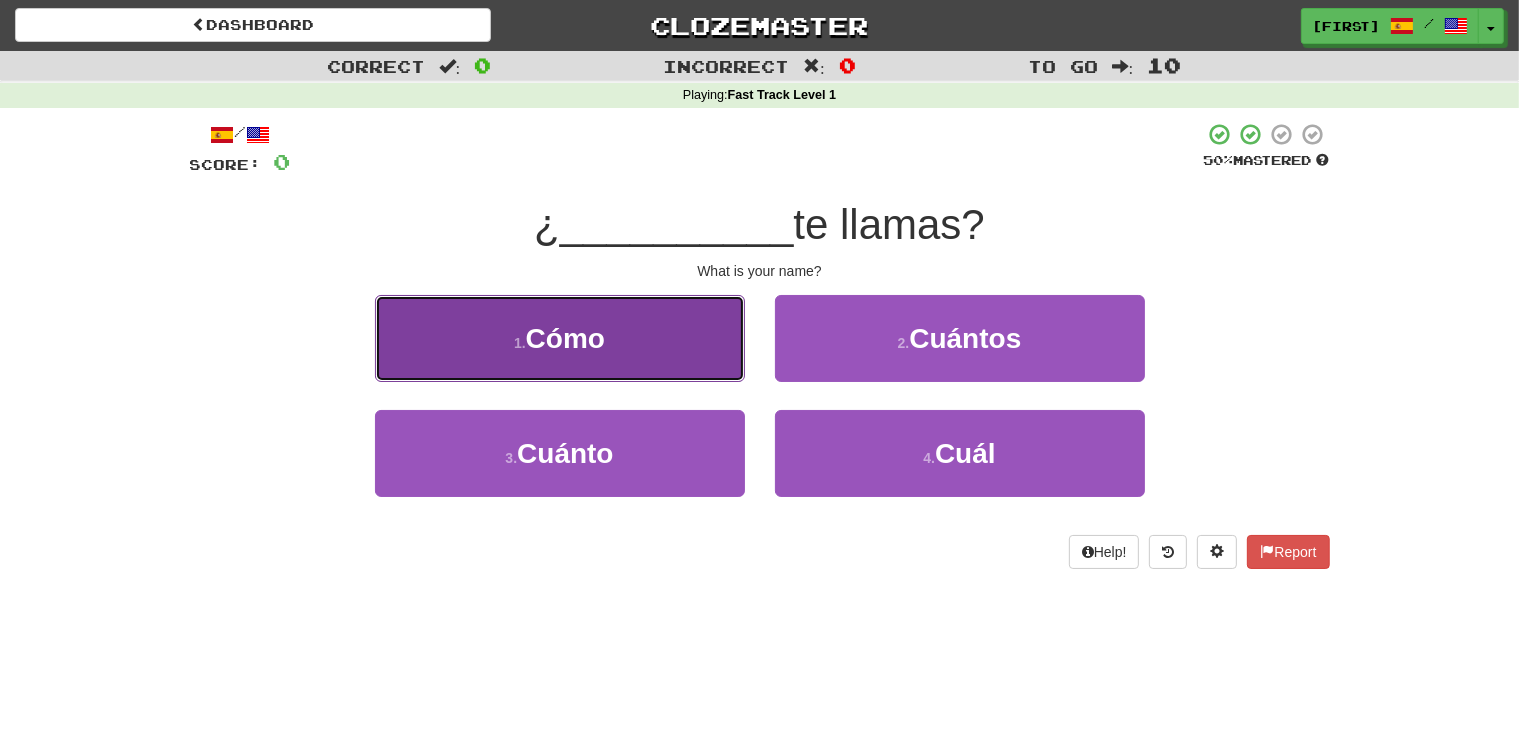 click on "Cómo" at bounding box center (565, 338) 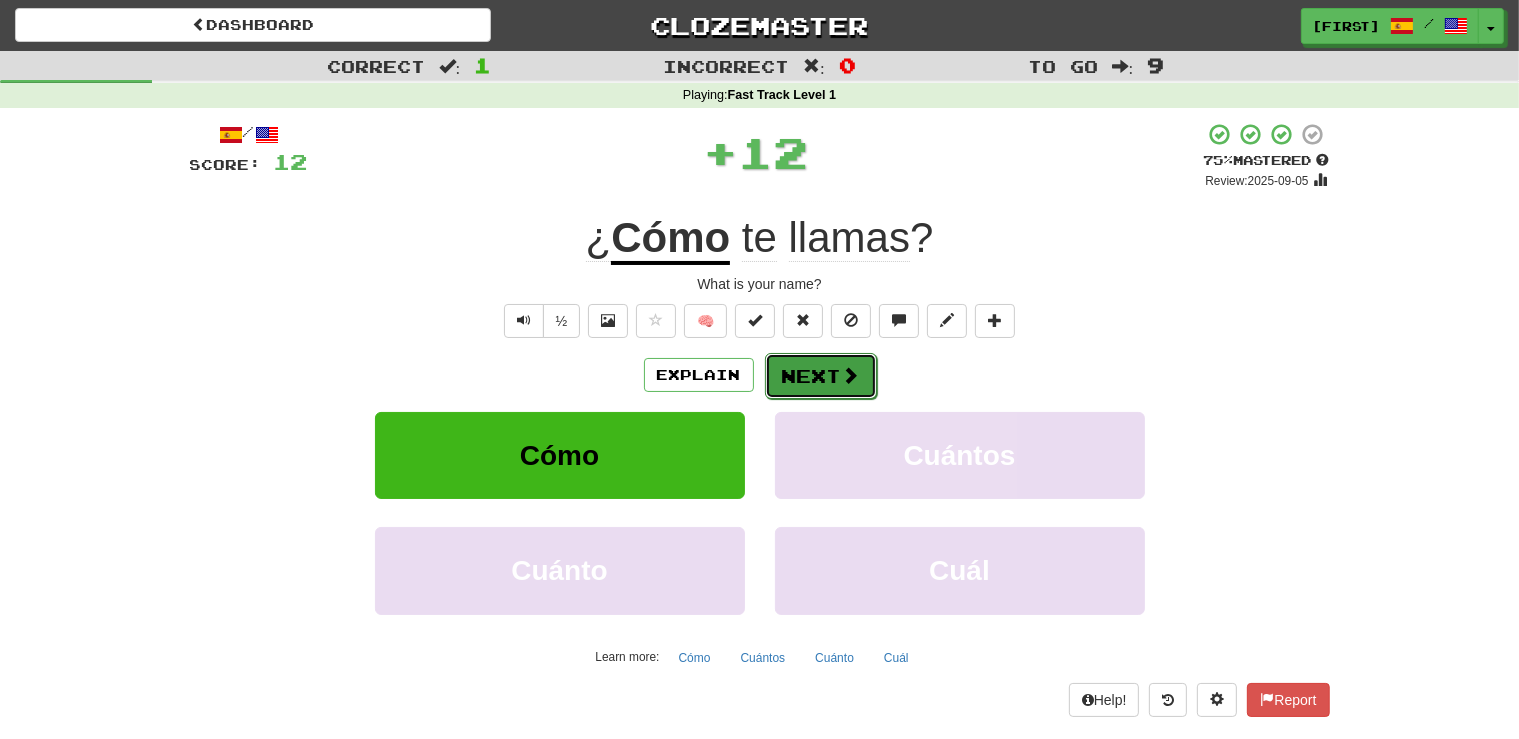click on "Next" at bounding box center (821, 376) 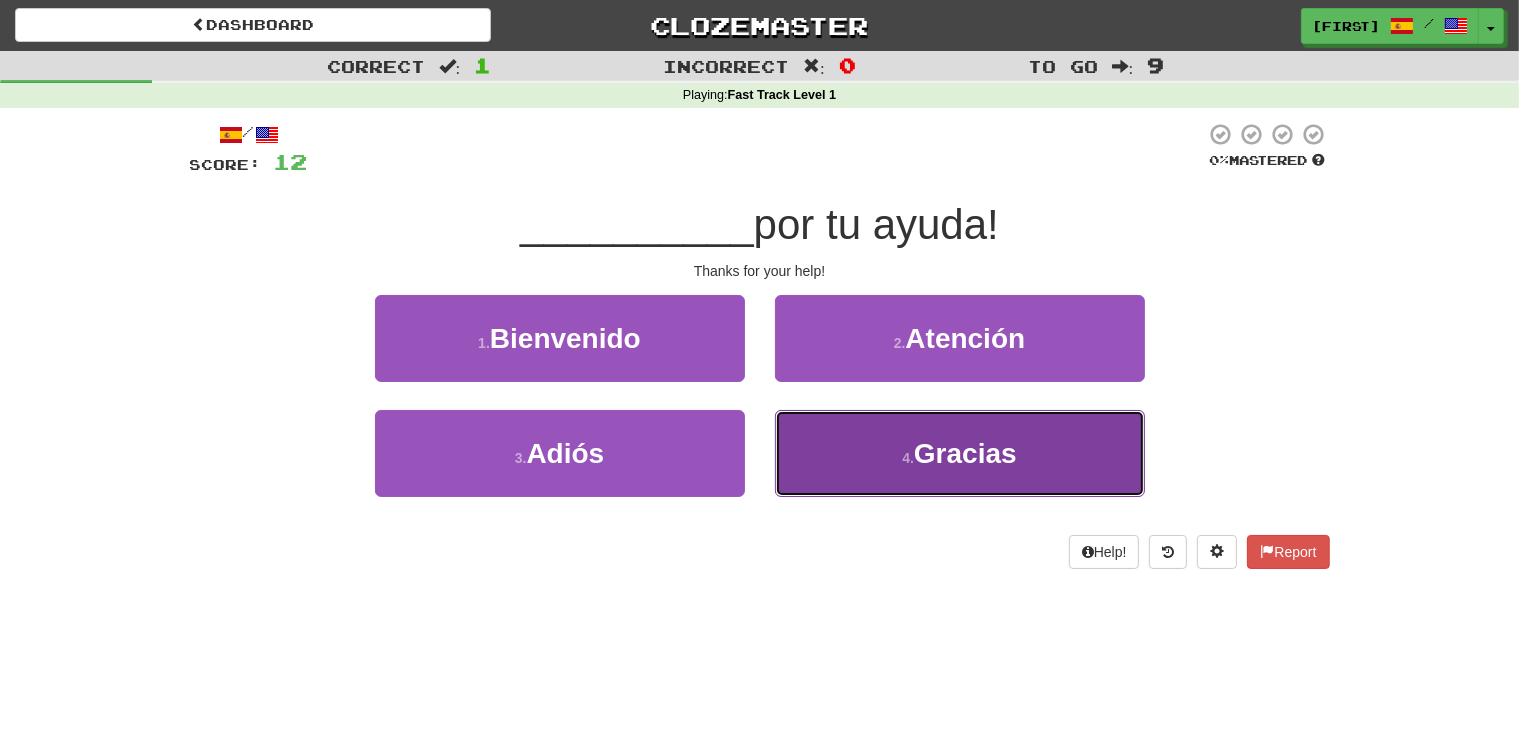 click on "4 .  Gracias" at bounding box center [960, 453] 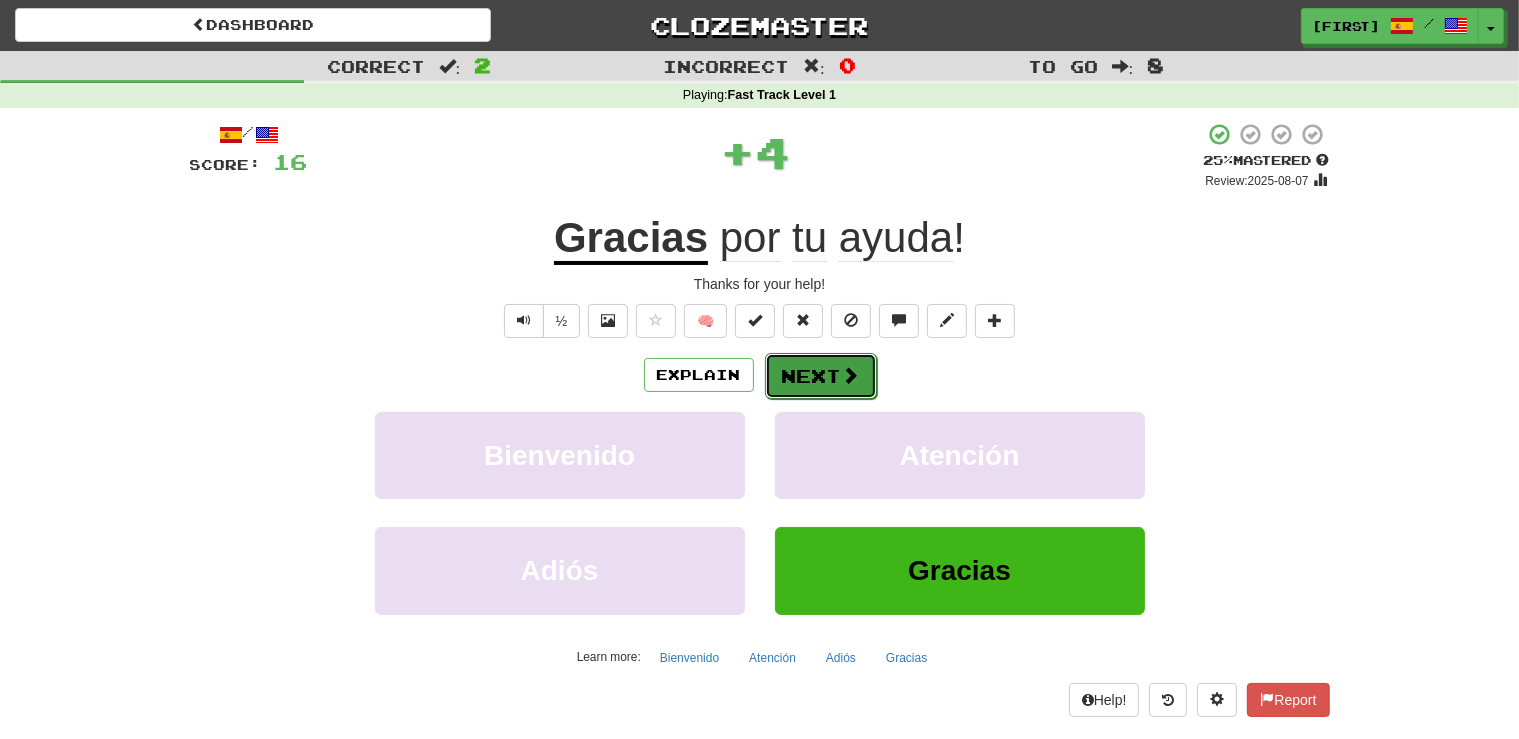 click on "Next" at bounding box center [821, 376] 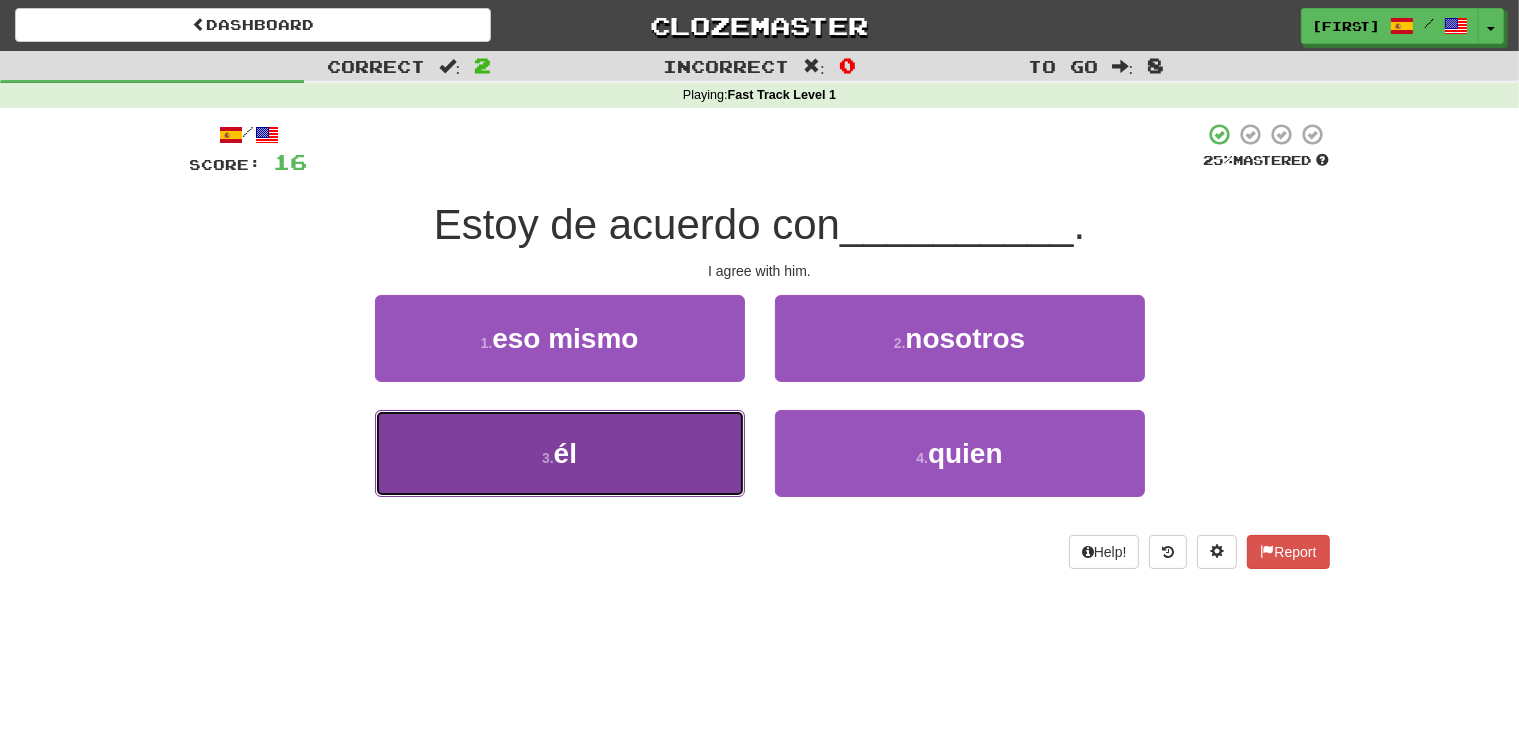 click on "3 .  él" at bounding box center [560, 453] 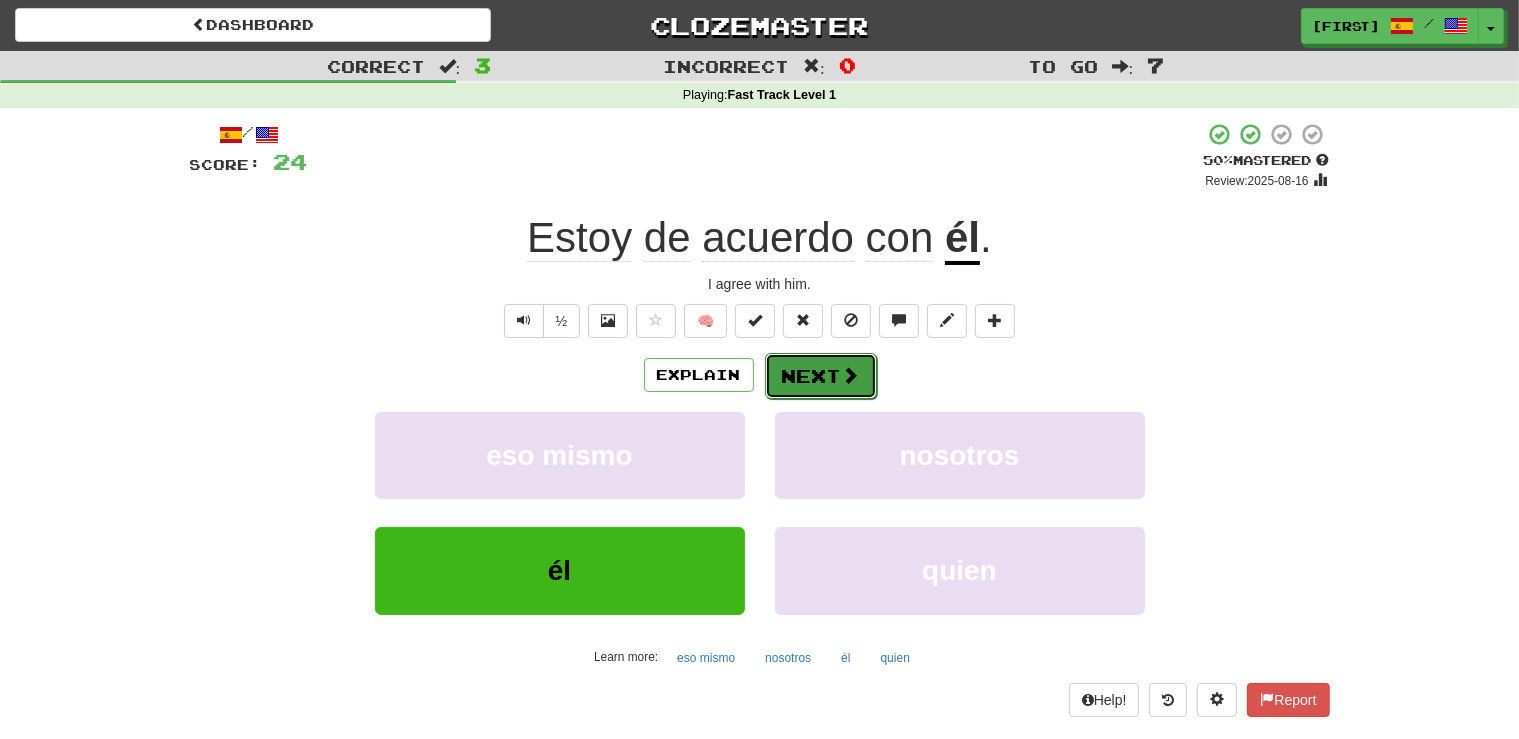 click on "Next" at bounding box center (821, 376) 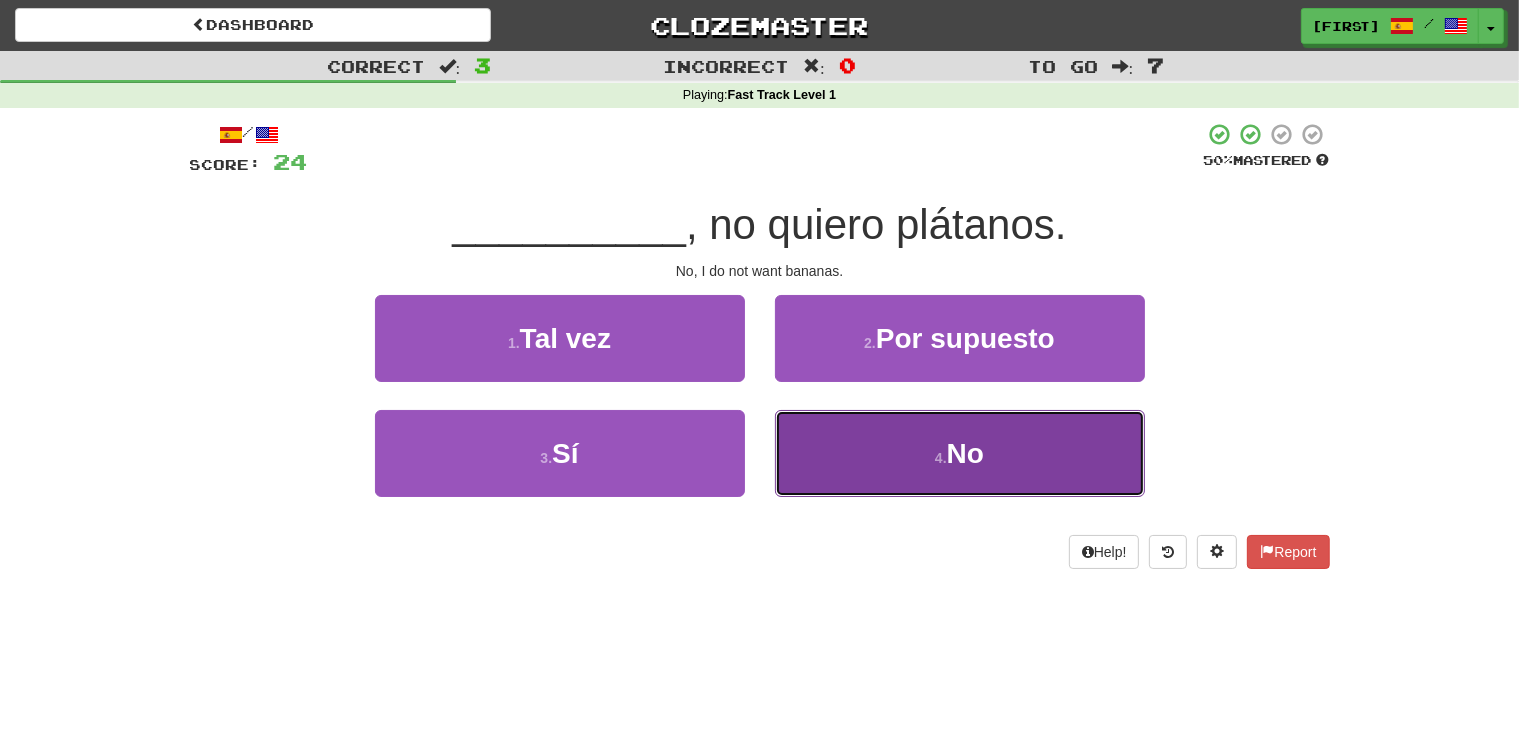 click on "No" at bounding box center [965, 453] 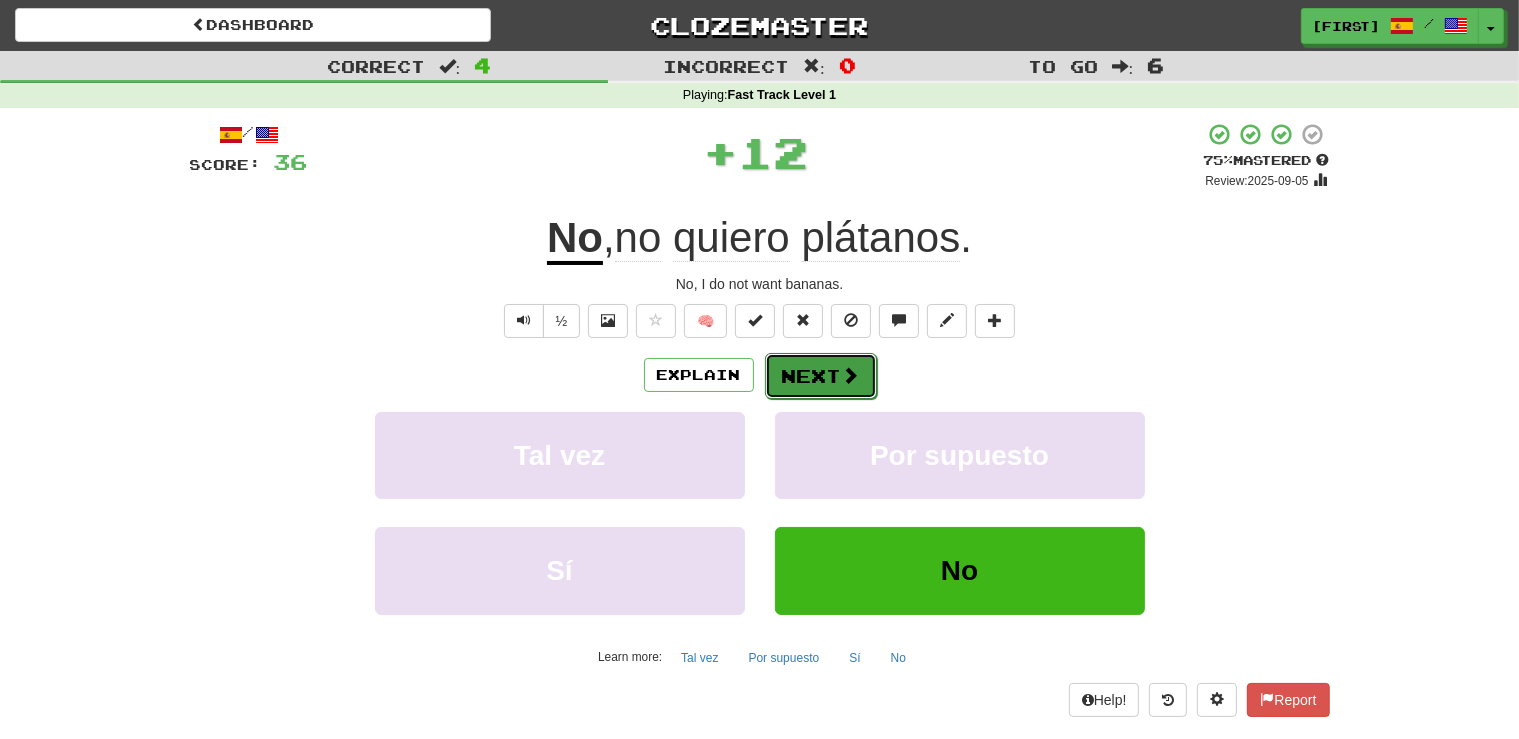 click at bounding box center [851, 375] 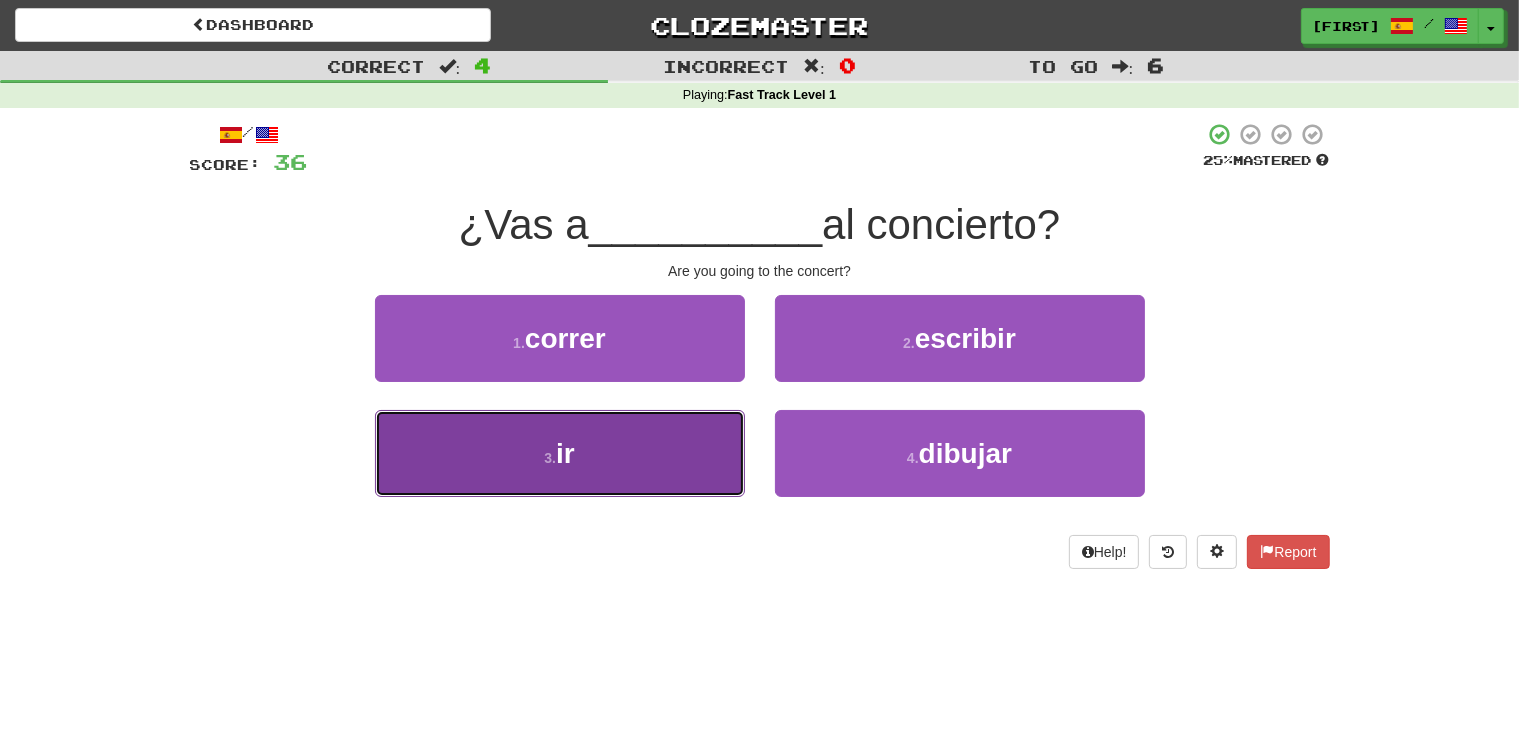 click on "3 .  ir" at bounding box center [560, 453] 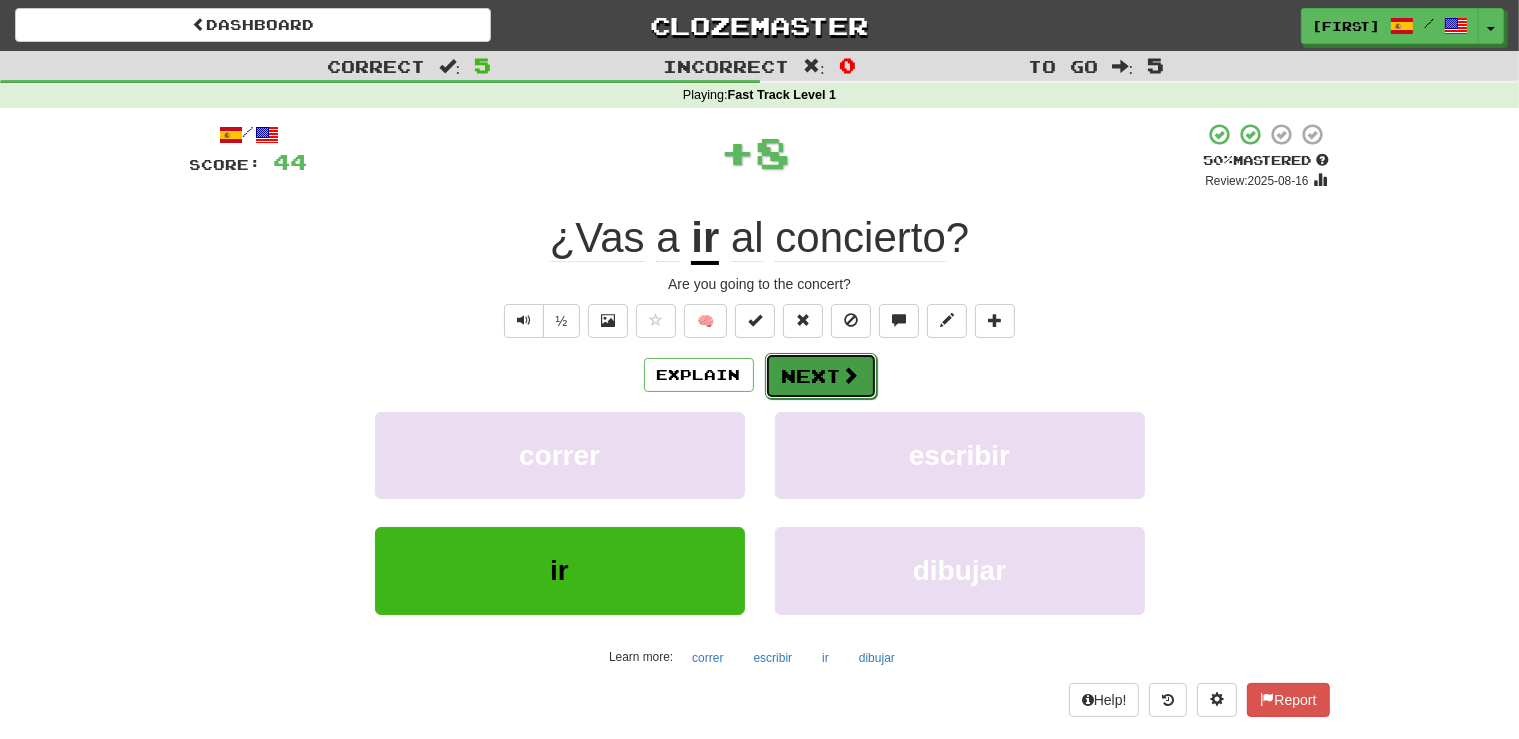click at bounding box center (851, 375) 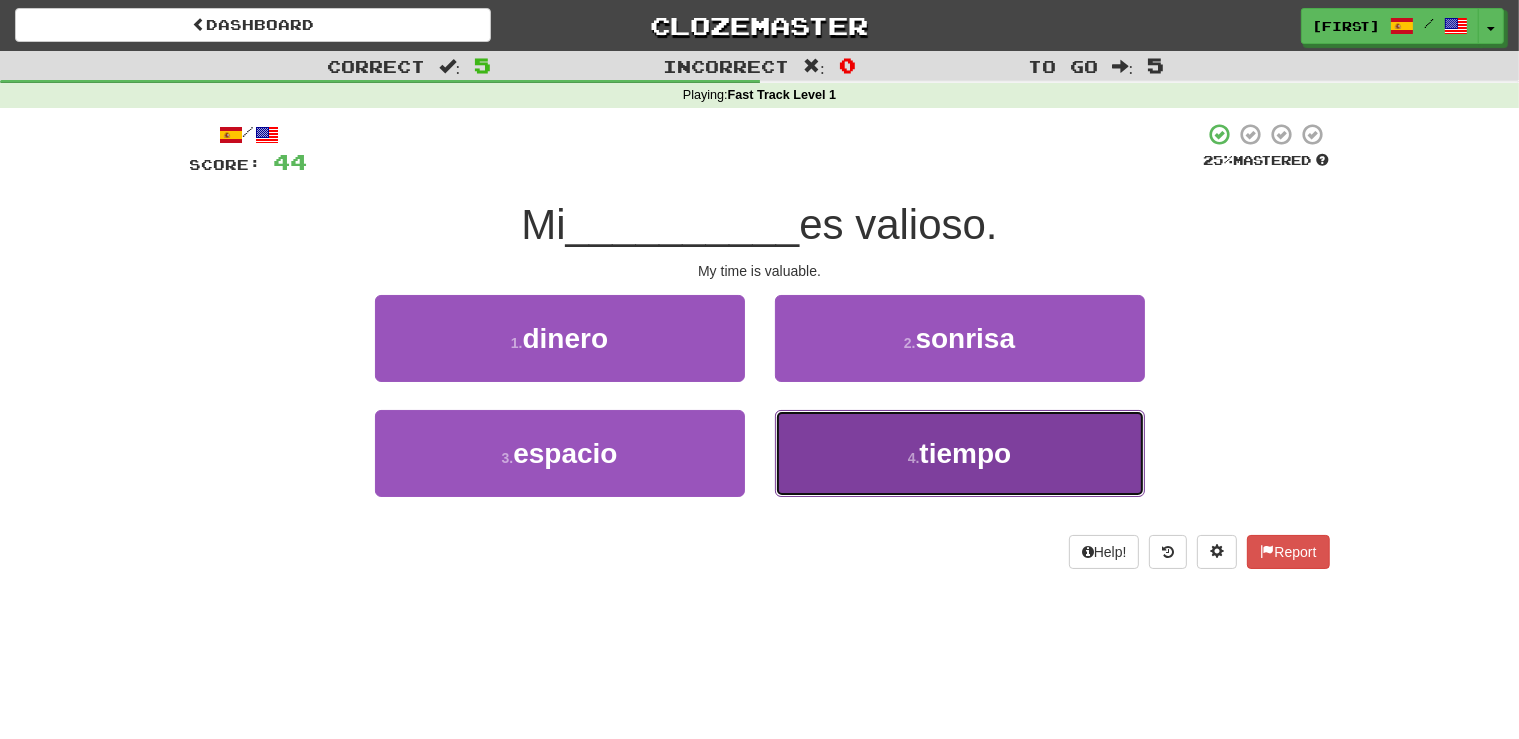 click on "tiempo" at bounding box center [965, 453] 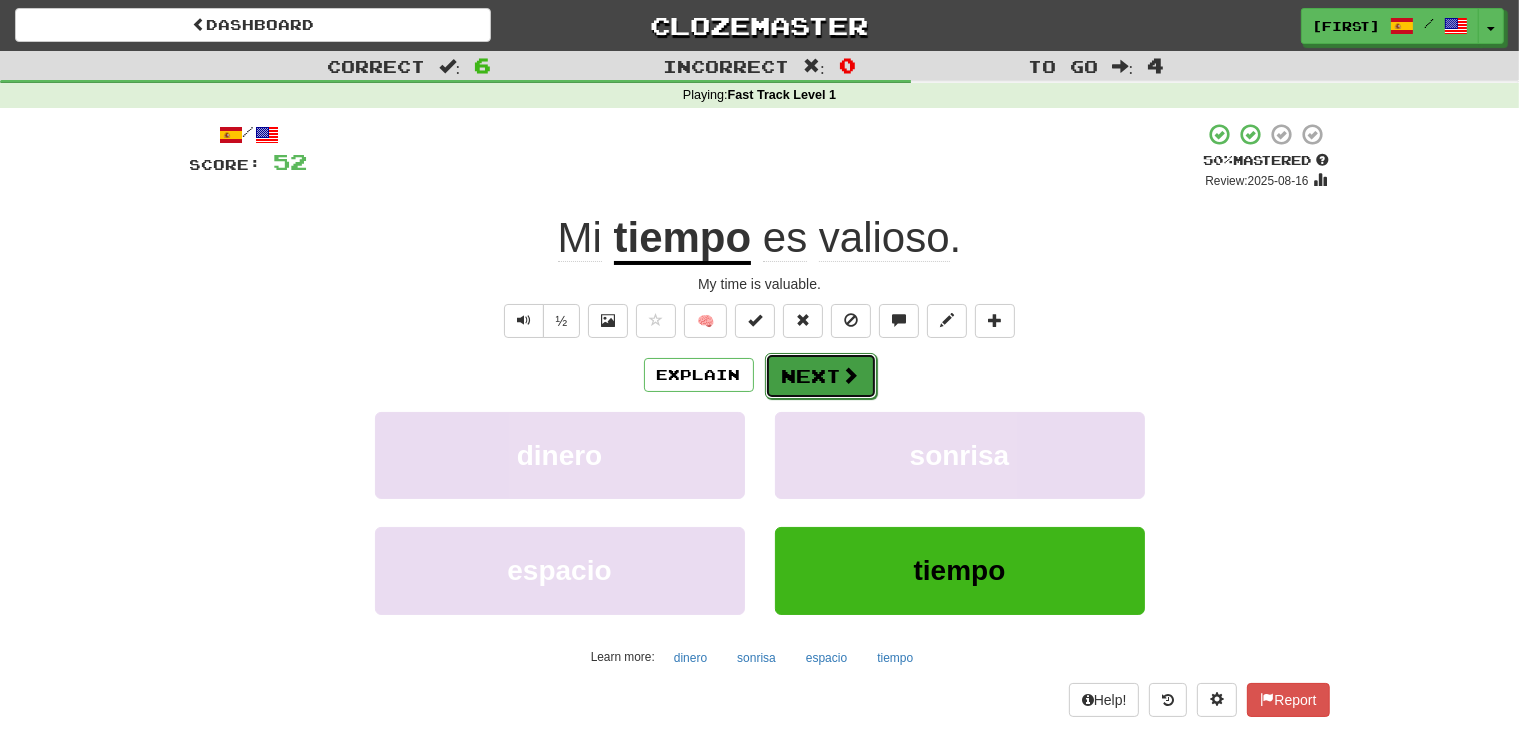 click at bounding box center [851, 375] 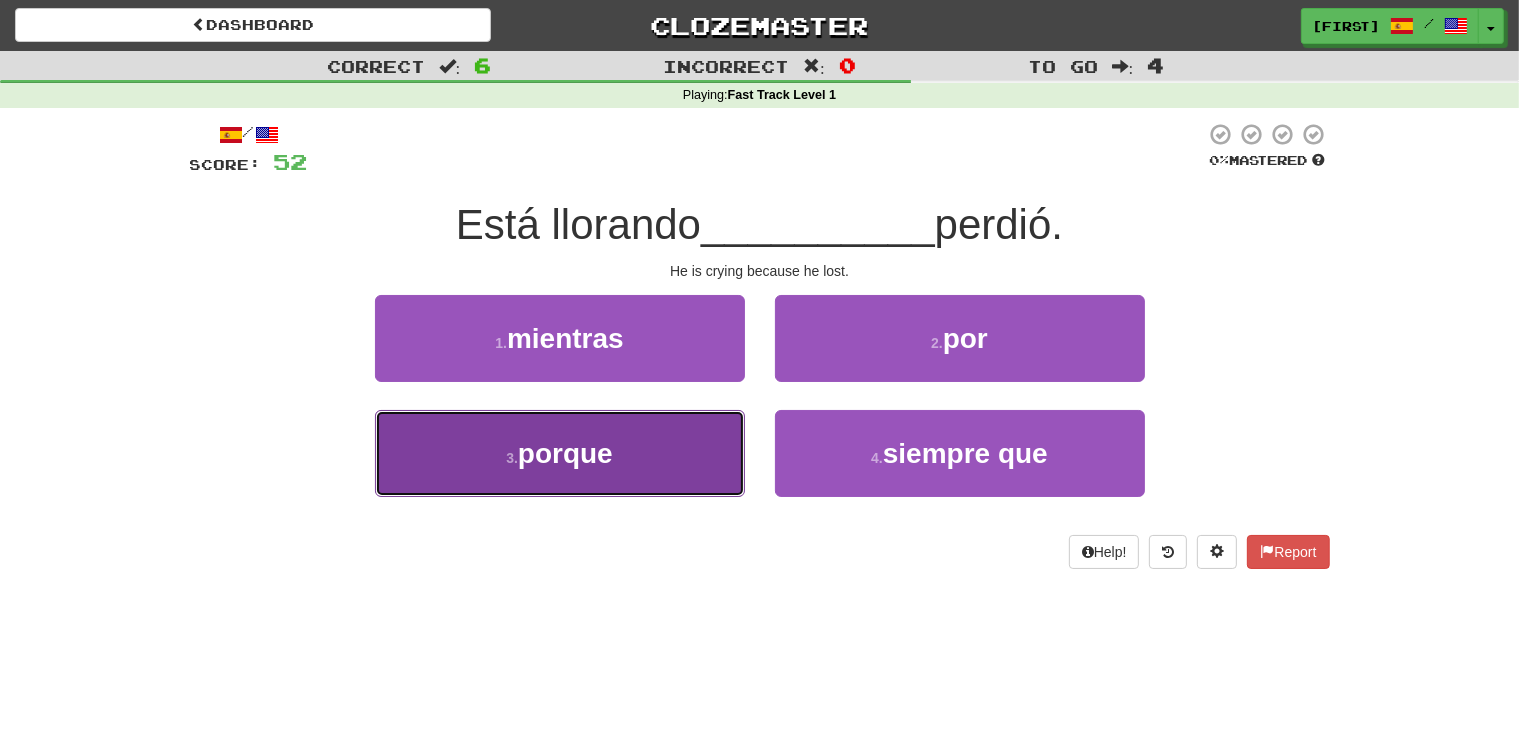 click on "3 .  porque" at bounding box center [560, 453] 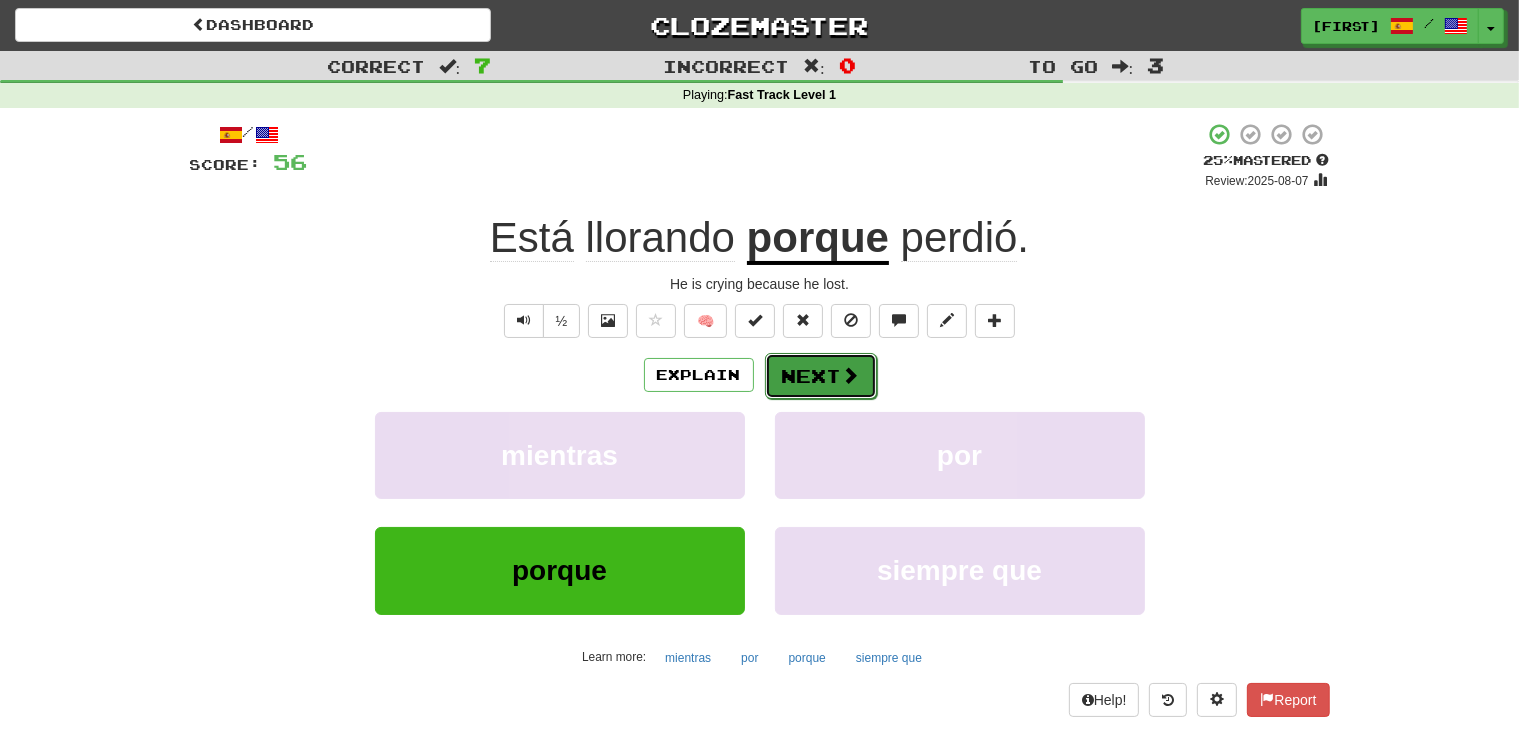click on "Next" at bounding box center (821, 376) 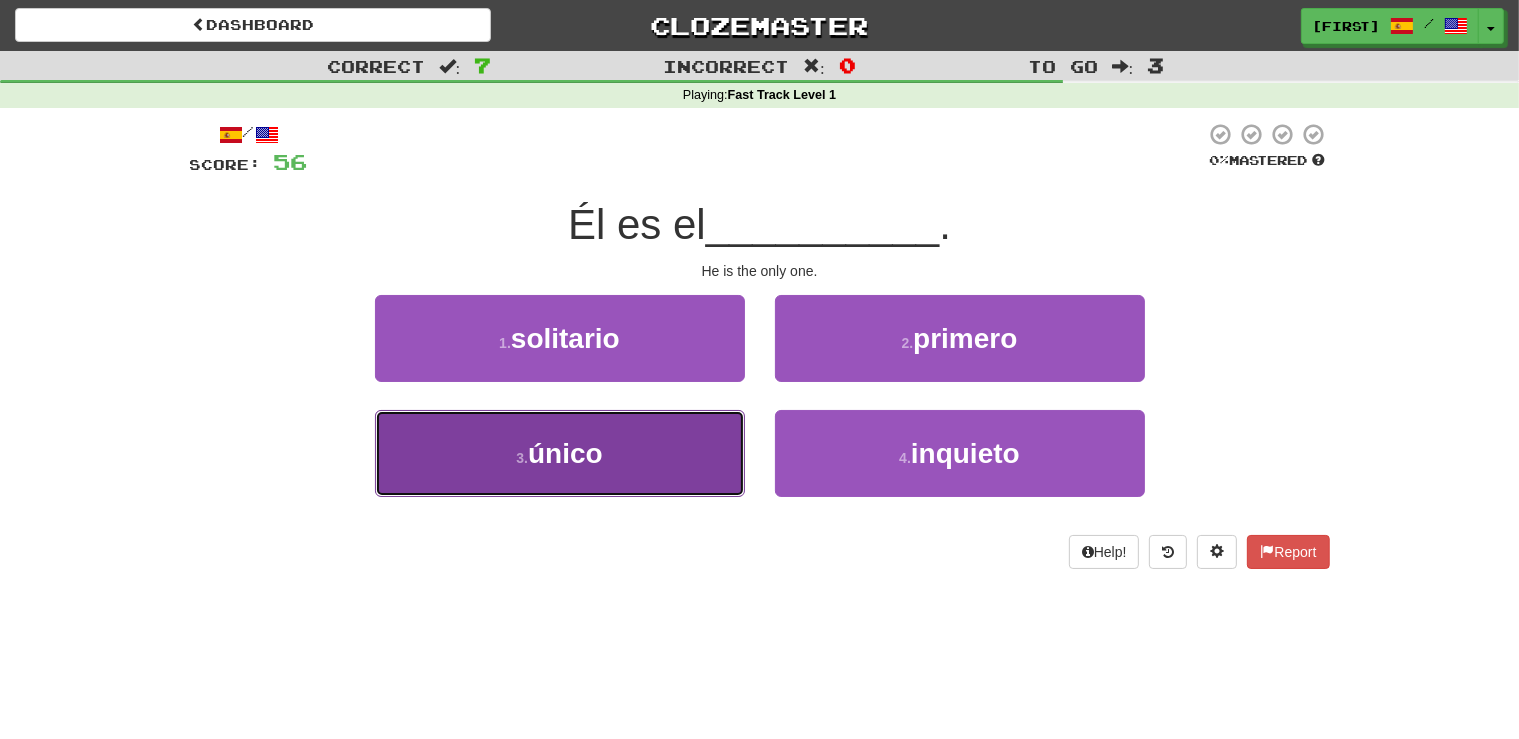 click on "3 .  único" at bounding box center [560, 453] 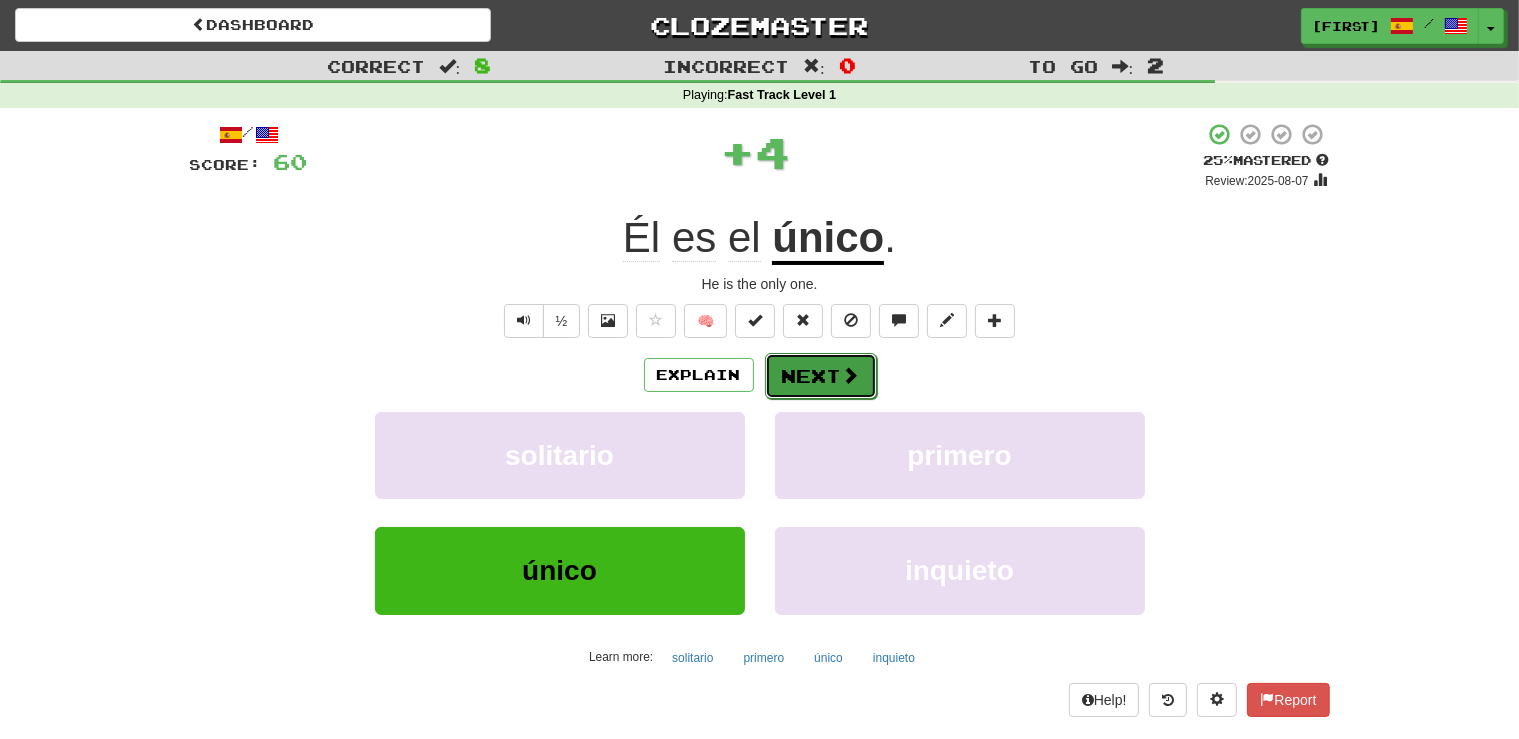 click on "Next" at bounding box center [821, 376] 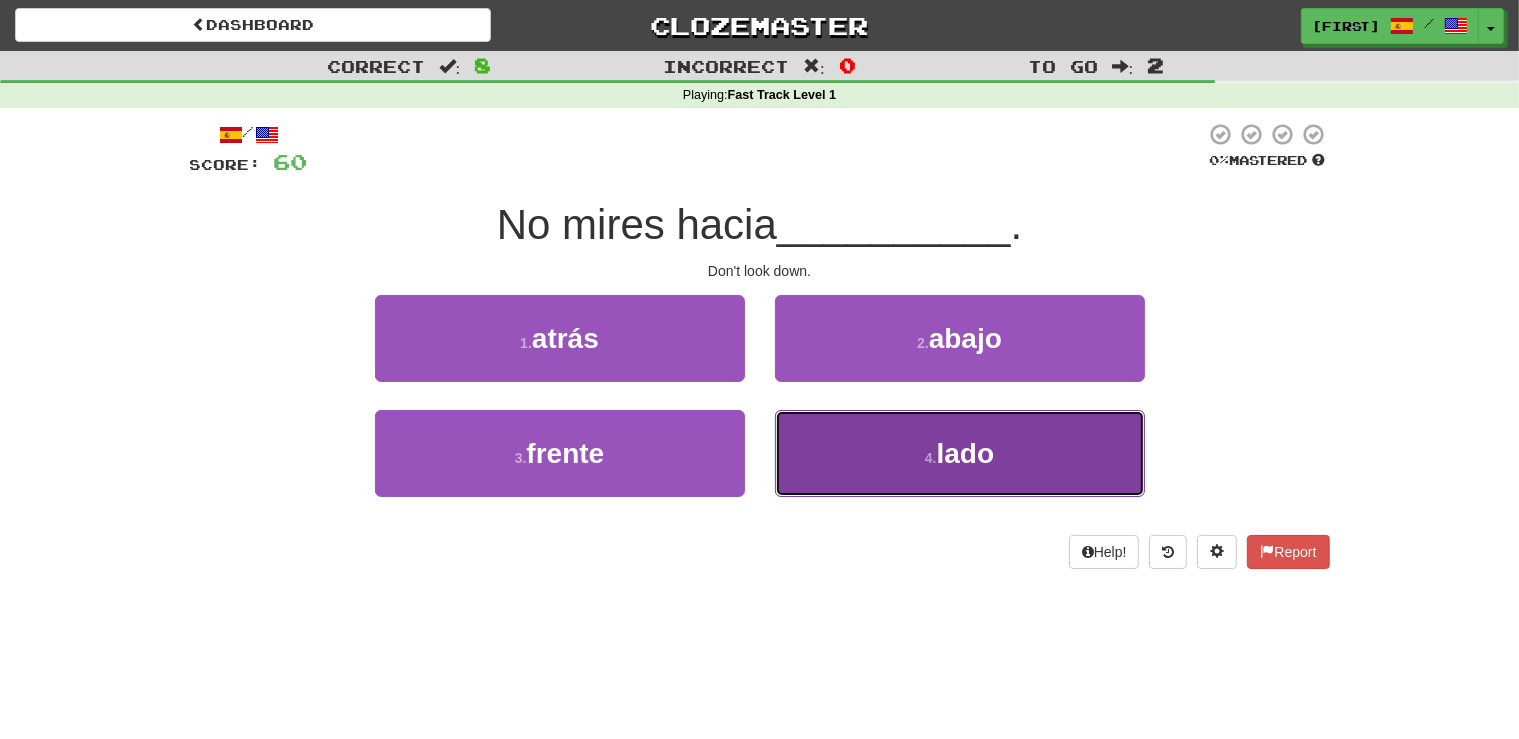 click on "lado" at bounding box center (966, 453) 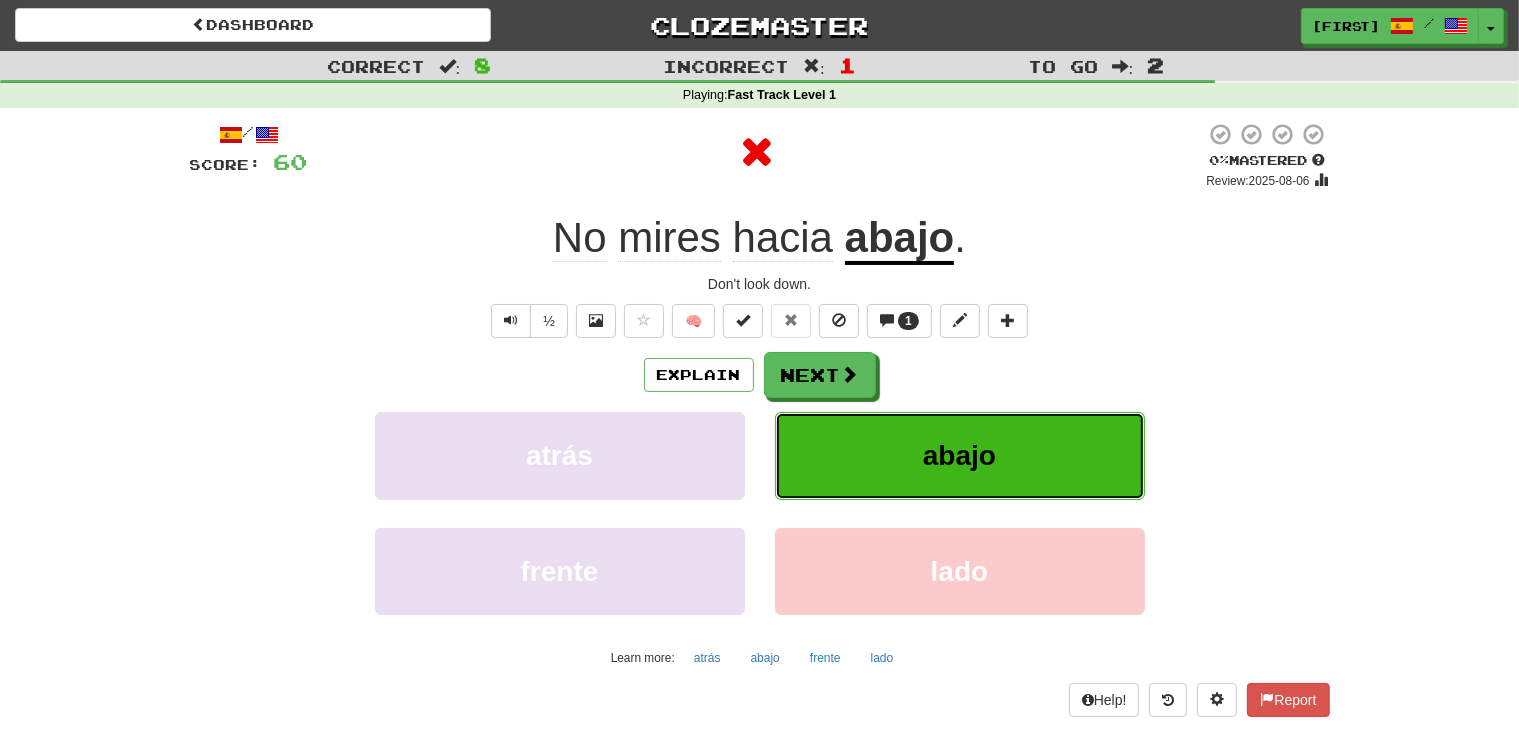 click on "abajo" at bounding box center (959, 455) 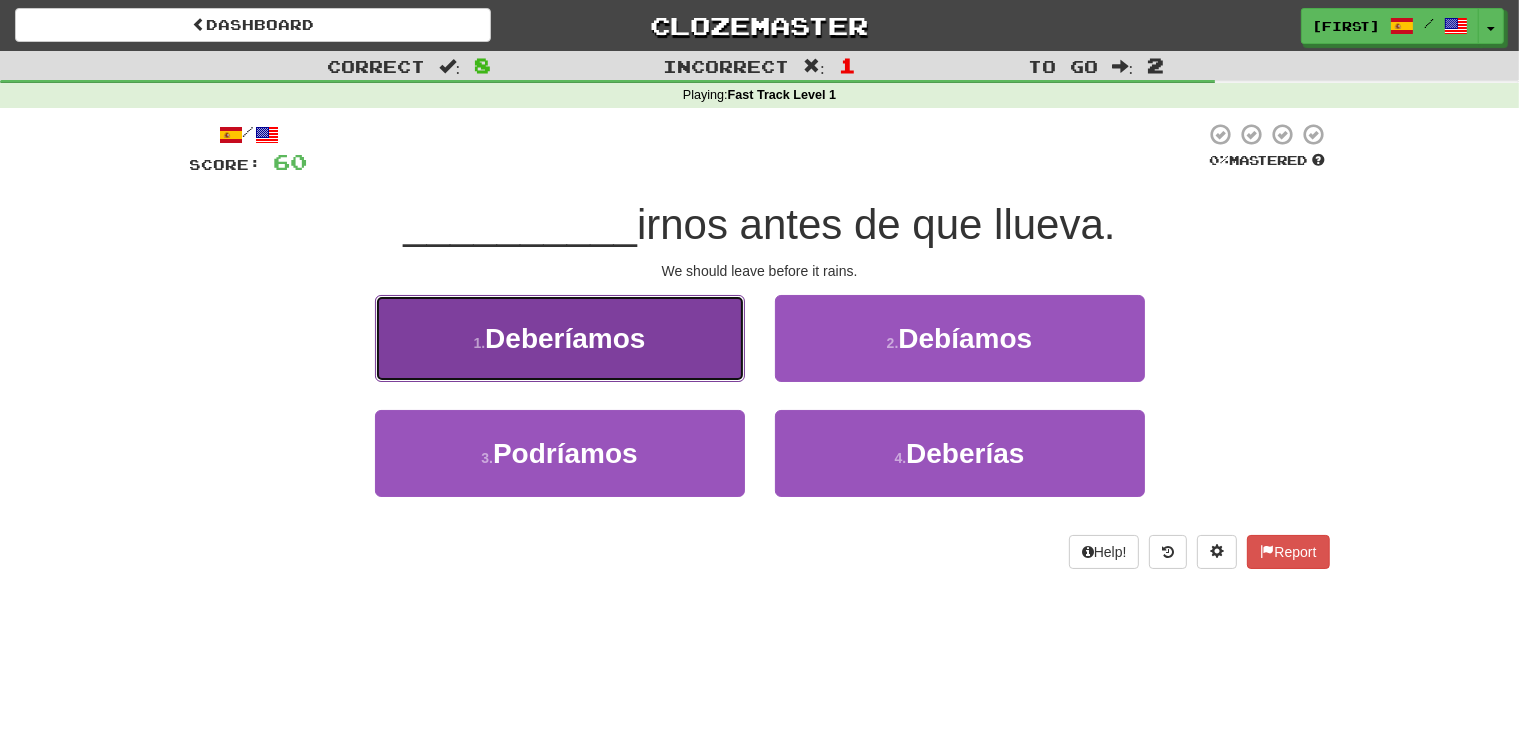click on "1 .  Deberíamos" at bounding box center (560, 338) 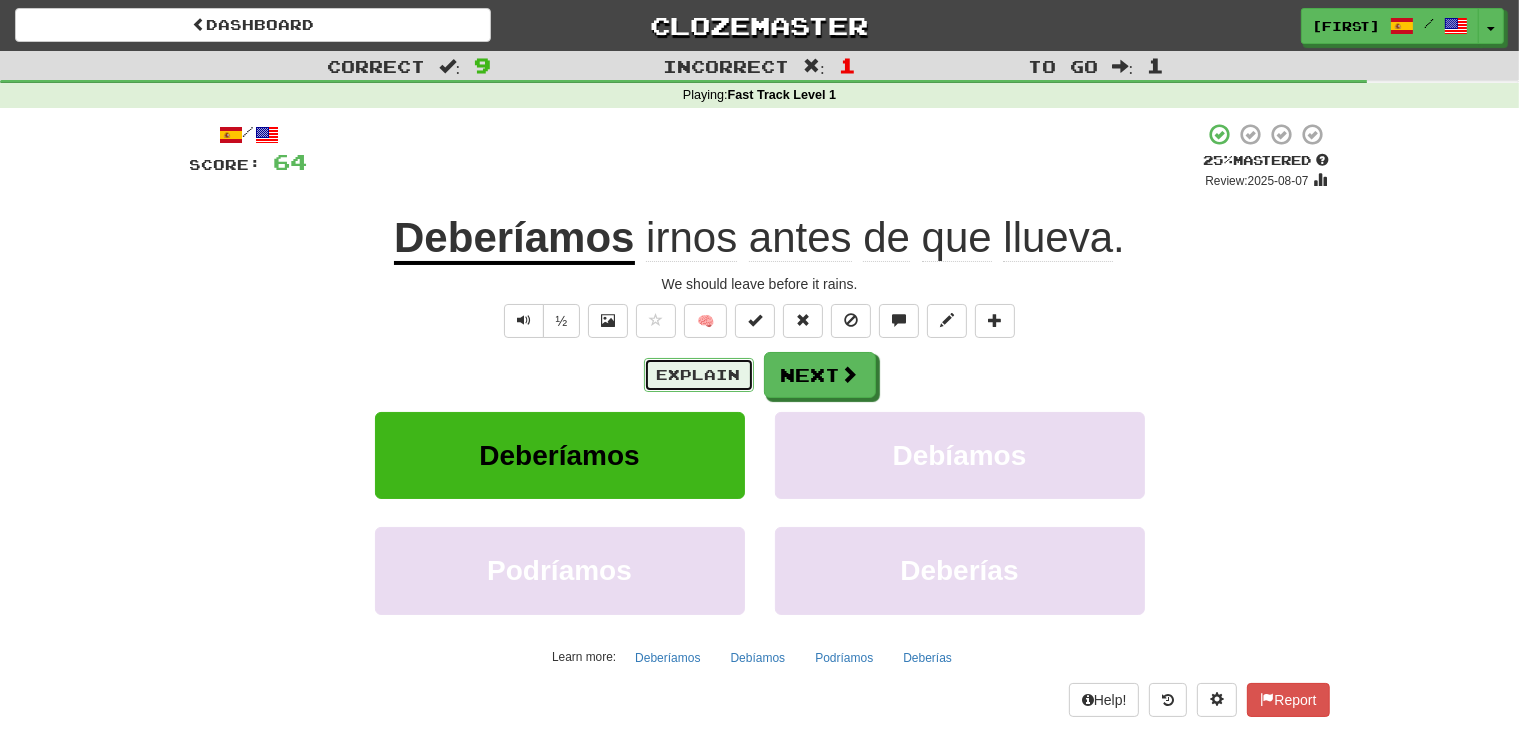 click on "Explain" at bounding box center [699, 375] 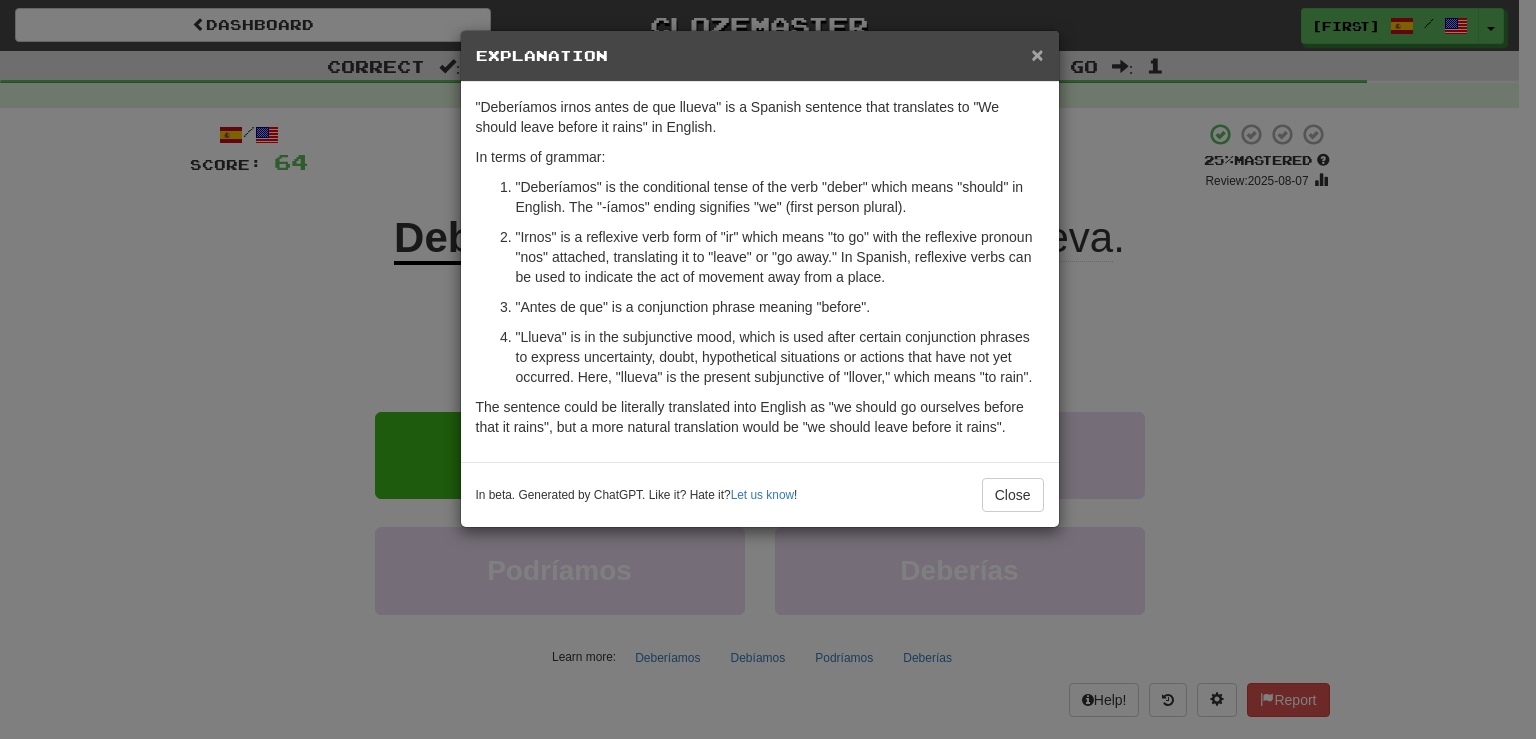 click on "×" at bounding box center [1037, 54] 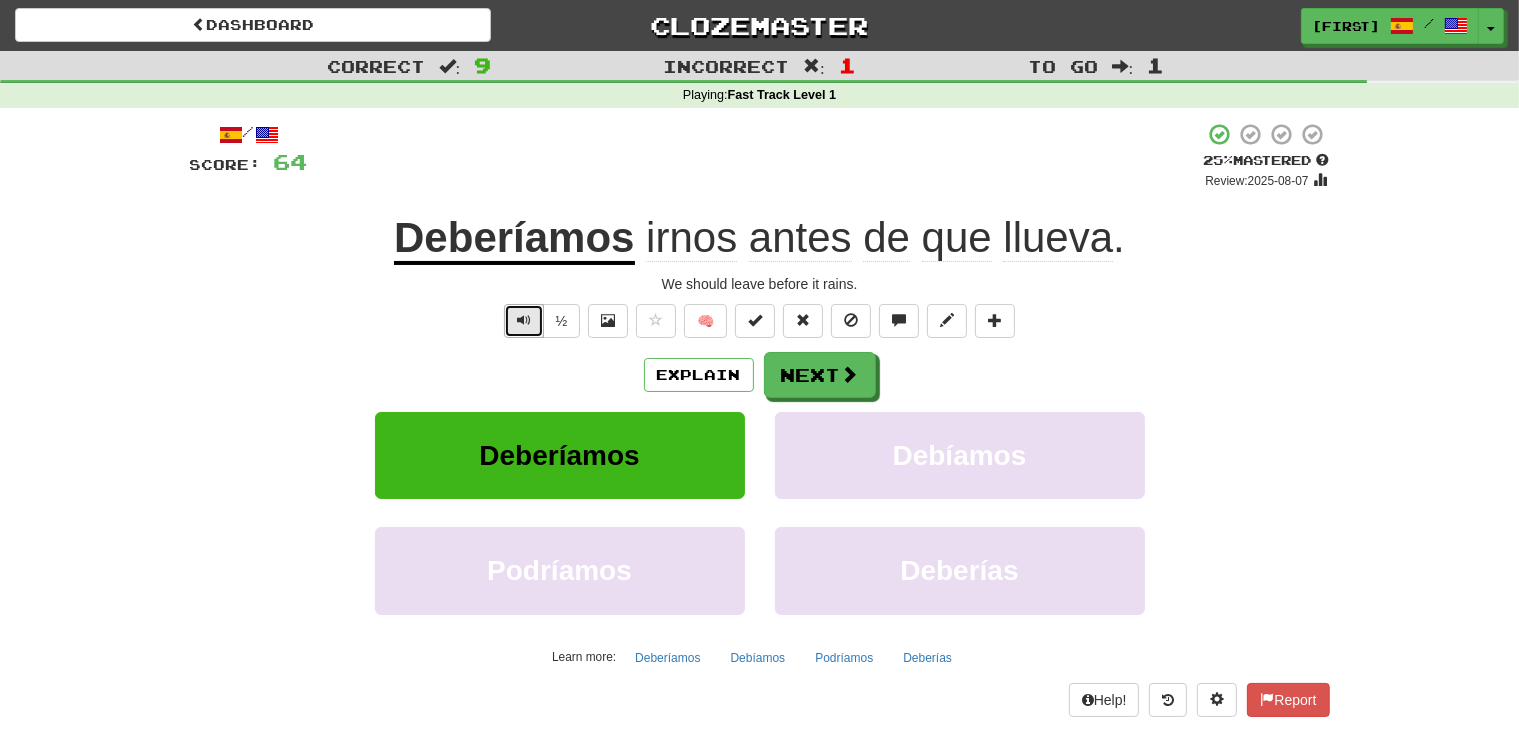 click at bounding box center (524, 321) 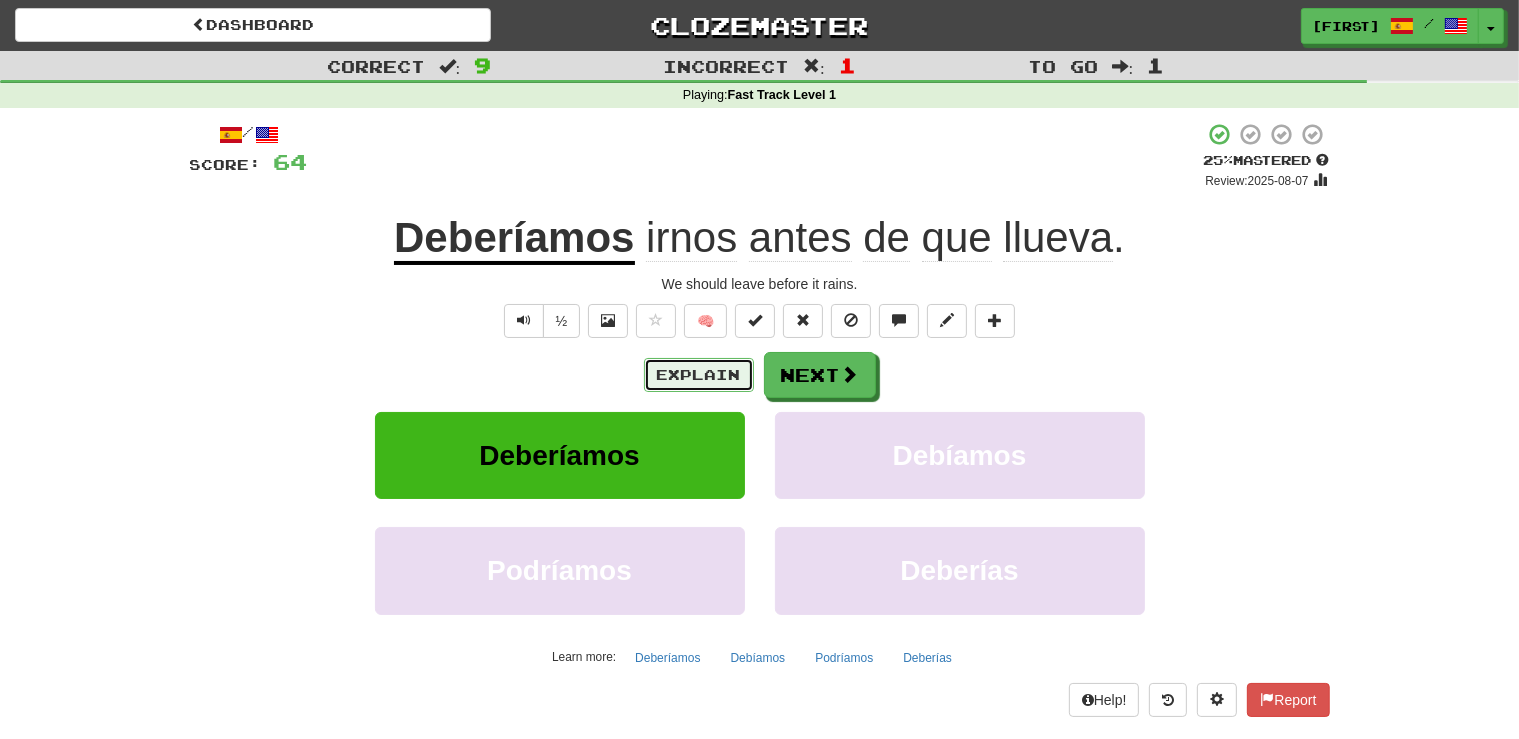 click on "Explain" at bounding box center (699, 375) 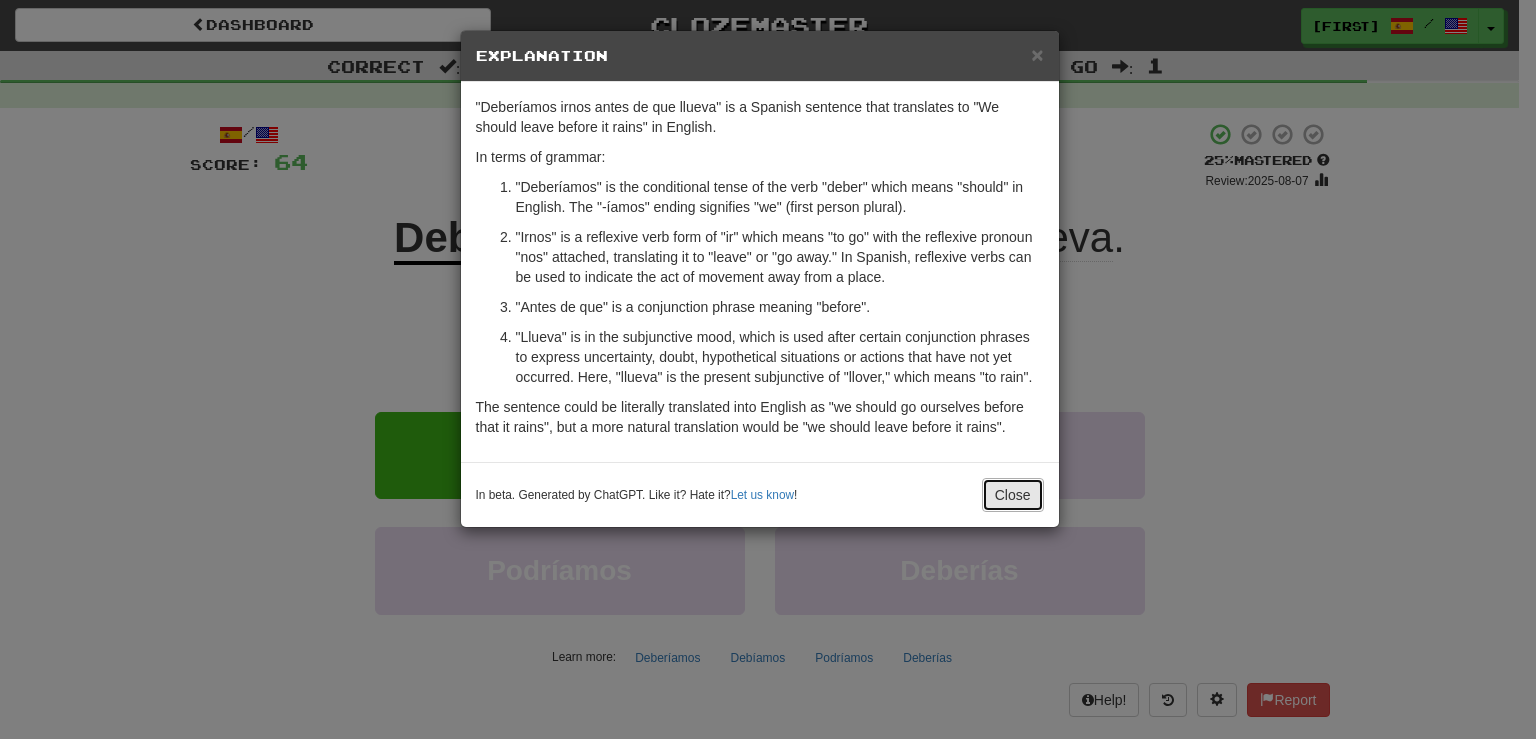 click on "Close" at bounding box center (1013, 495) 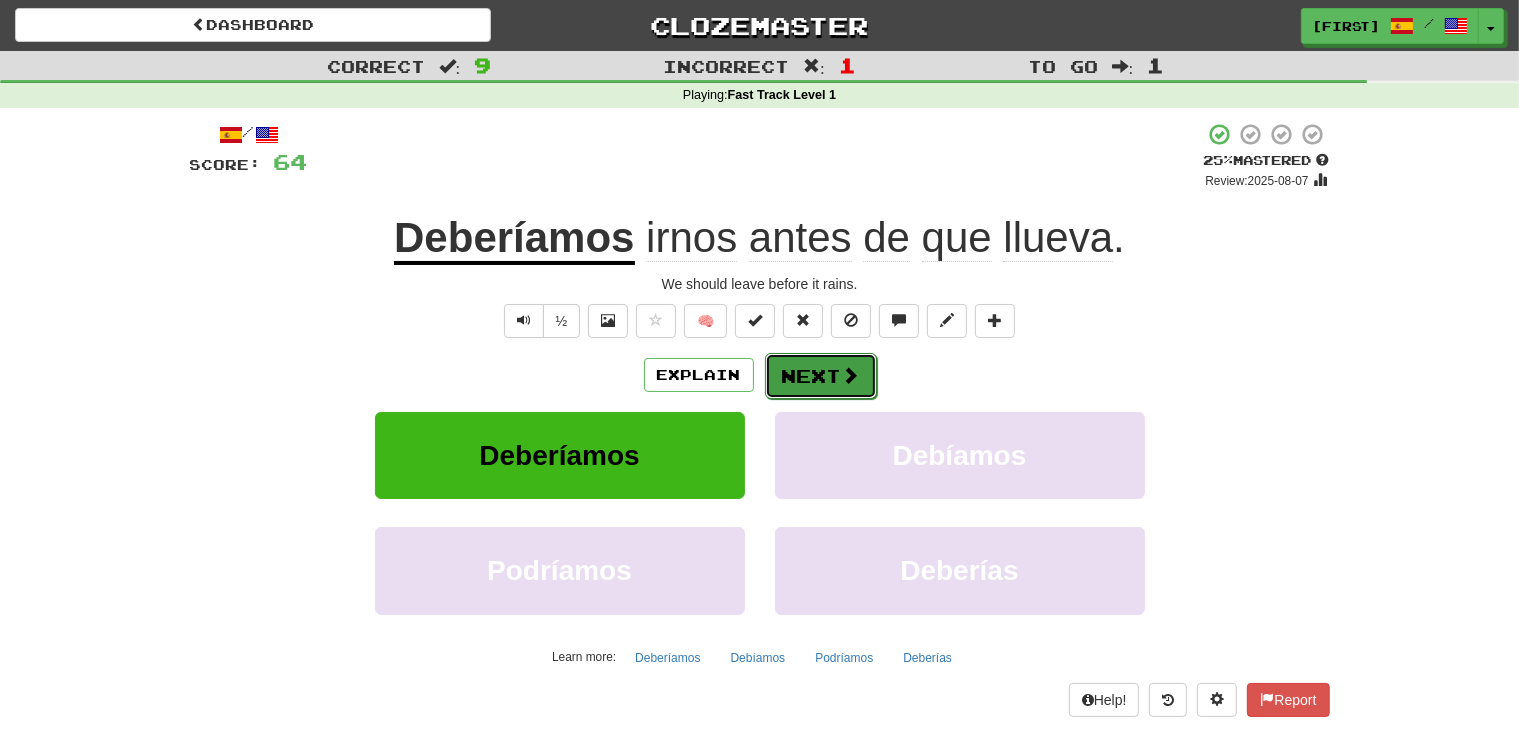 click on "Next" at bounding box center (821, 376) 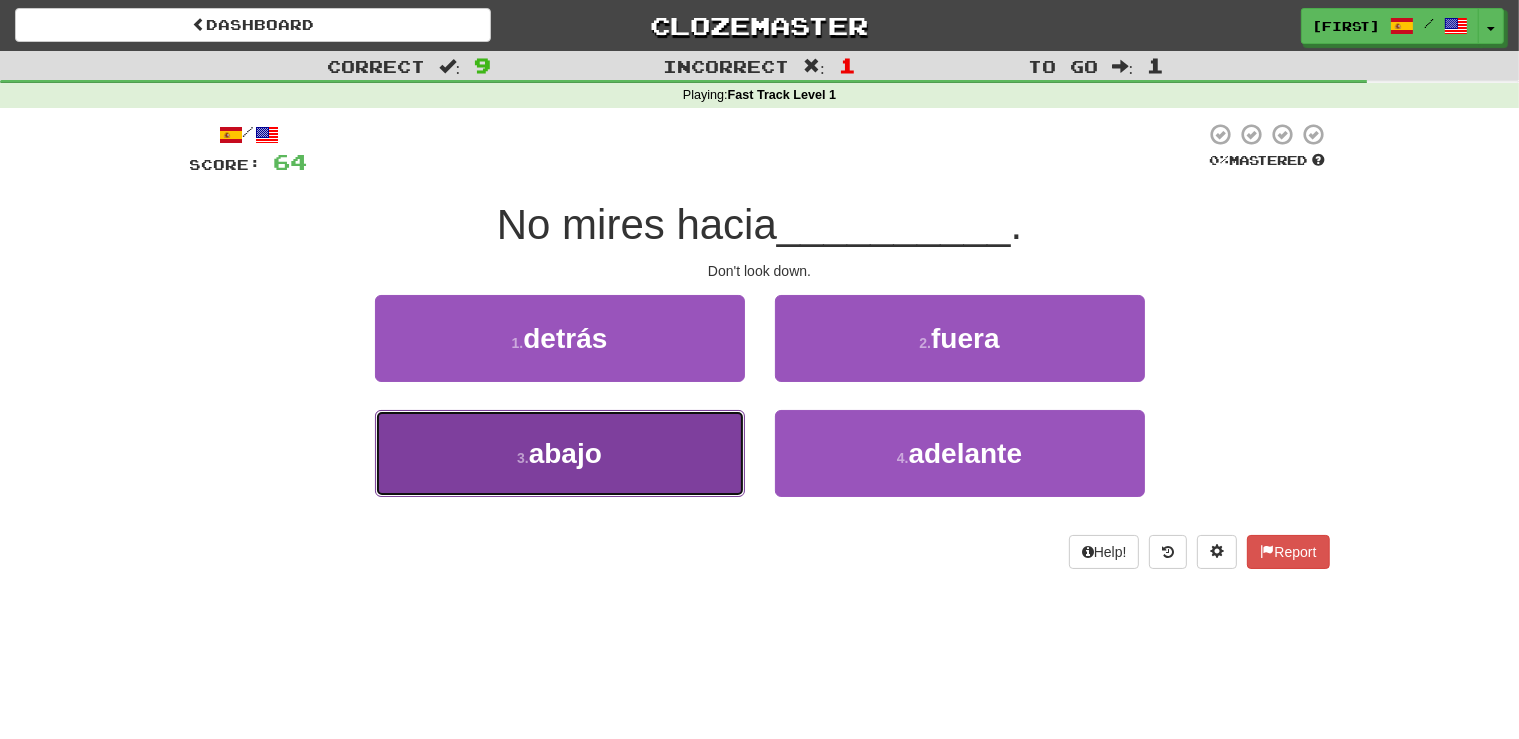 click on "3 .  abajo" at bounding box center [560, 453] 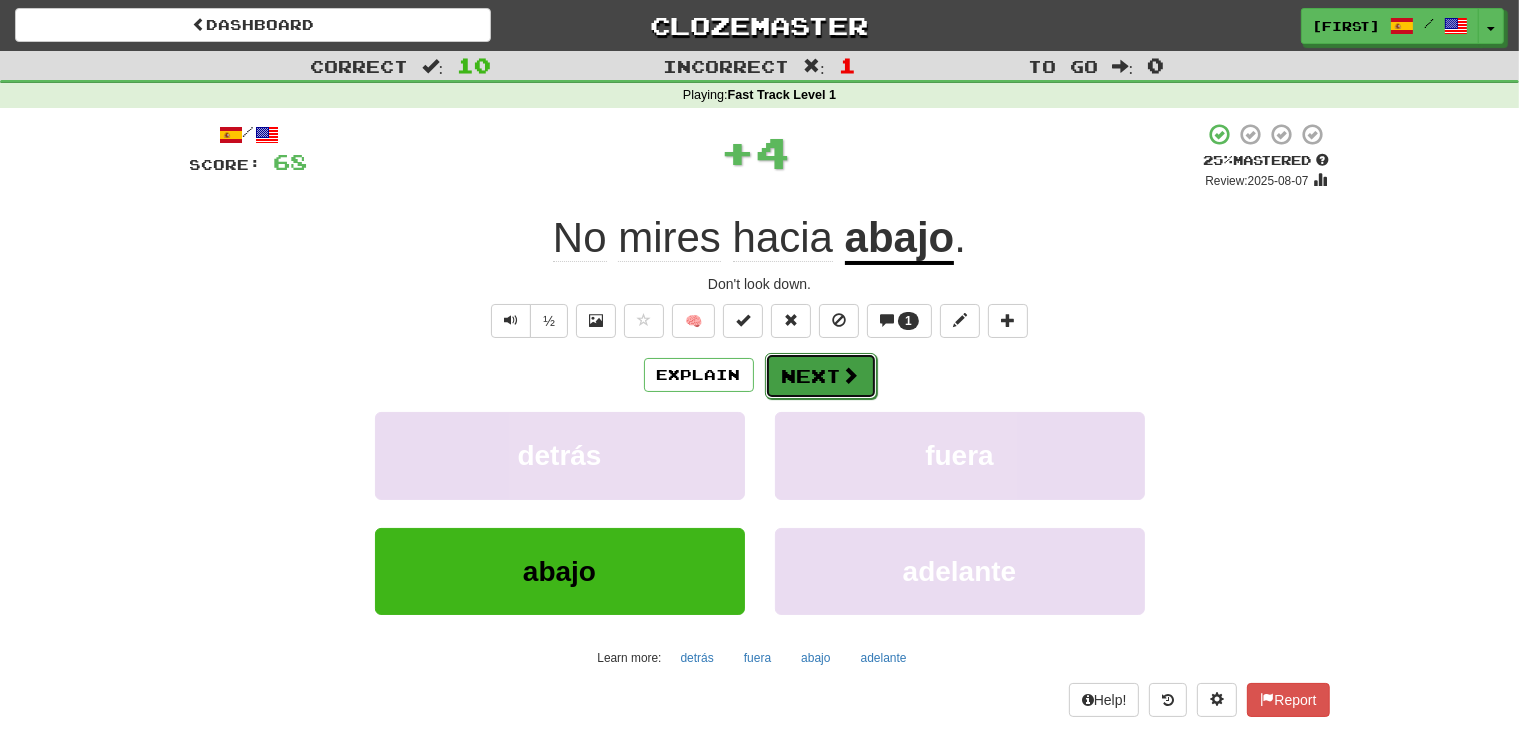 click on "Next" at bounding box center [821, 376] 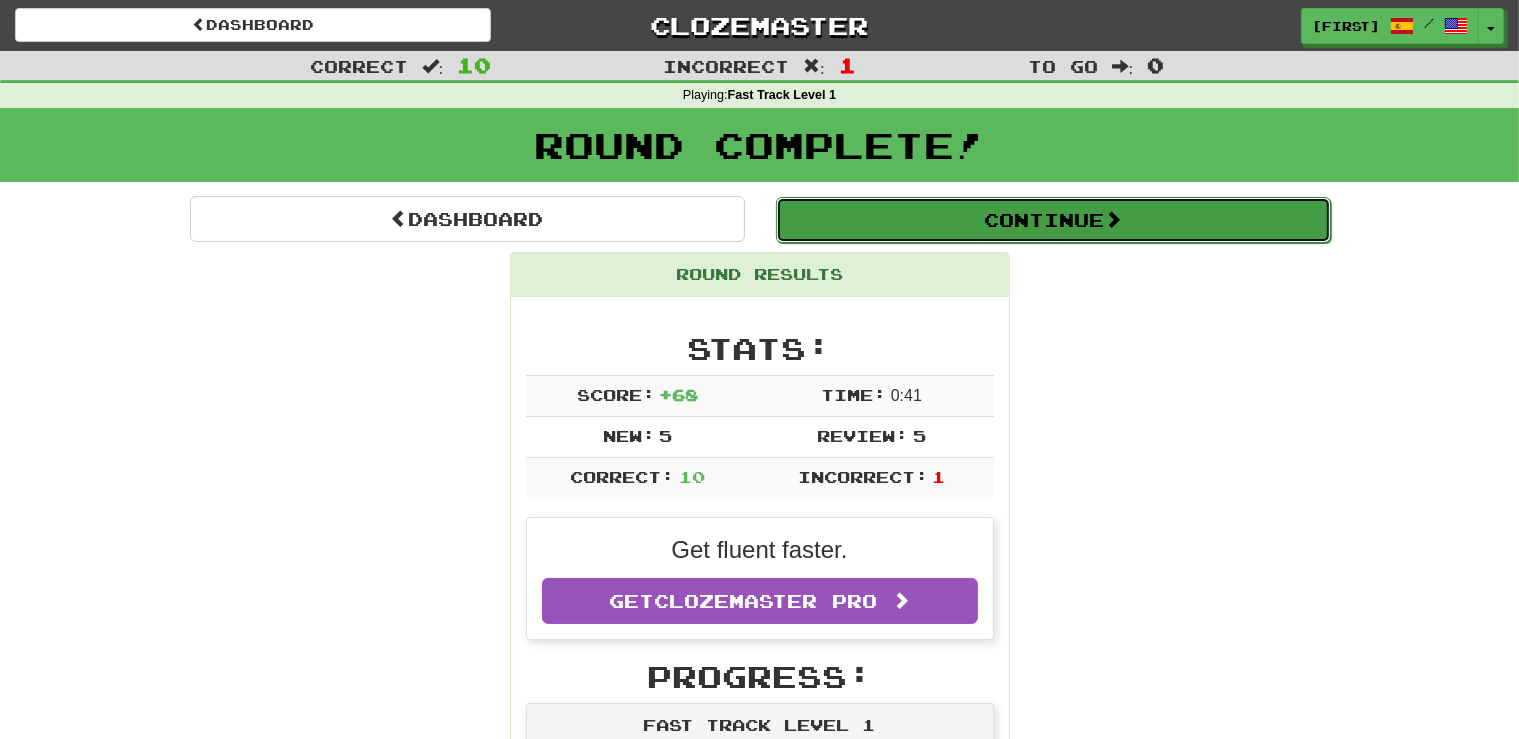 click on "Continue" at bounding box center [1053, 220] 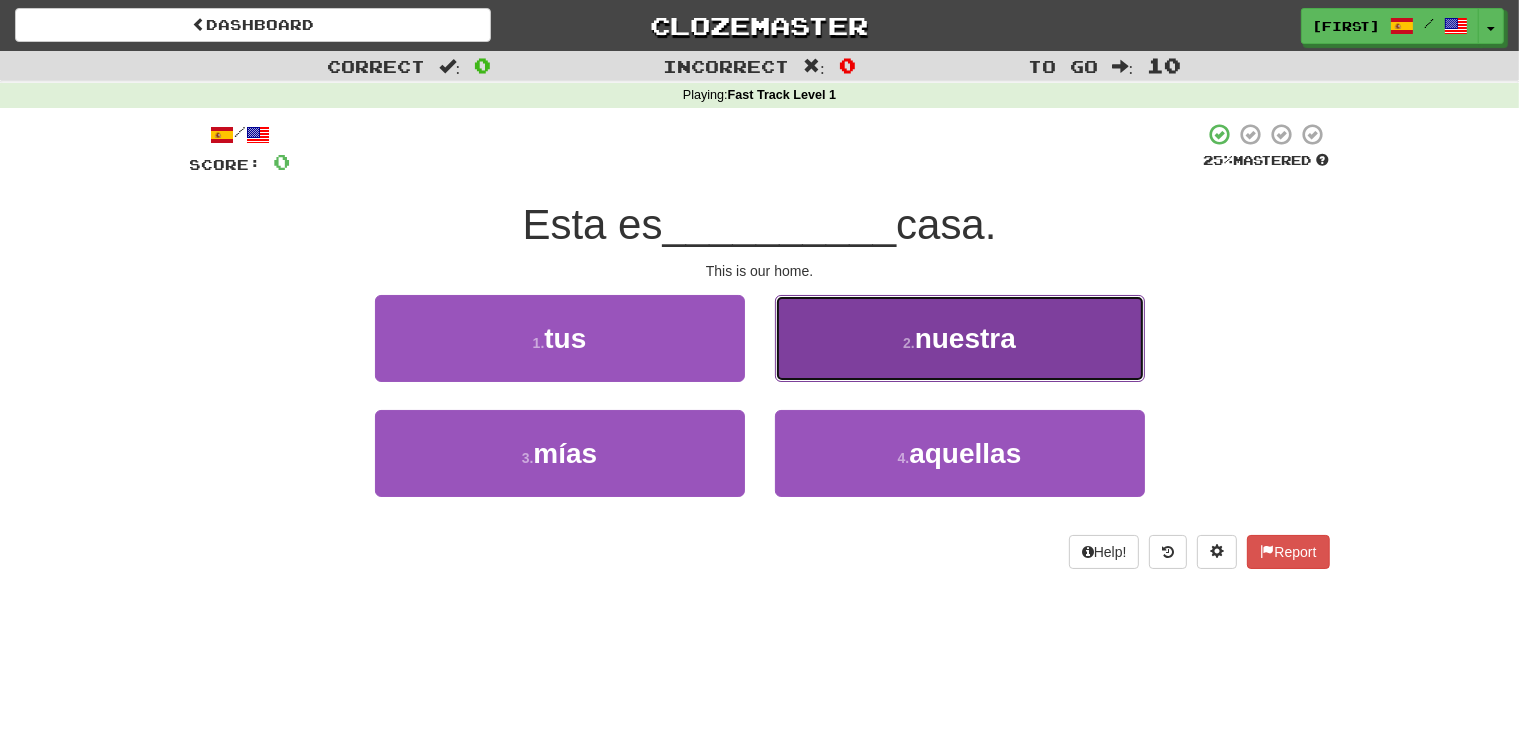 click on "nuestra" at bounding box center [965, 338] 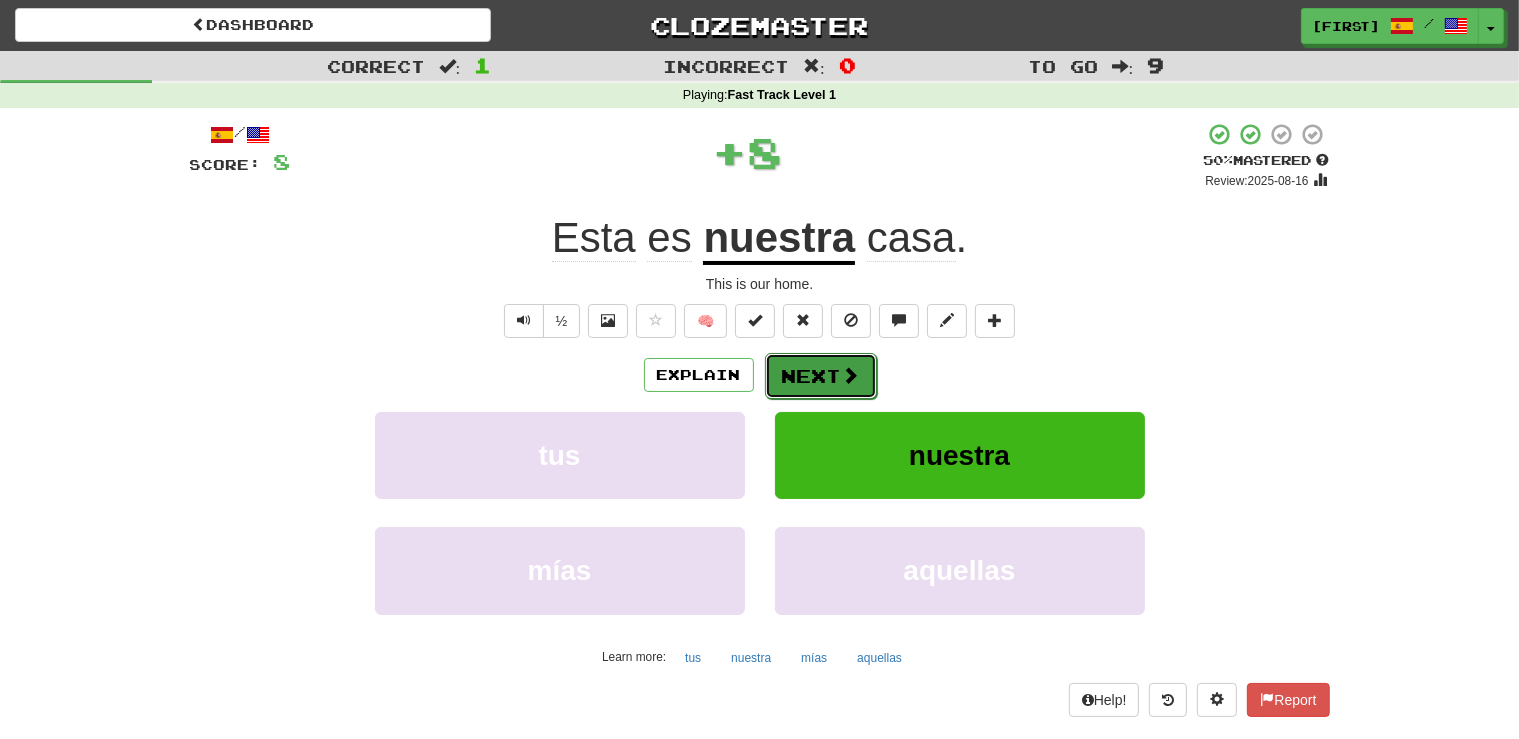 click on "Next" at bounding box center [821, 376] 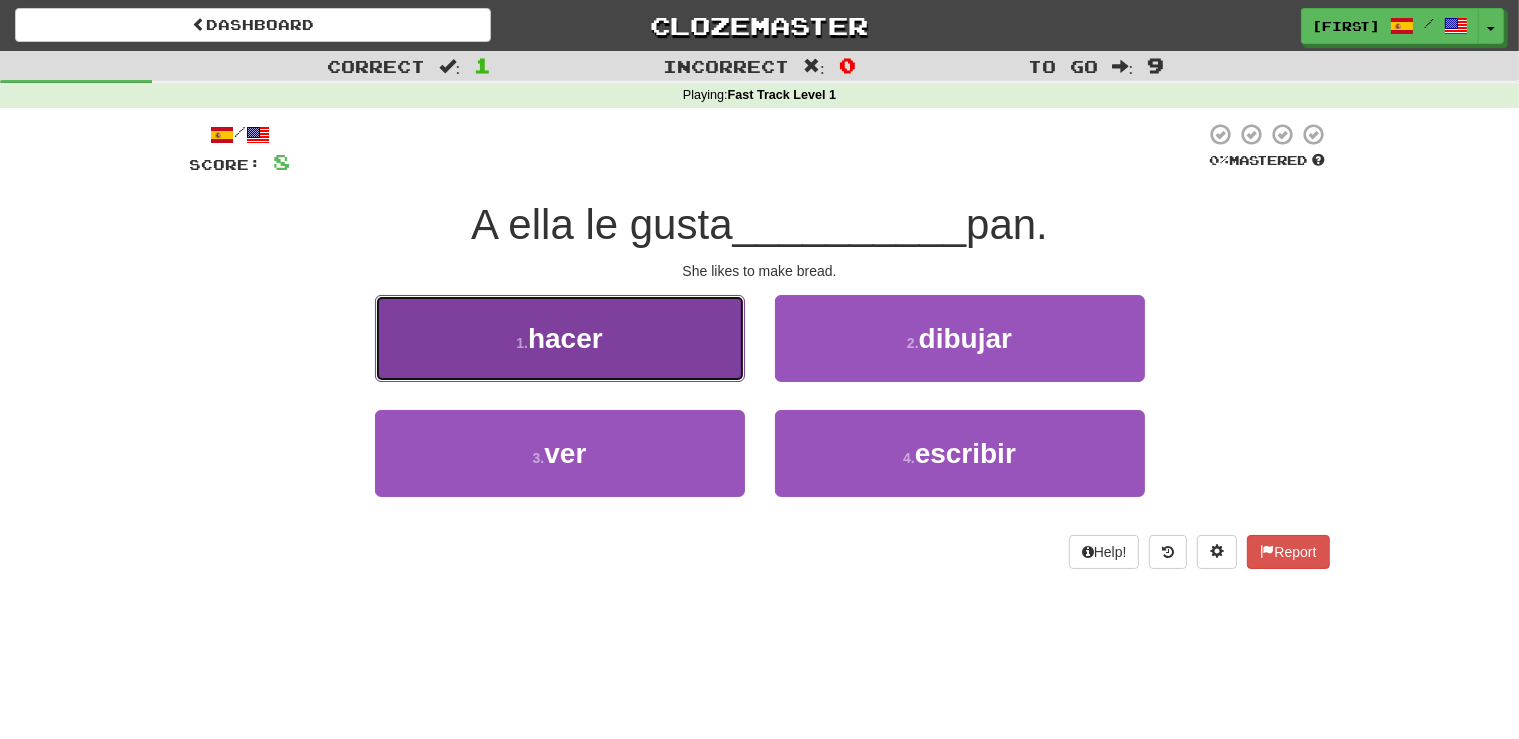 click on "1 .  hacer" at bounding box center [560, 338] 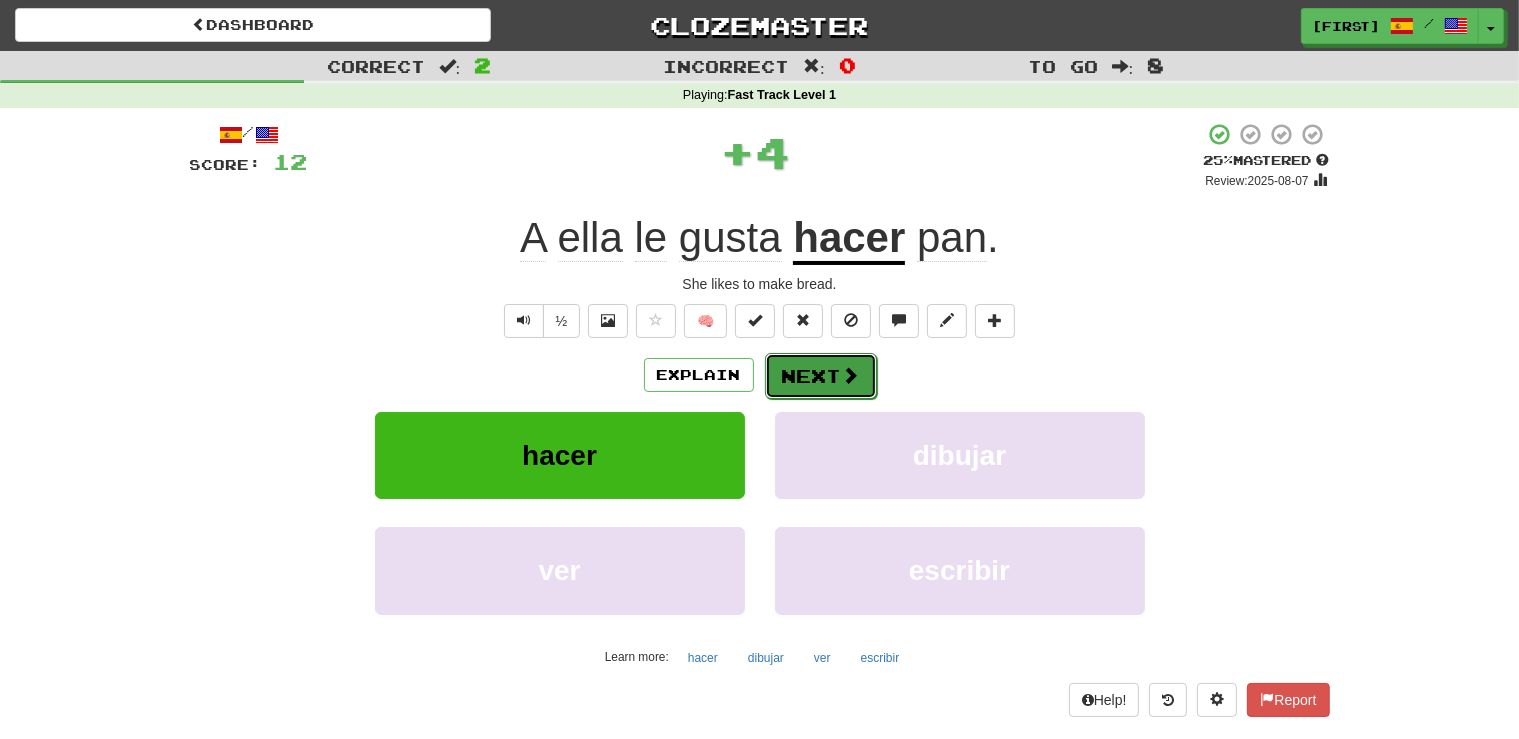 click at bounding box center [851, 375] 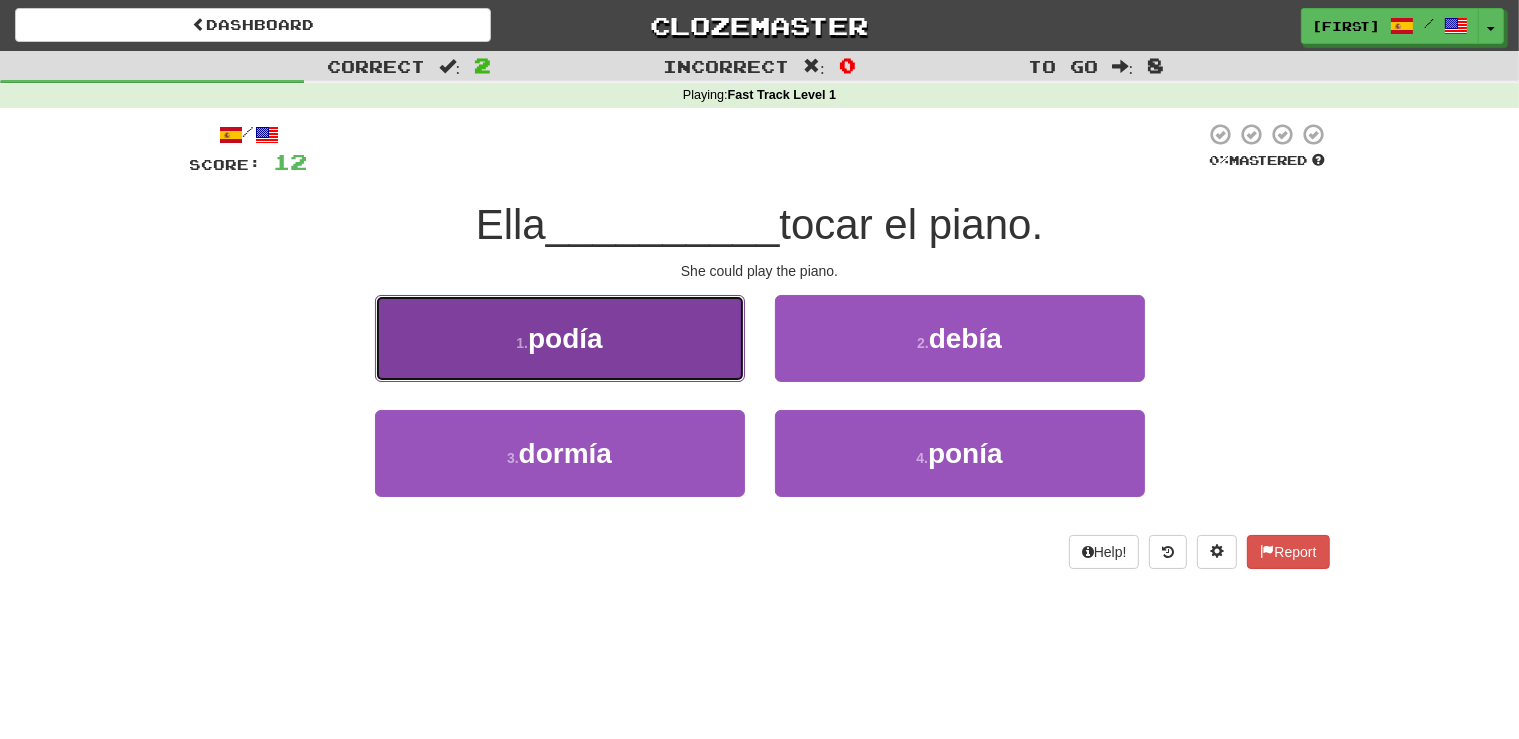 click on "1 .  podía" at bounding box center (560, 338) 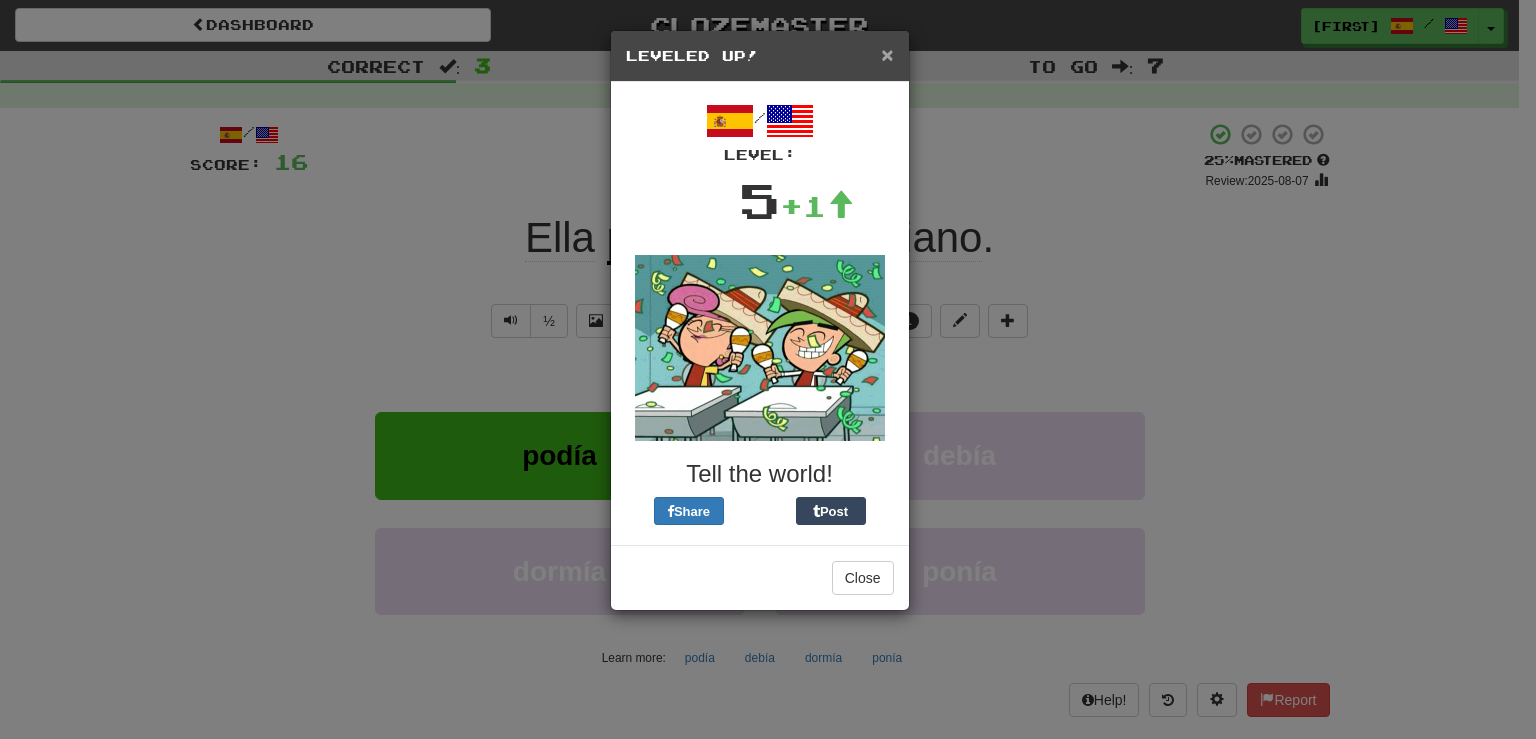 click on "×" at bounding box center (887, 54) 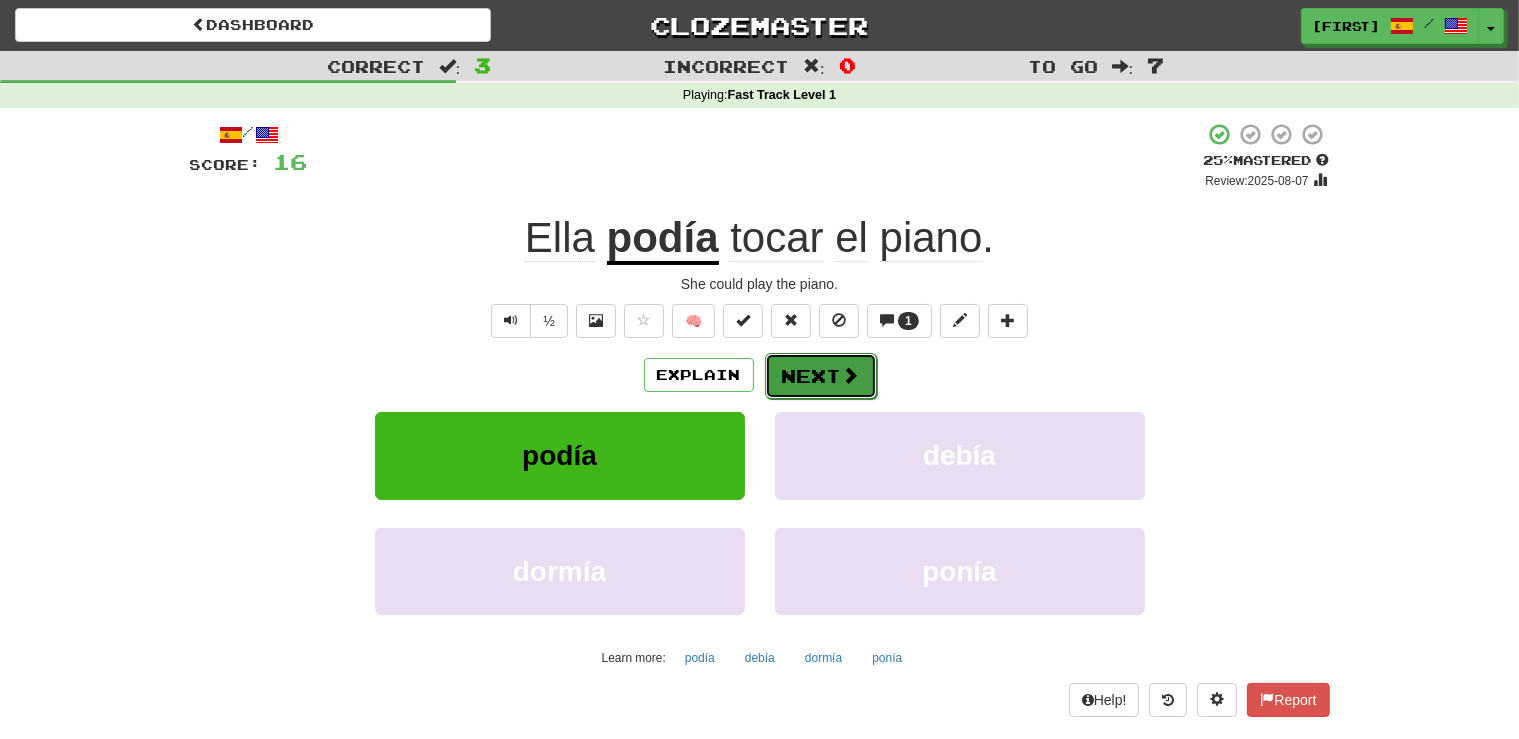click on "Next" at bounding box center [821, 376] 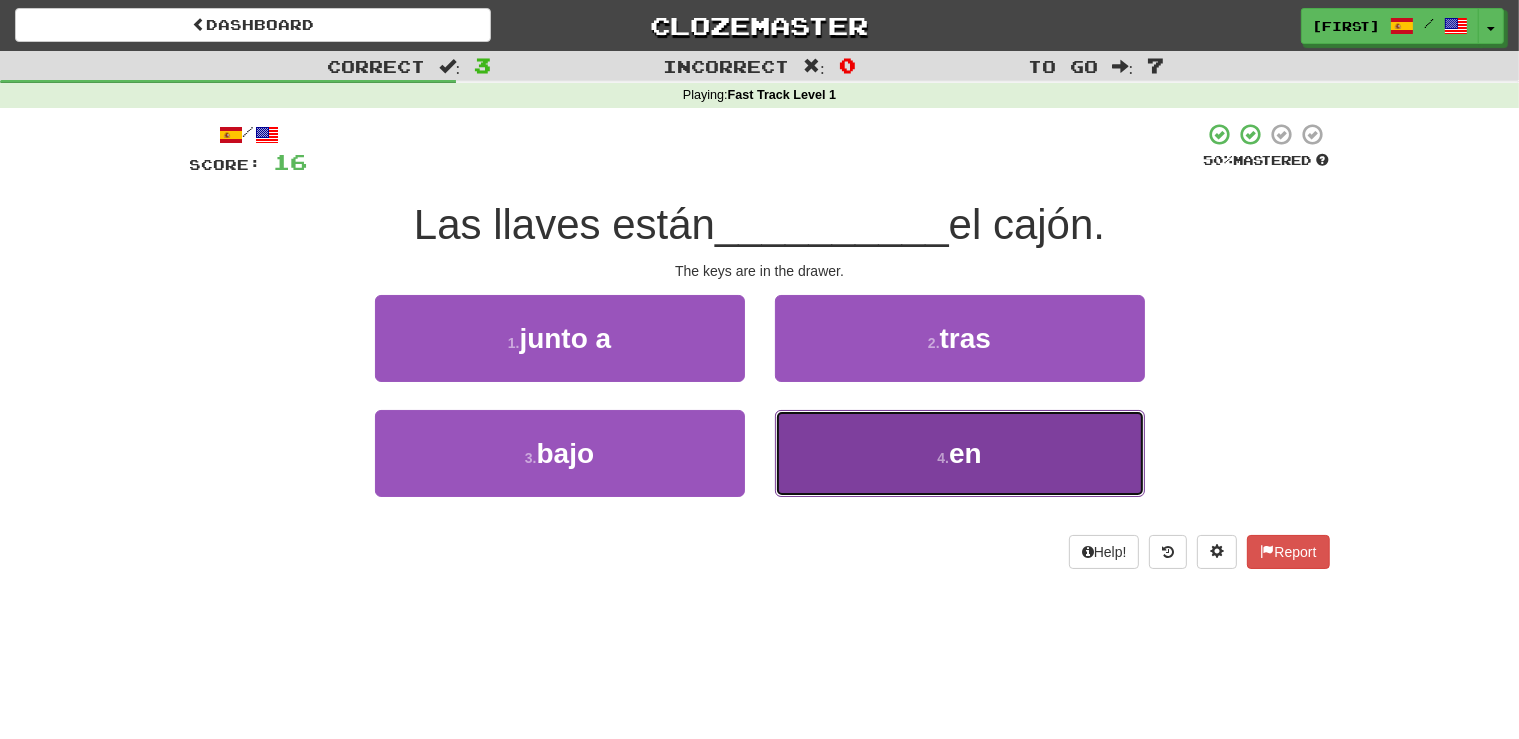 click on "4 .  en" at bounding box center (960, 453) 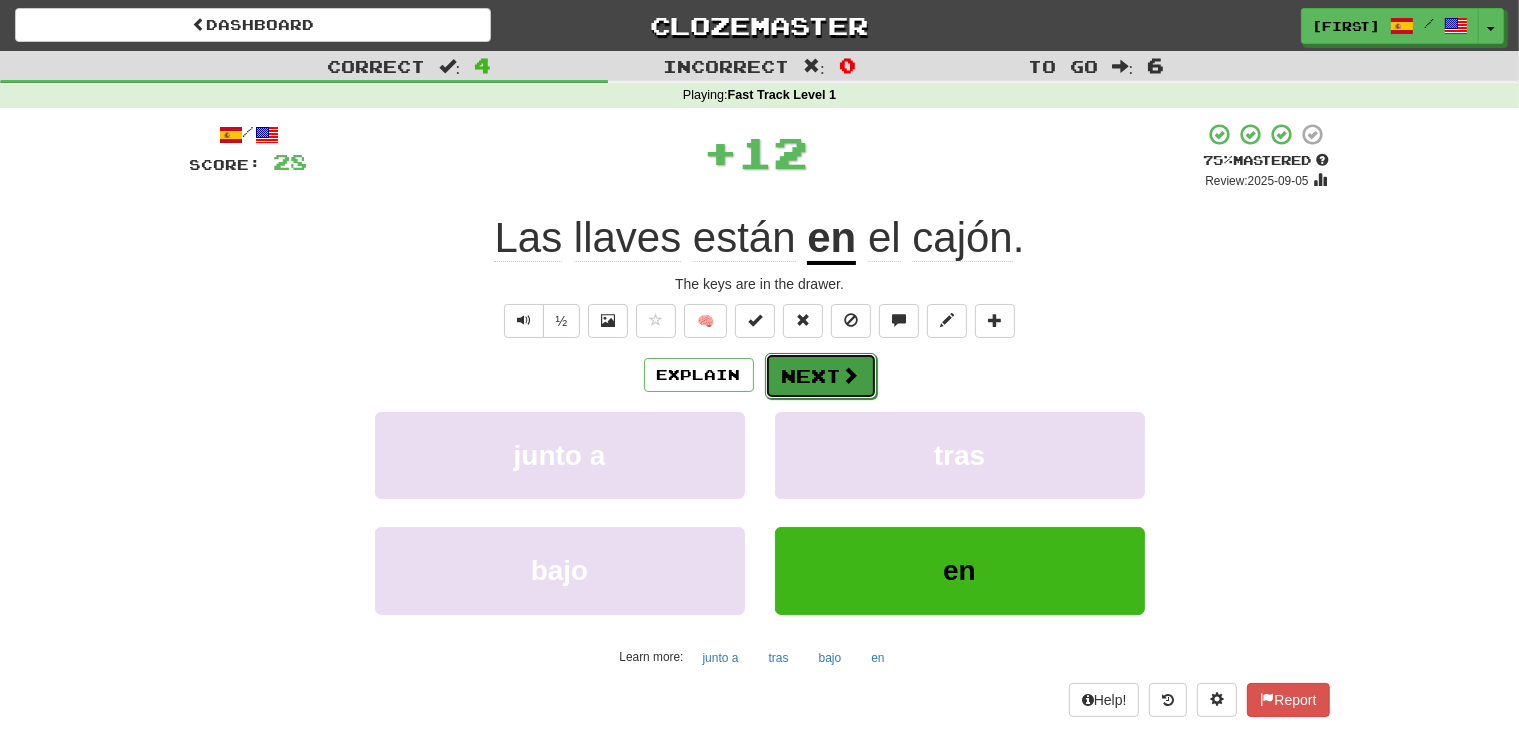 click on "Next" at bounding box center (821, 376) 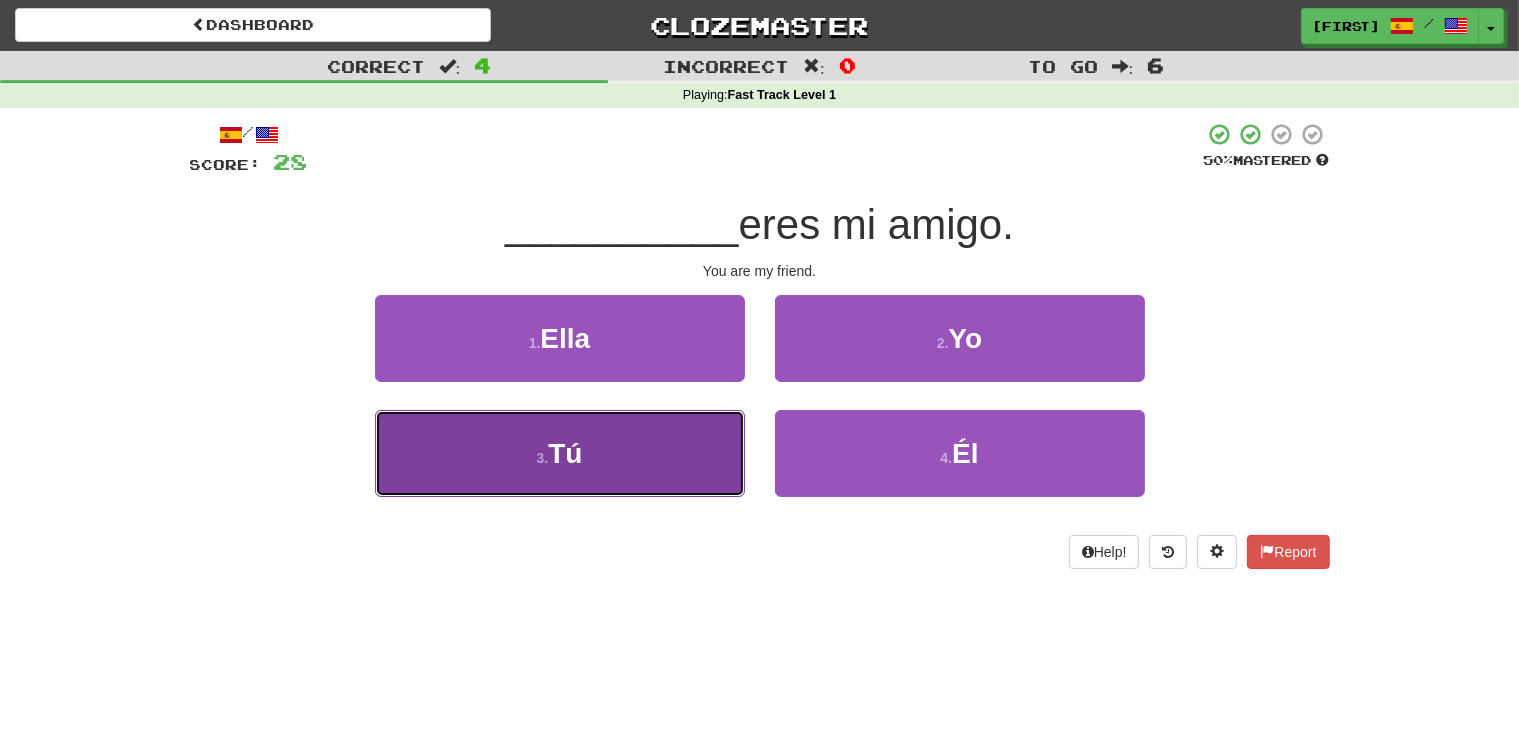 click on "3 .  Tú" at bounding box center [560, 453] 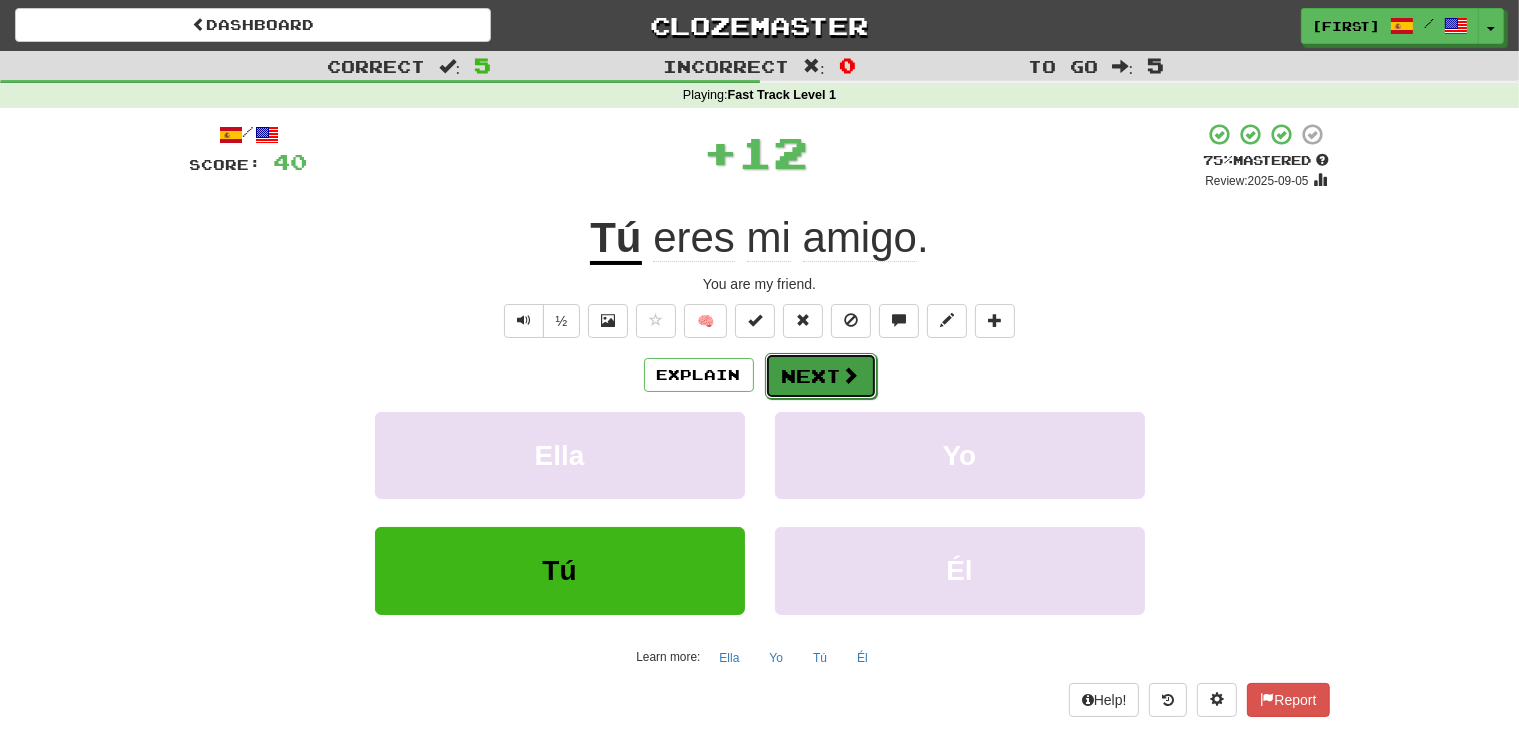 click on "Next" at bounding box center (821, 376) 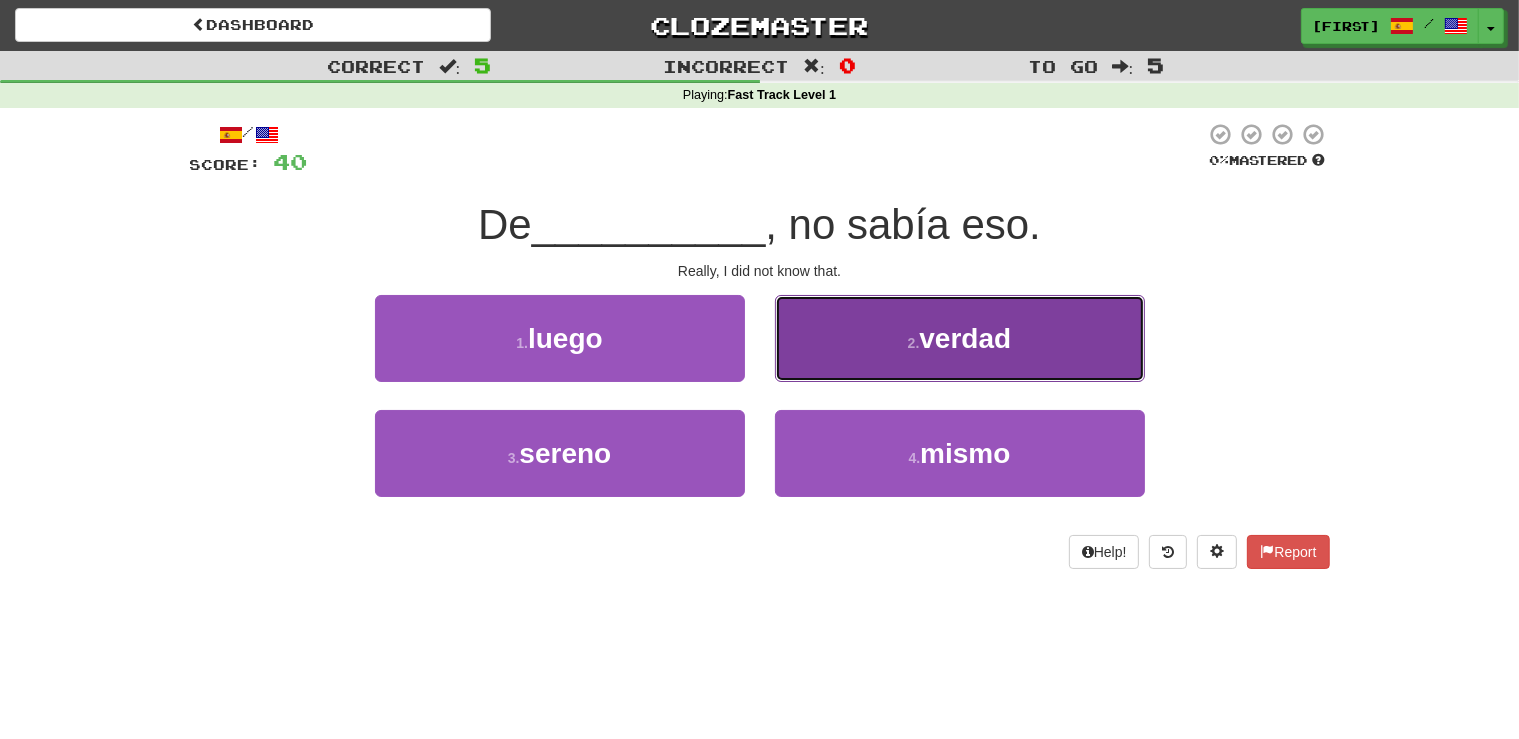 click on "verdad" at bounding box center [965, 338] 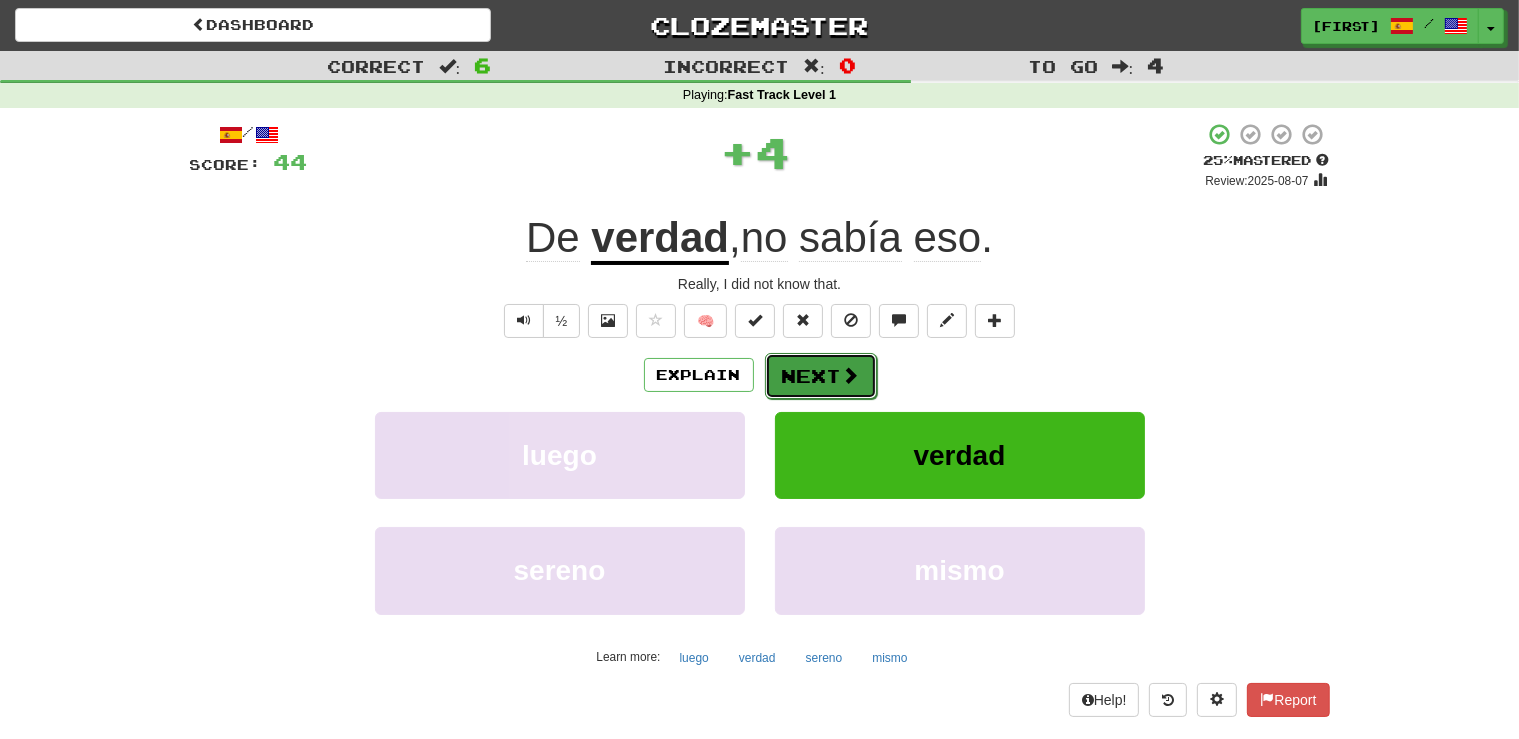 click on "Next" at bounding box center (821, 376) 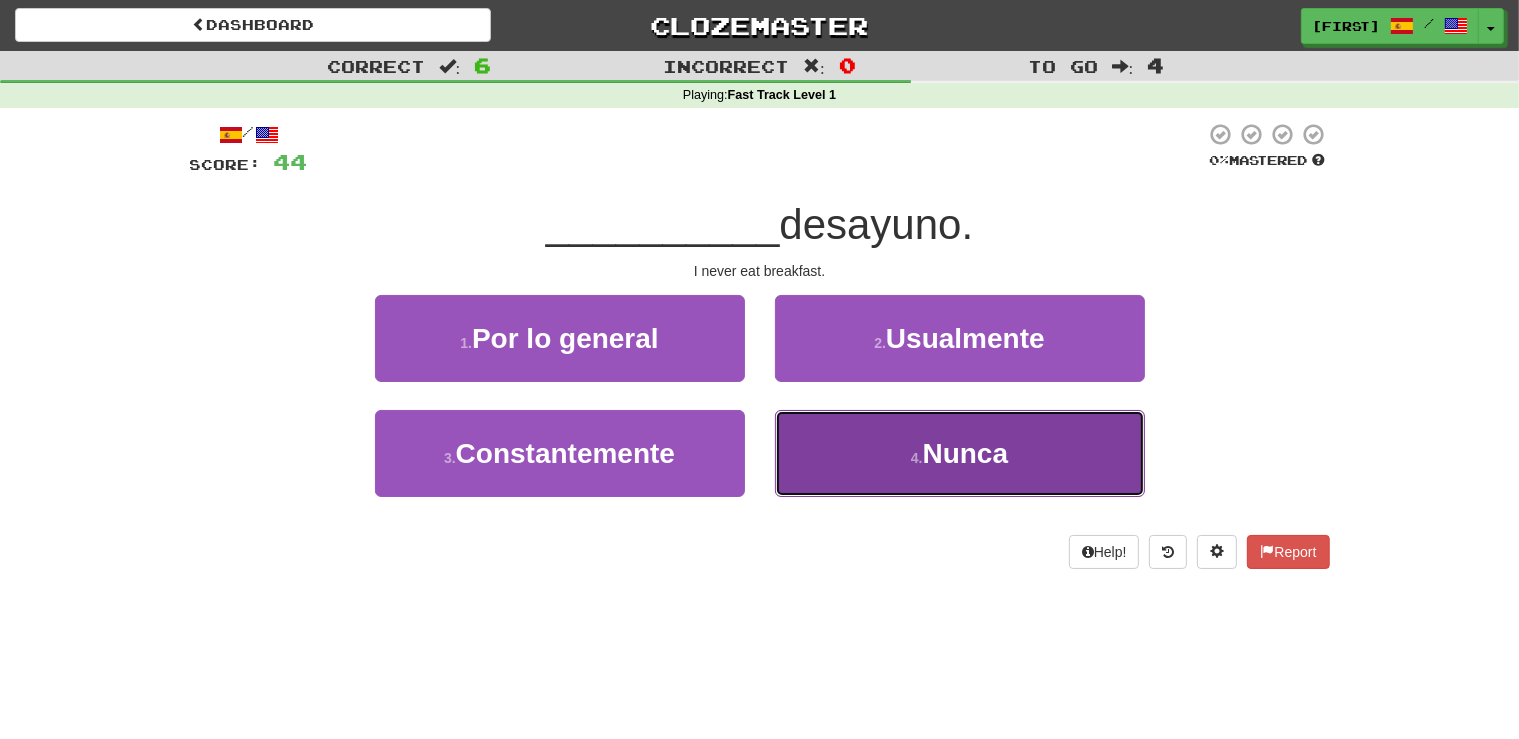 click on "4 .  Nunca" at bounding box center [960, 453] 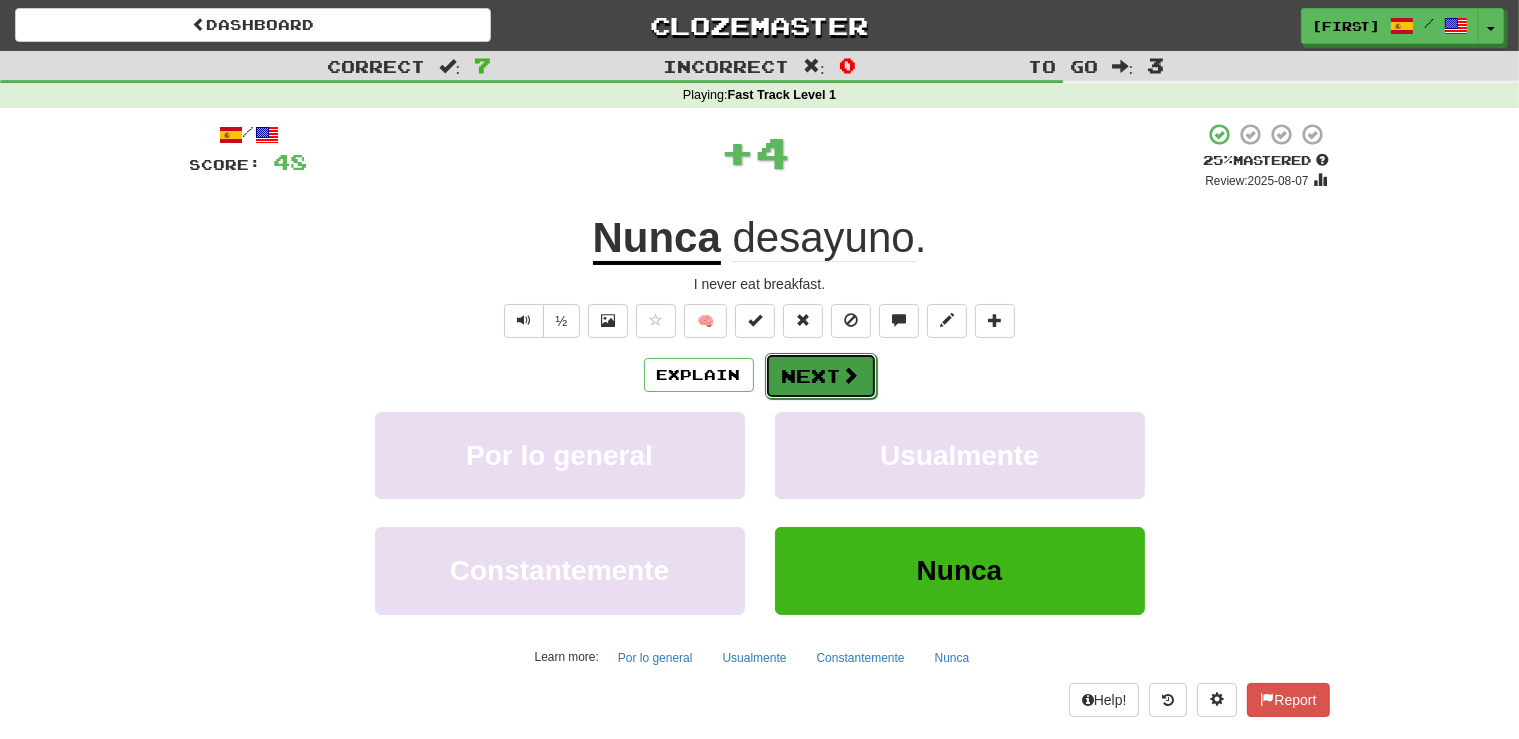 click on "Next" at bounding box center [821, 376] 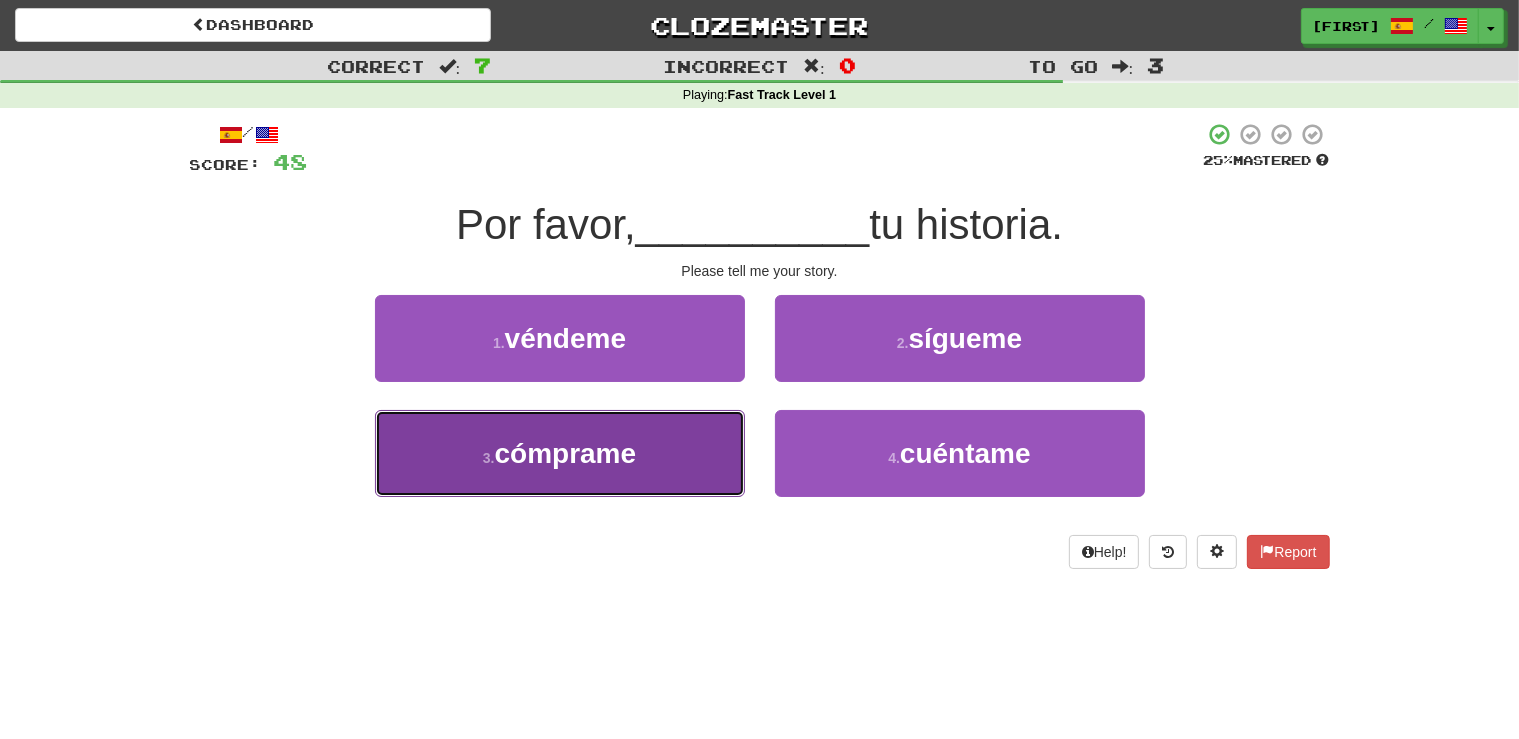 click on "3 .  cómprame" at bounding box center [560, 453] 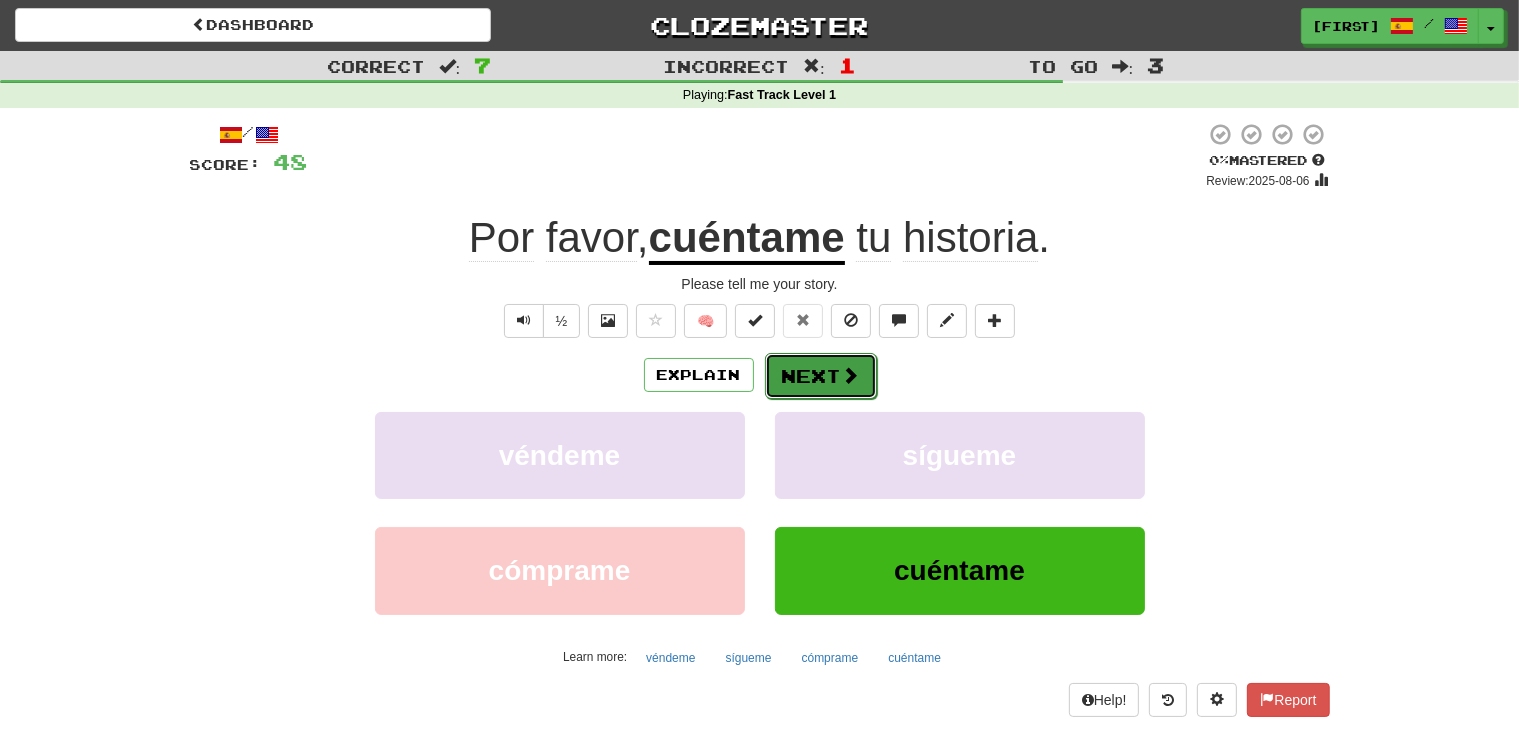 click on "Next" at bounding box center [821, 376] 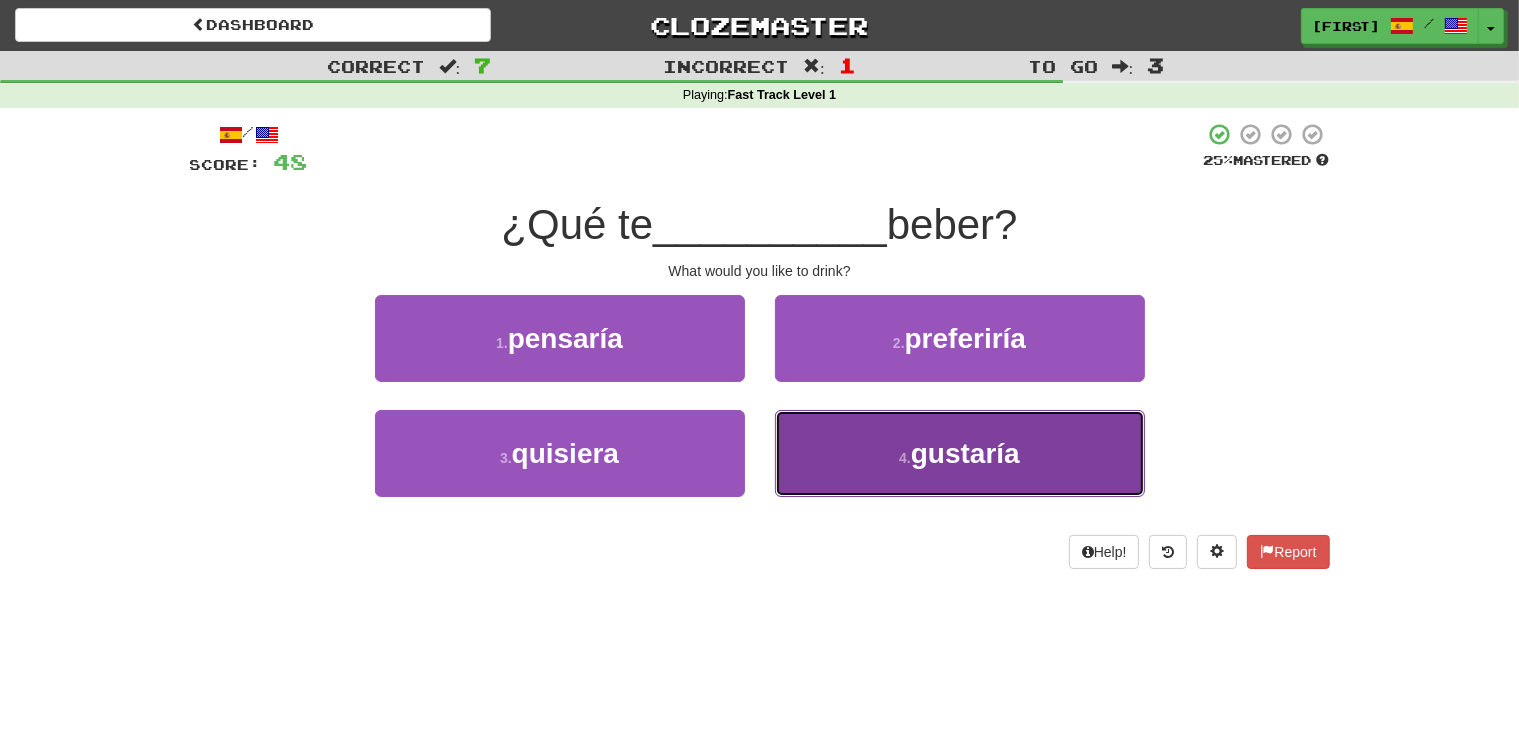 click on "4 .  gustaría" at bounding box center (960, 453) 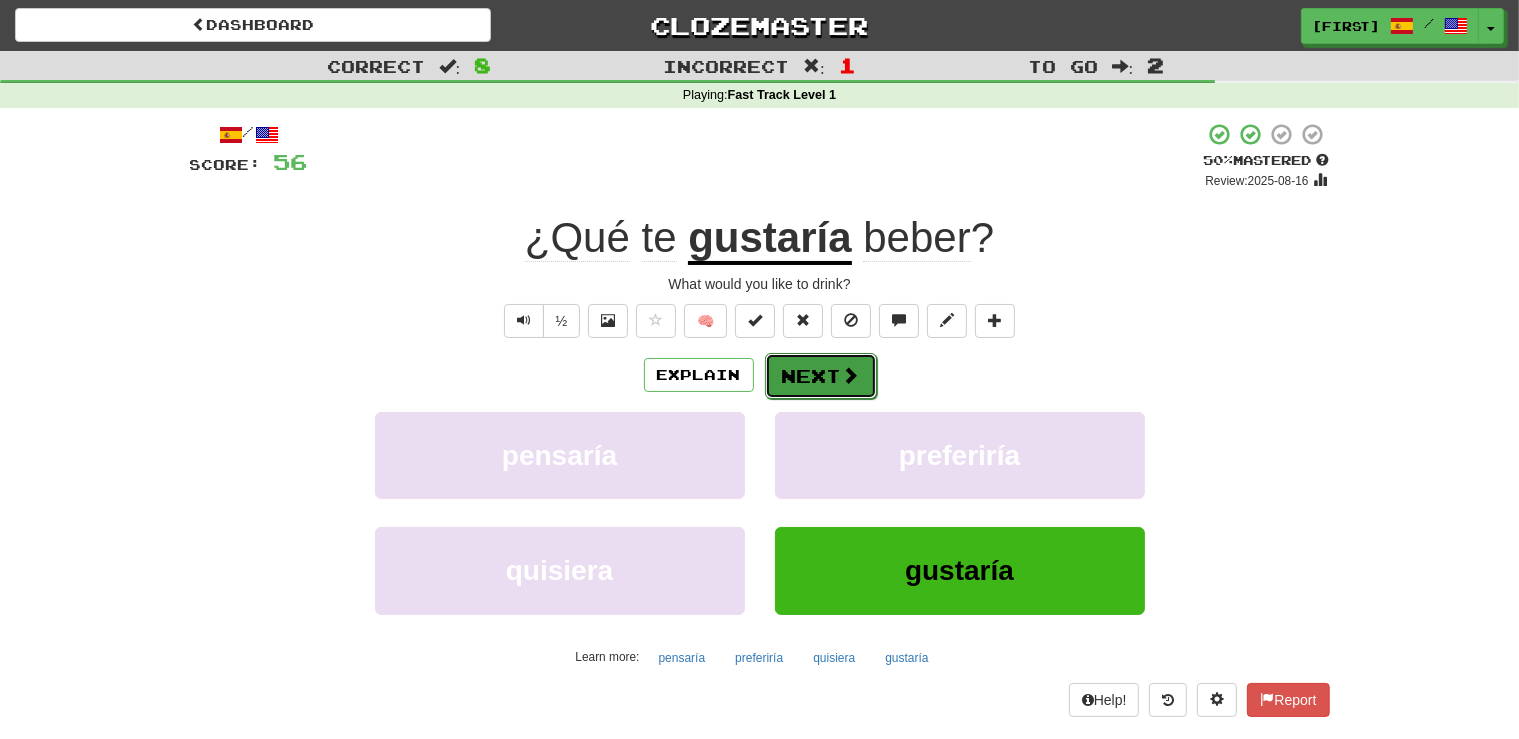 click on "Next" at bounding box center (821, 376) 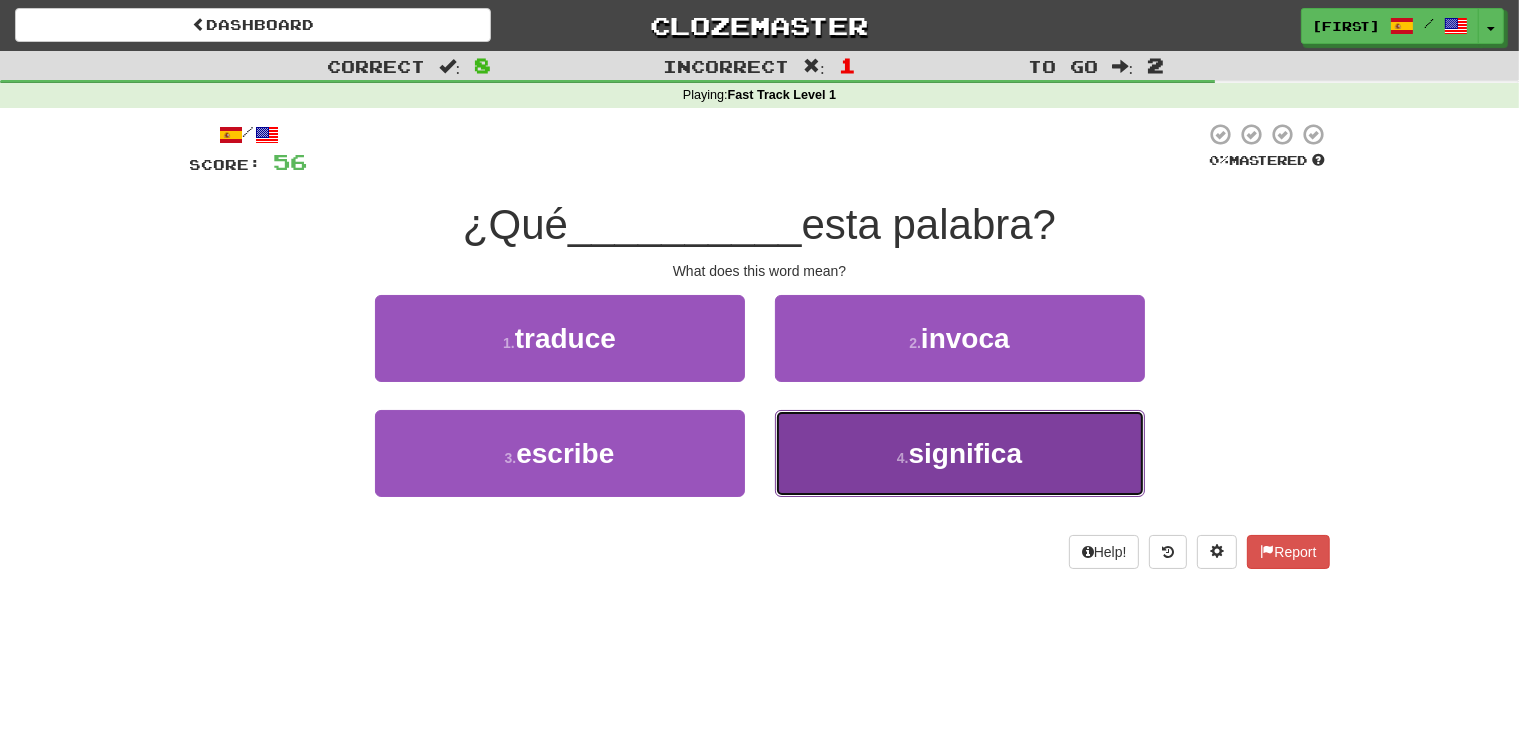 click on "4 .  significa" at bounding box center [960, 453] 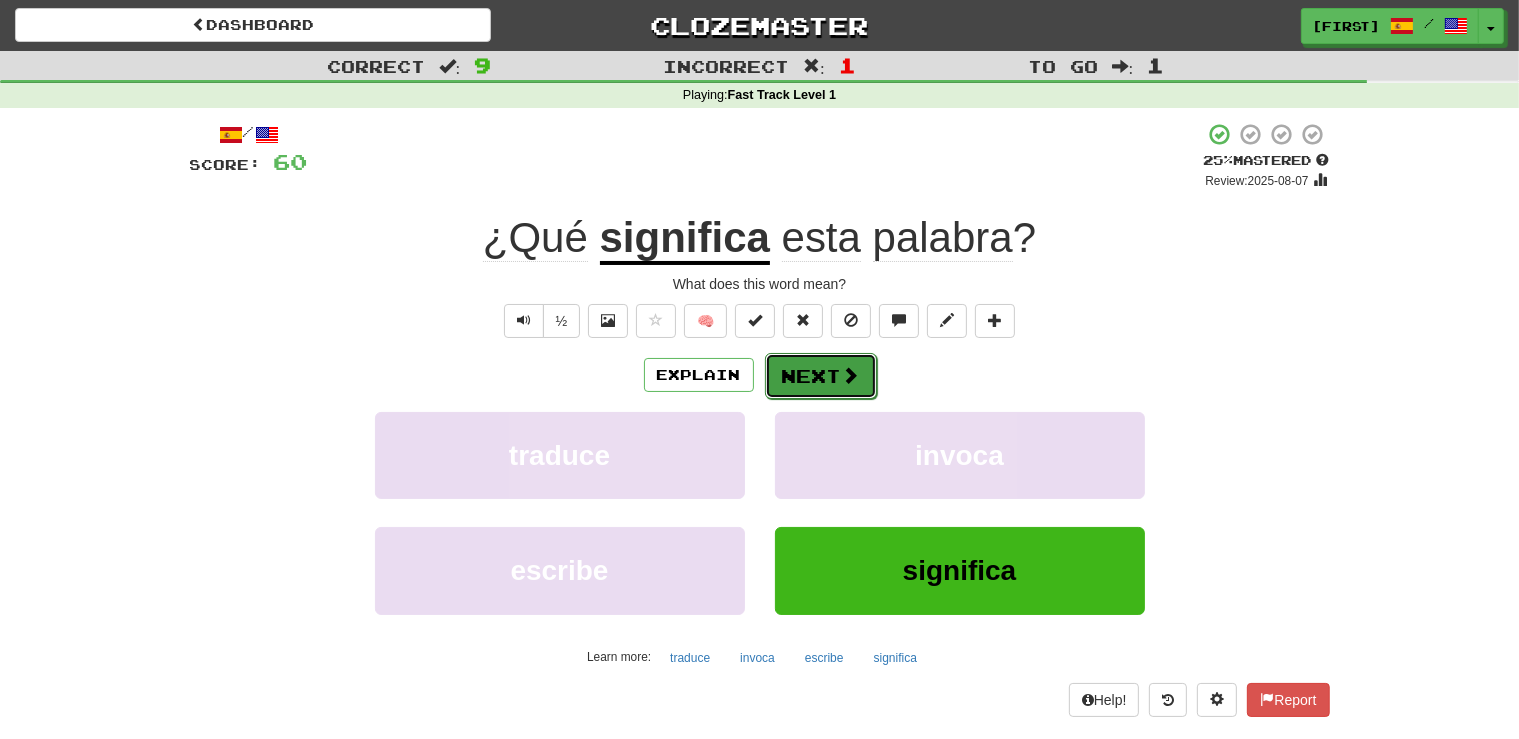 click on "Next" at bounding box center [821, 376] 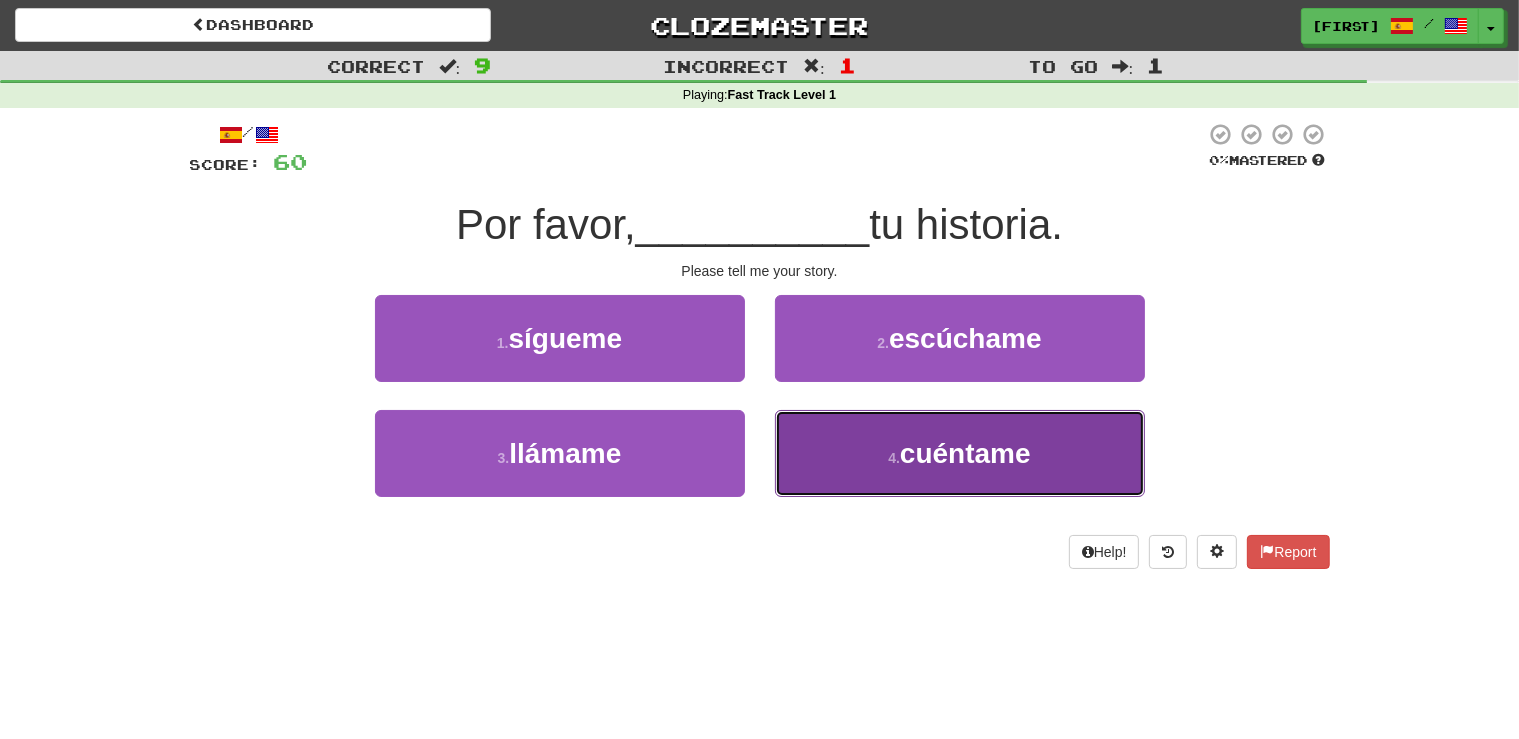 click on "cuéntame" at bounding box center (965, 453) 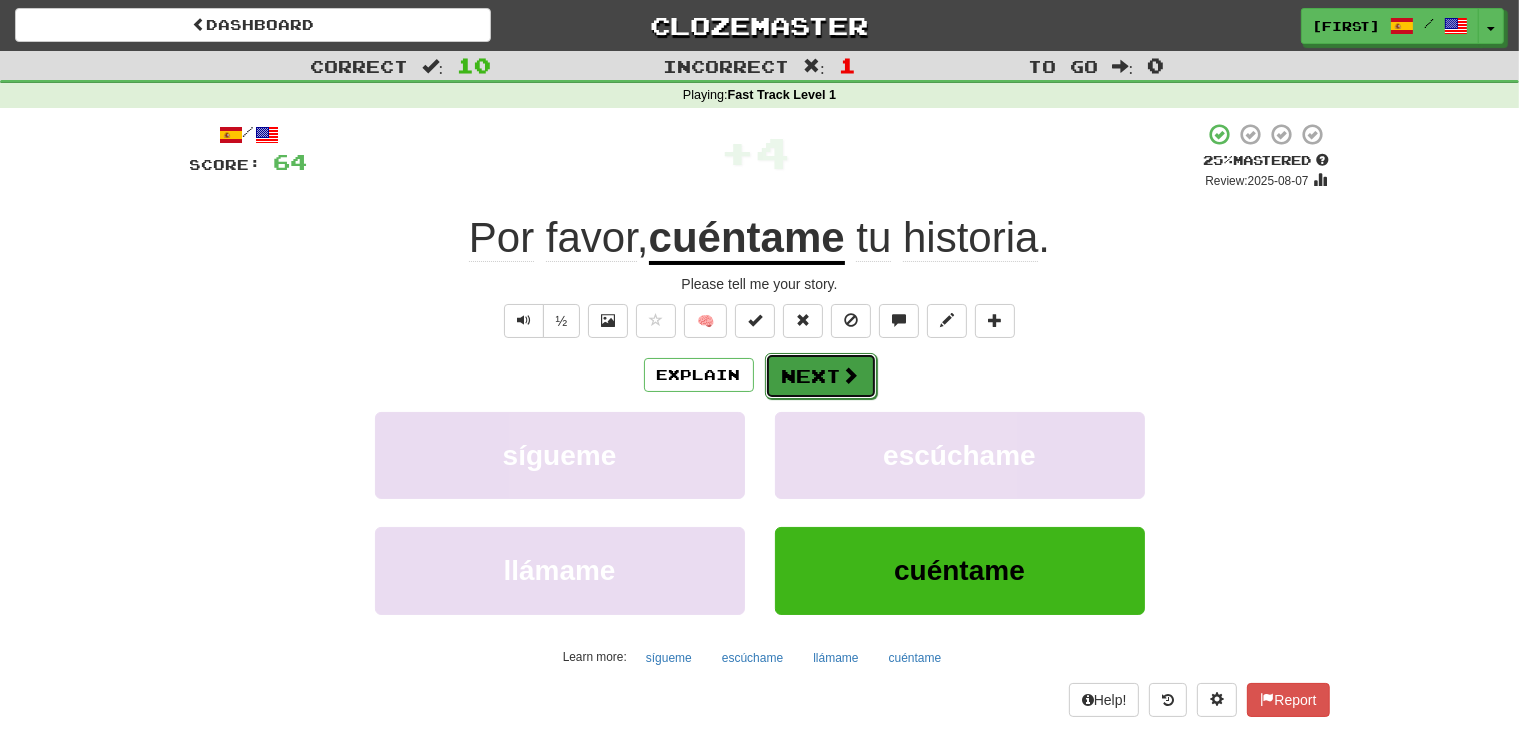 click on "Next" at bounding box center (821, 376) 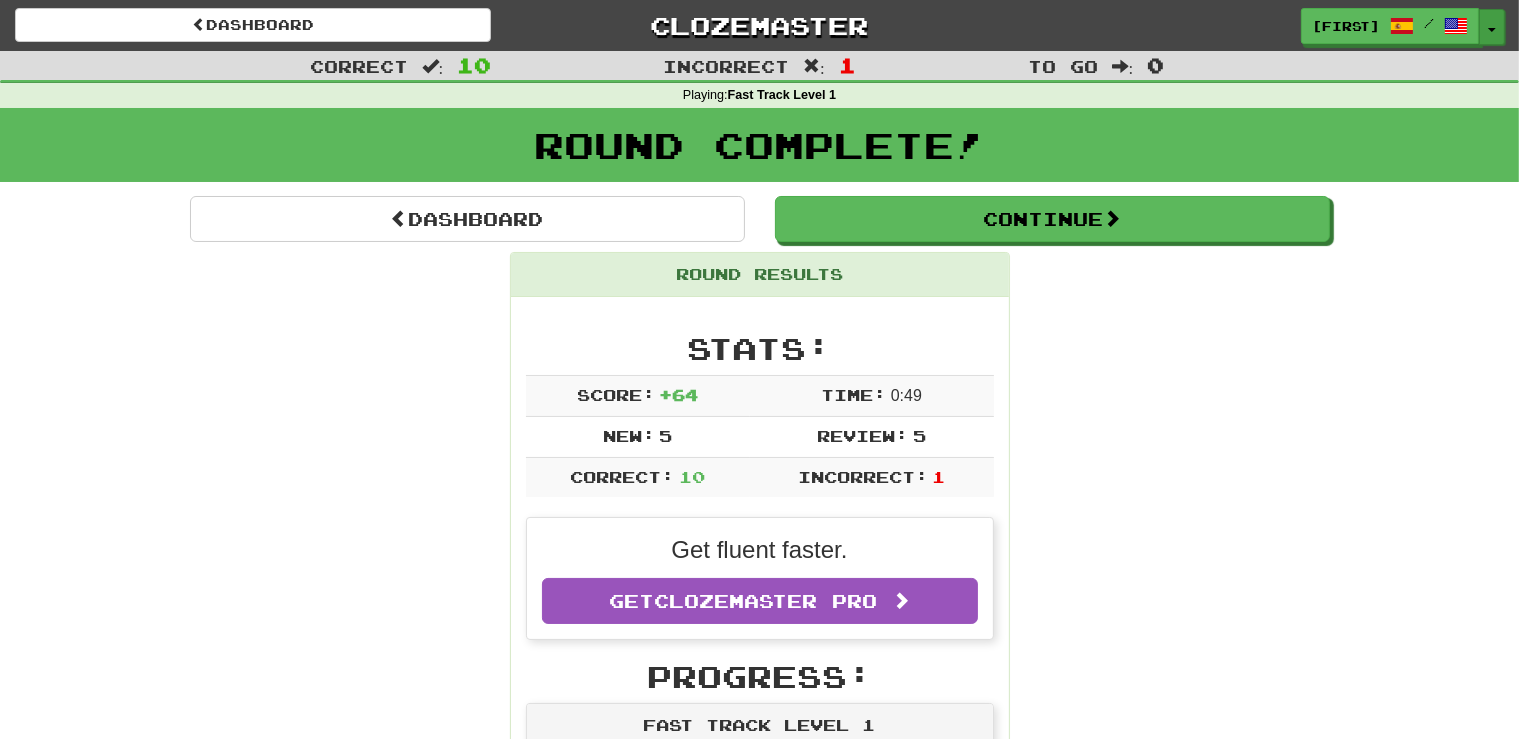 click on "Toggle Dropdown" at bounding box center (1492, 27) 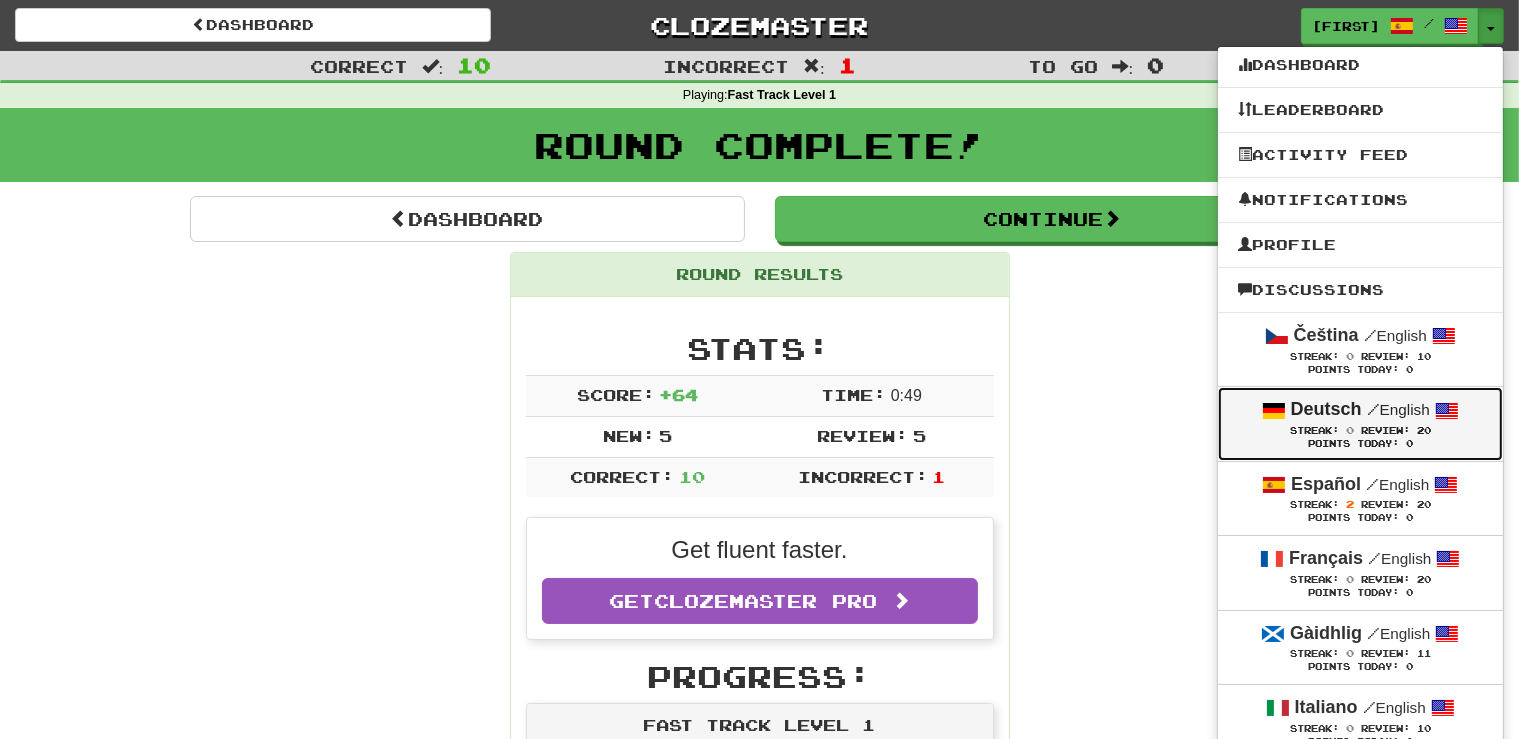 click on "Streak:
0
Review:
20" at bounding box center (1360, 430) 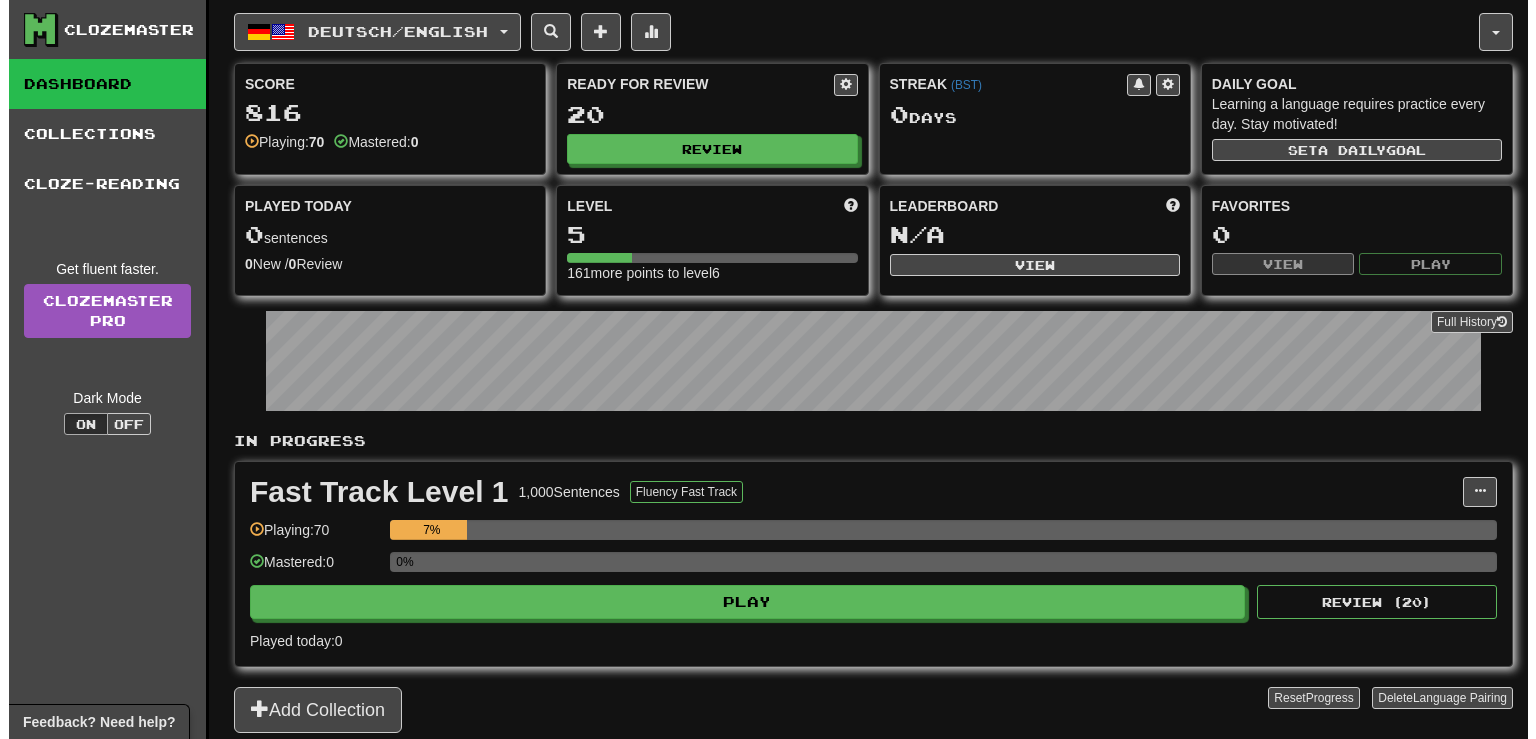 scroll, scrollTop: 0, scrollLeft: 0, axis: both 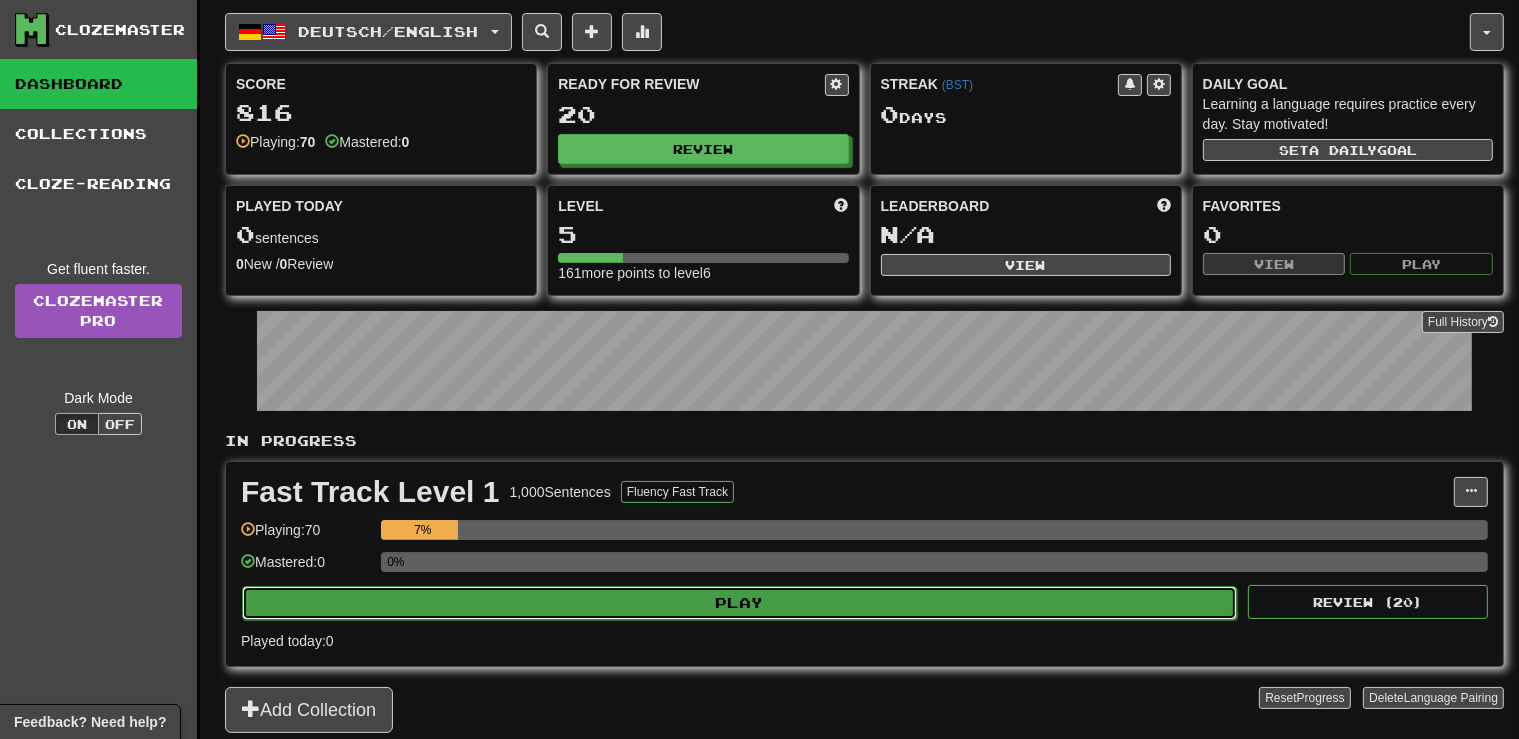 click on "Play" at bounding box center (739, 603) 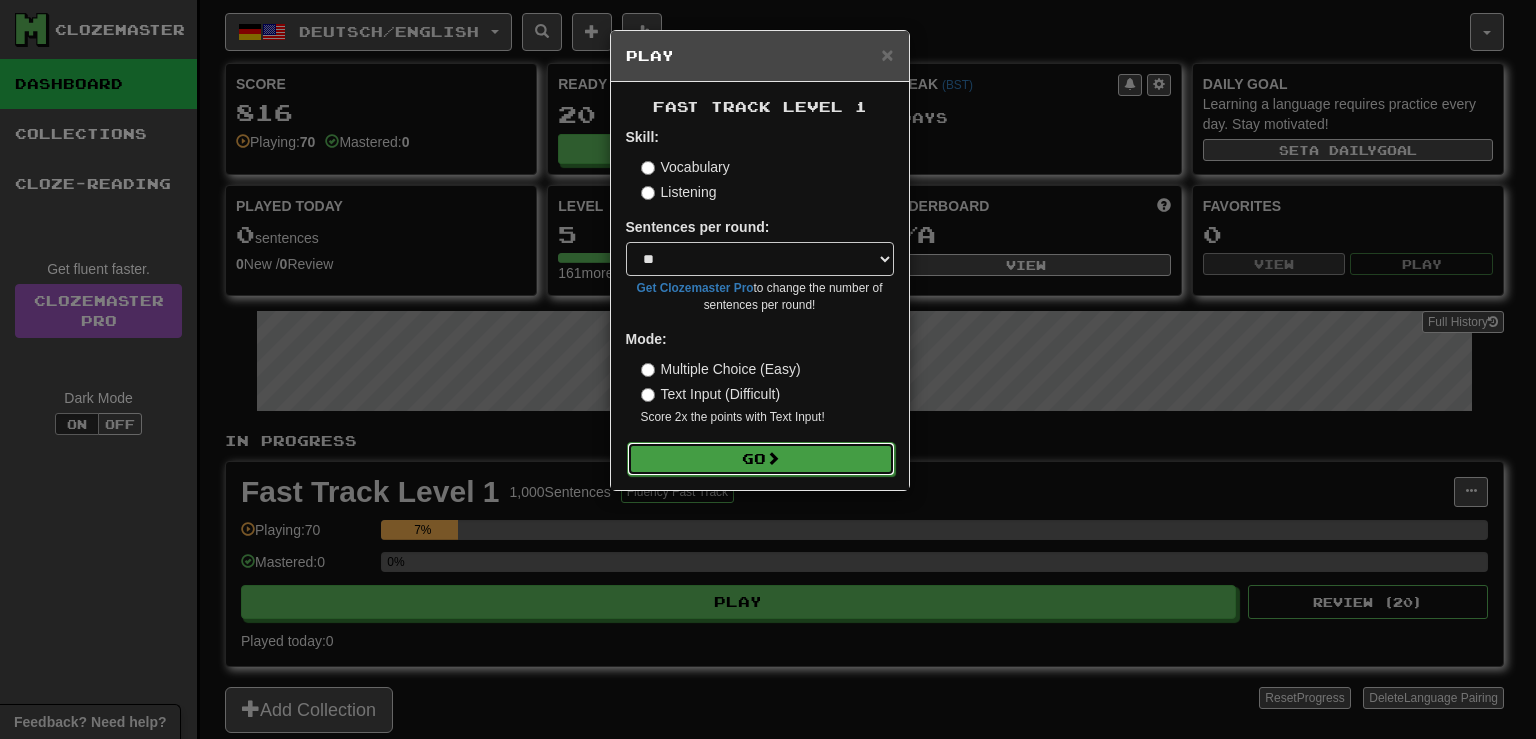 click on "Go" at bounding box center [761, 459] 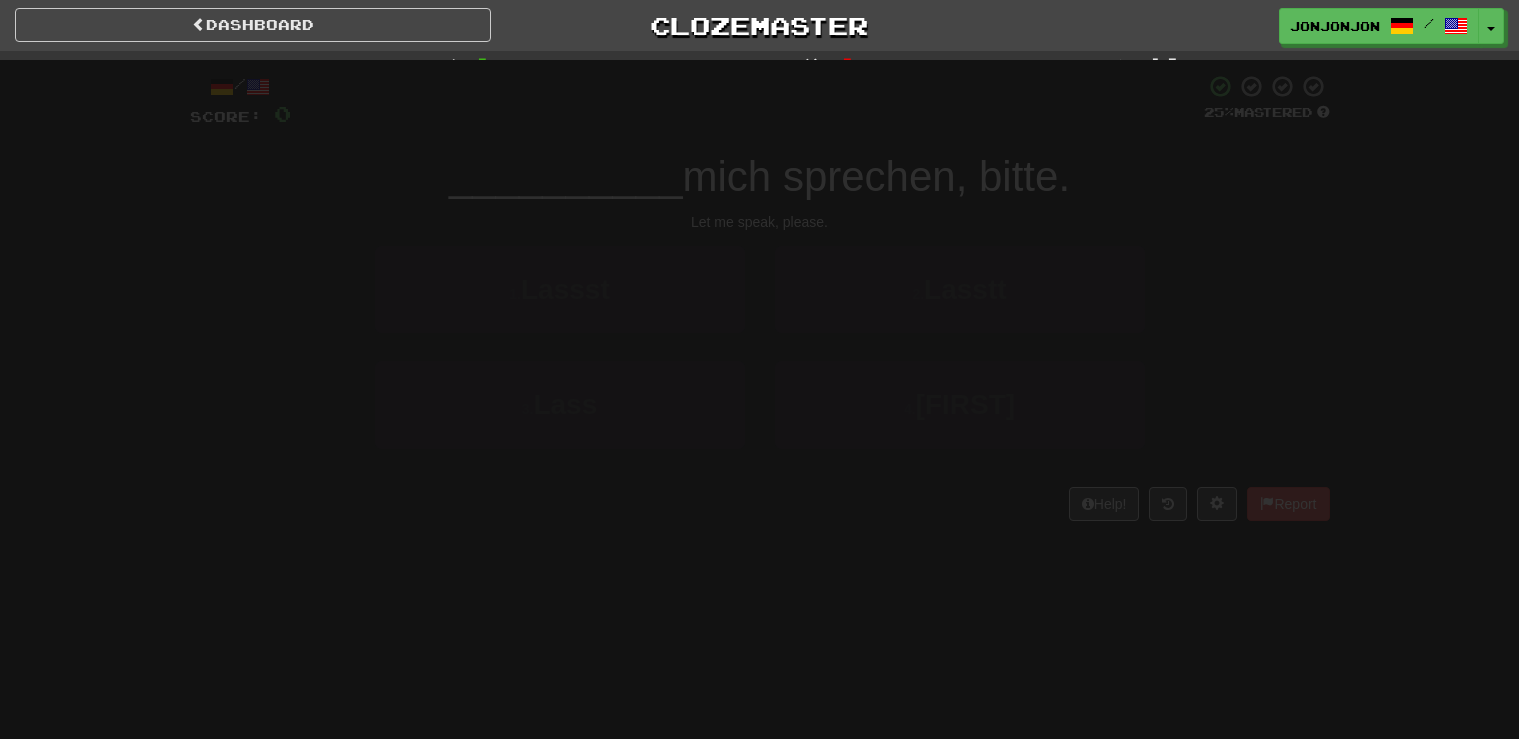 scroll, scrollTop: 0, scrollLeft: 0, axis: both 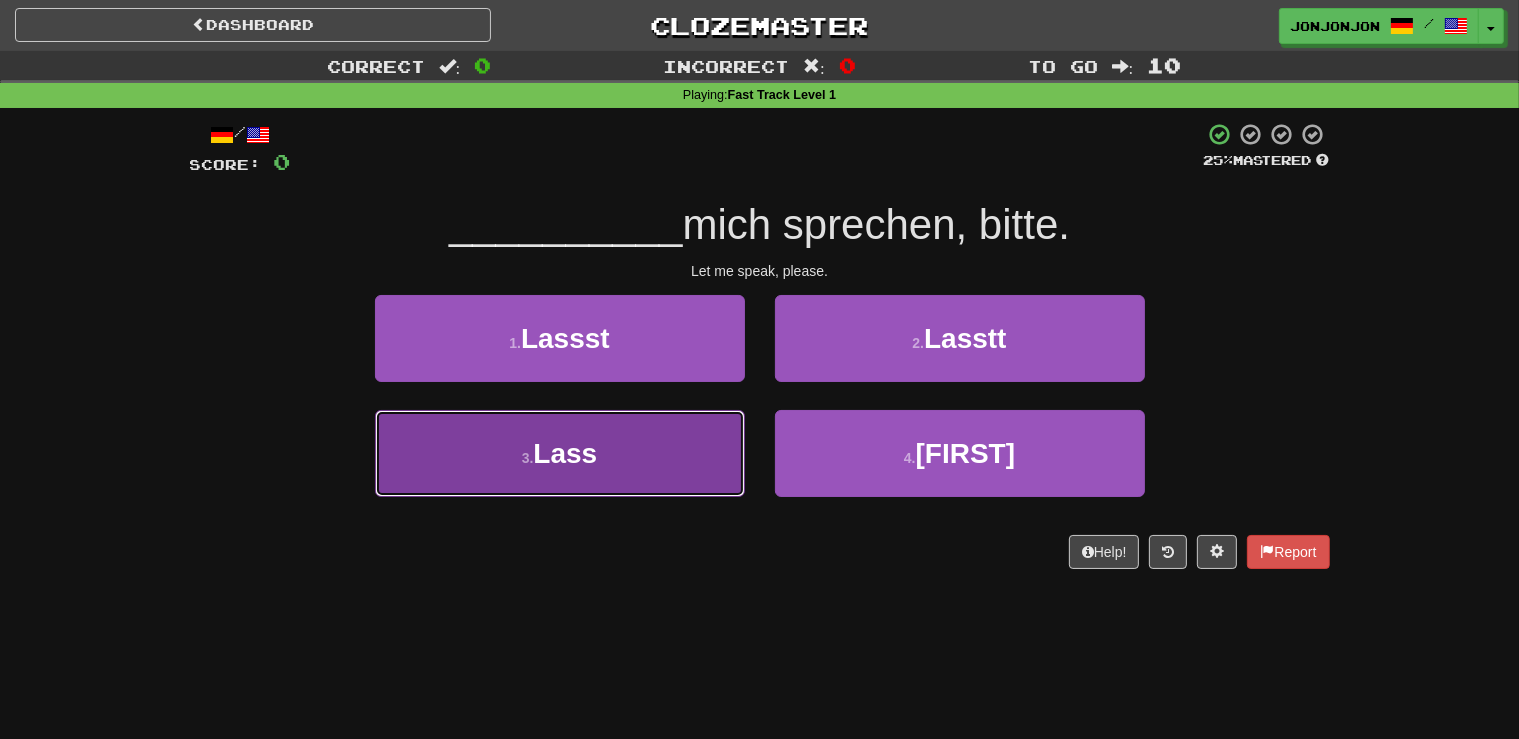 click on "3 .  Lass" at bounding box center (560, 453) 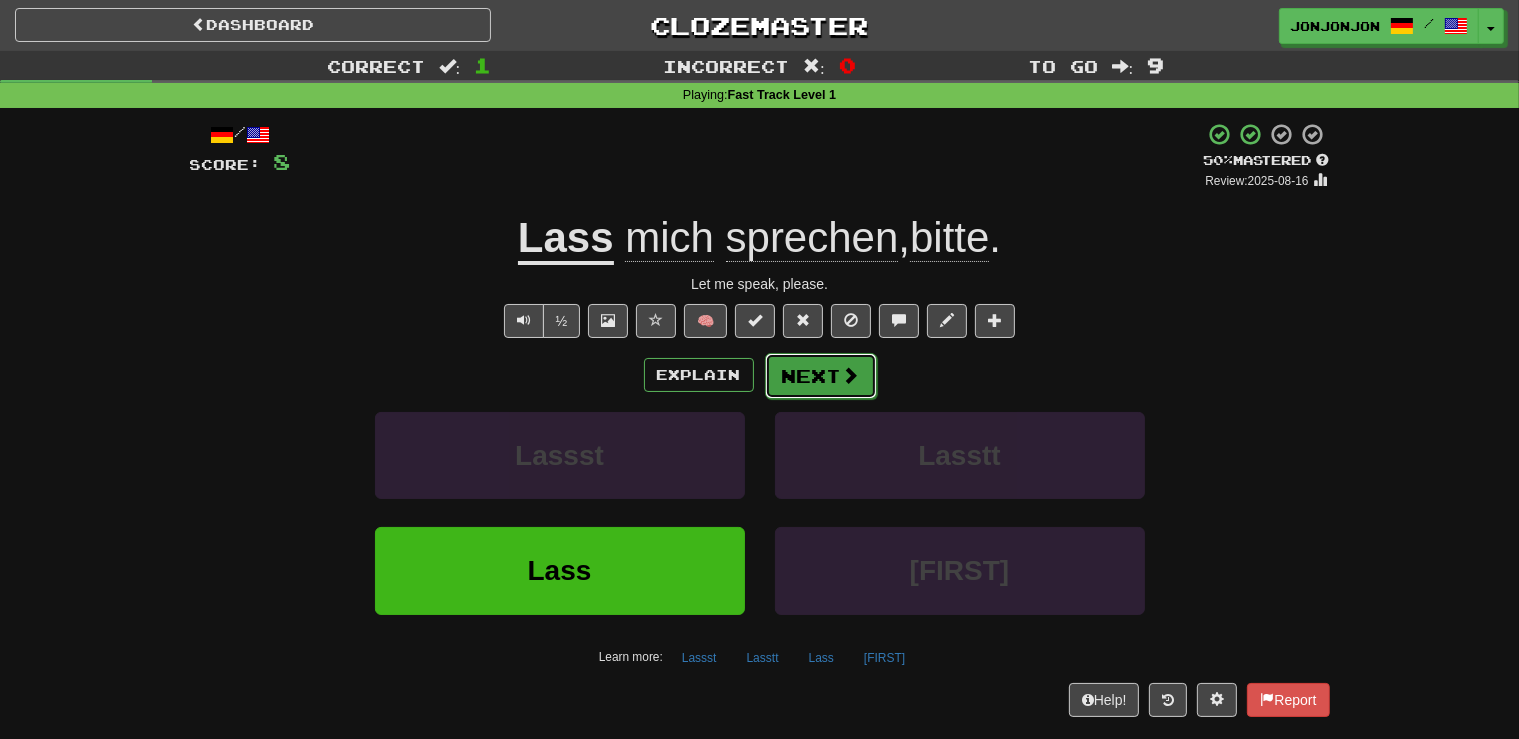 click on "Next" at bounding box center [821, 376] 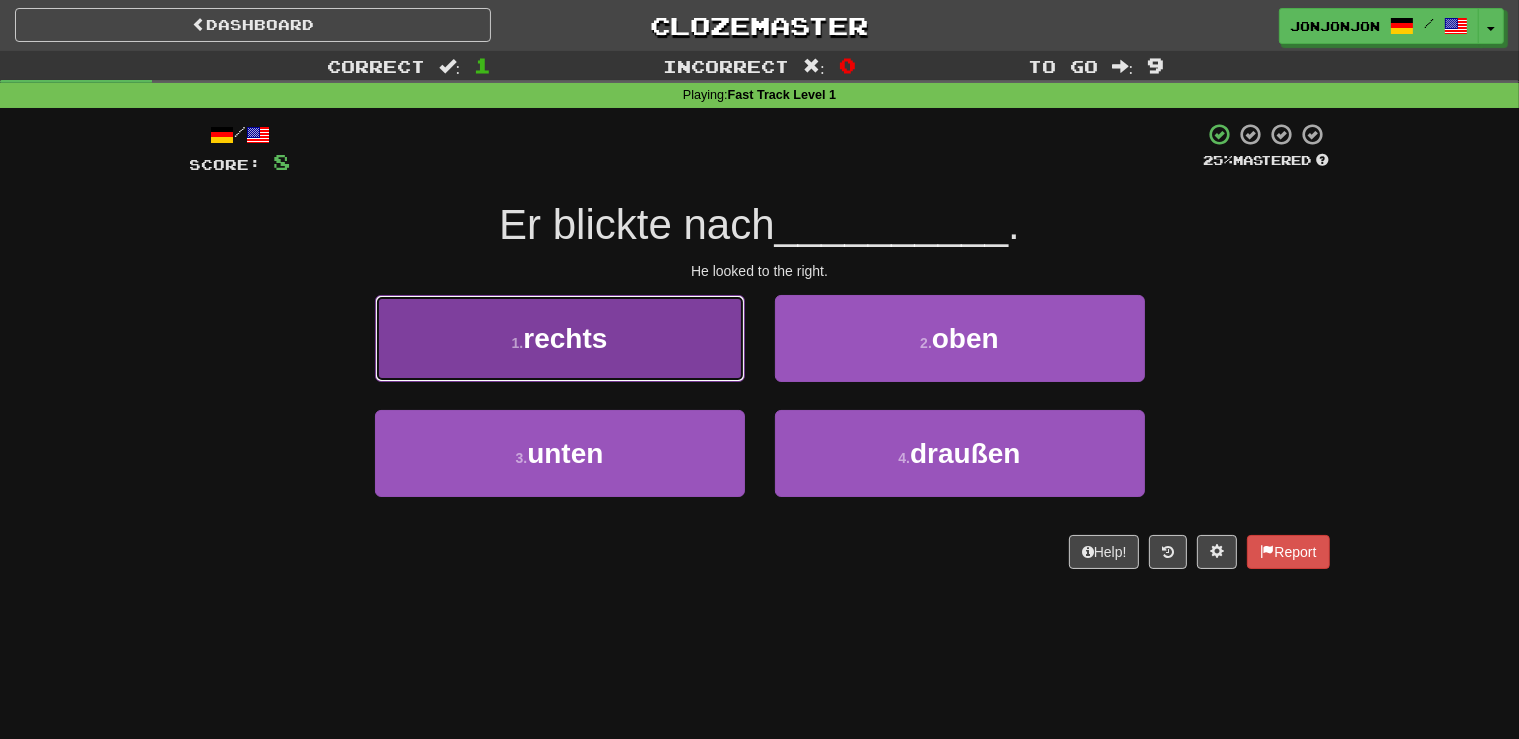 click on "1 .  rechts" at bounding box center (560, 338) 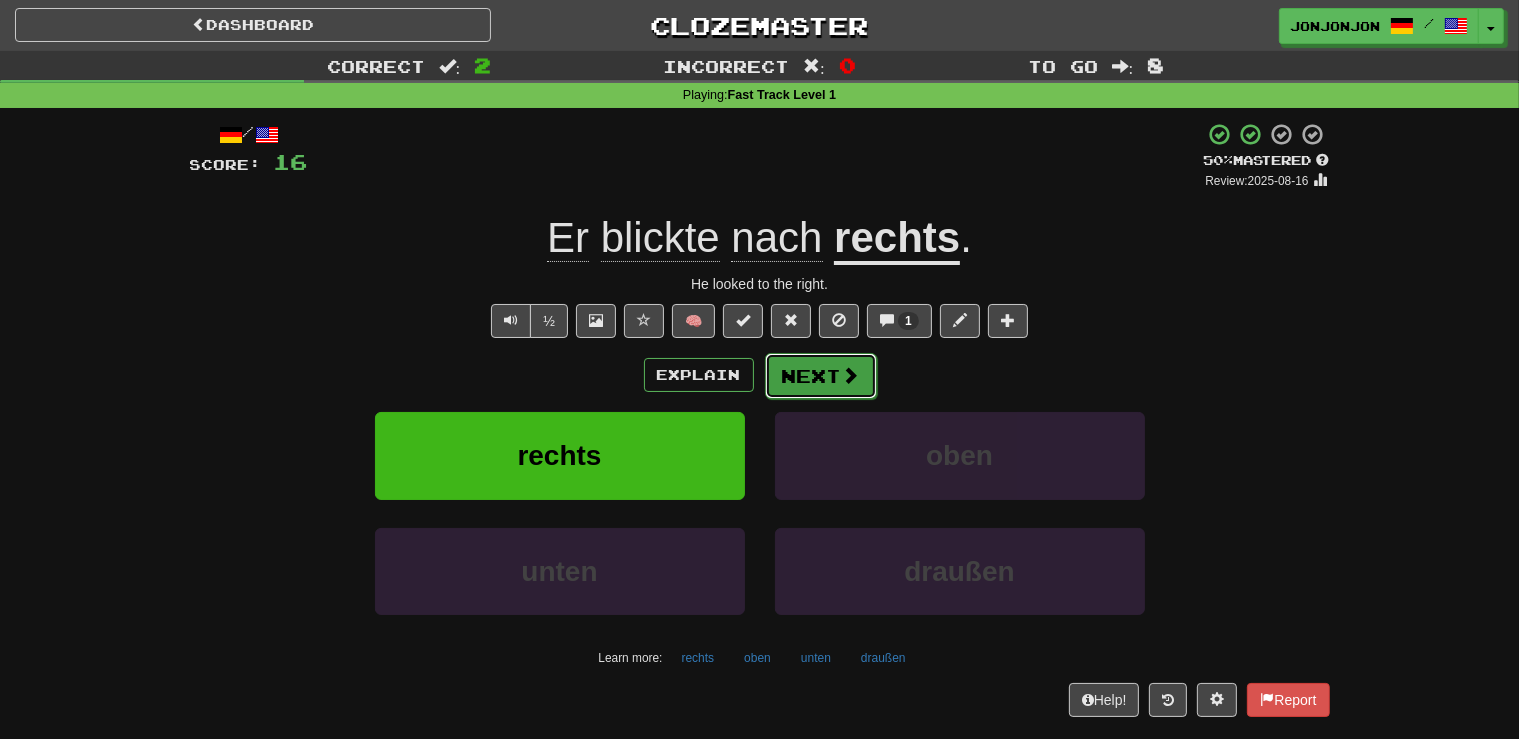 click on "Next" at bounding box center (821, 376) 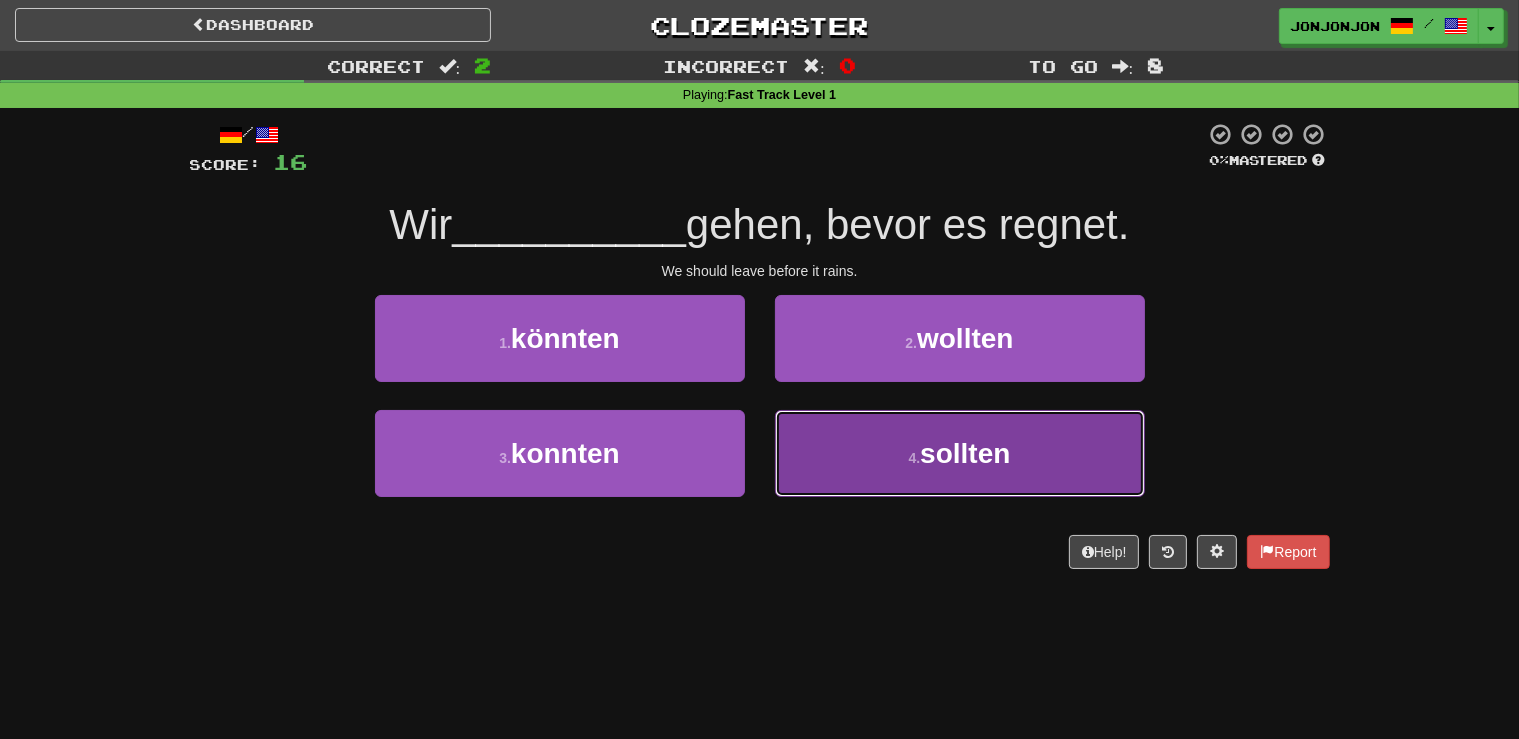 click on "4 .  sollten" at bounding box center (960, 453) 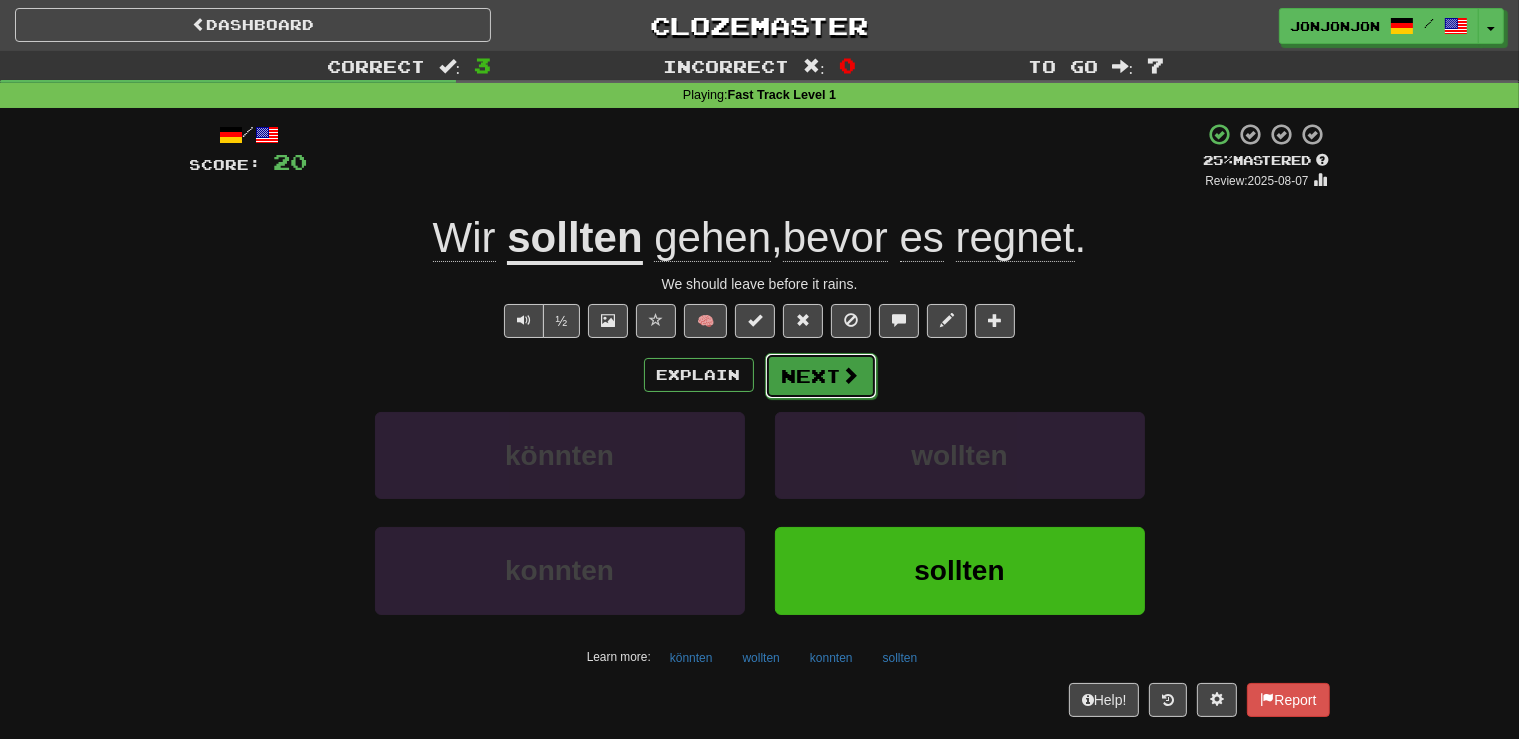 click on "Next" at bounding box center (821, 376) 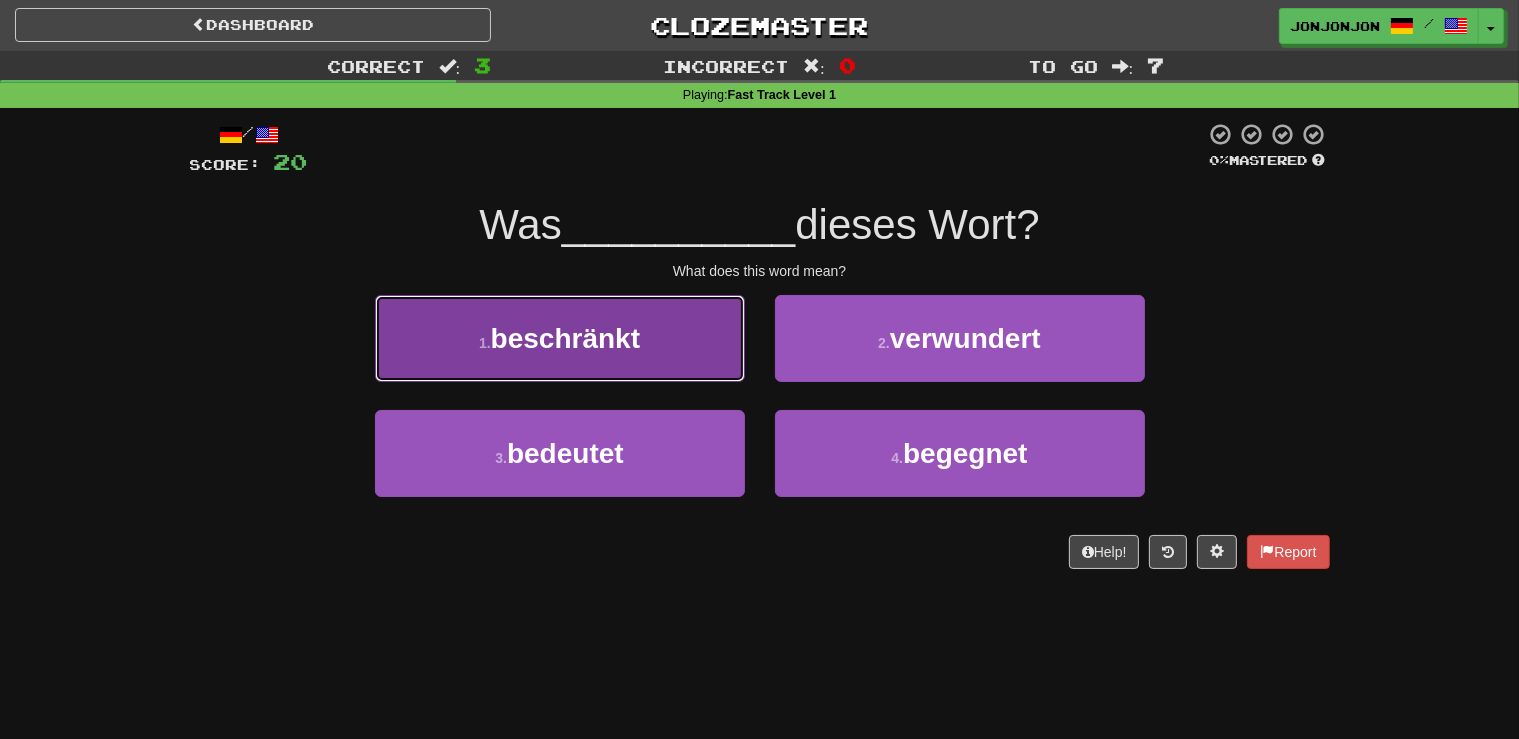 click on "1 . beschränkt" at bounding box center [560, 338] 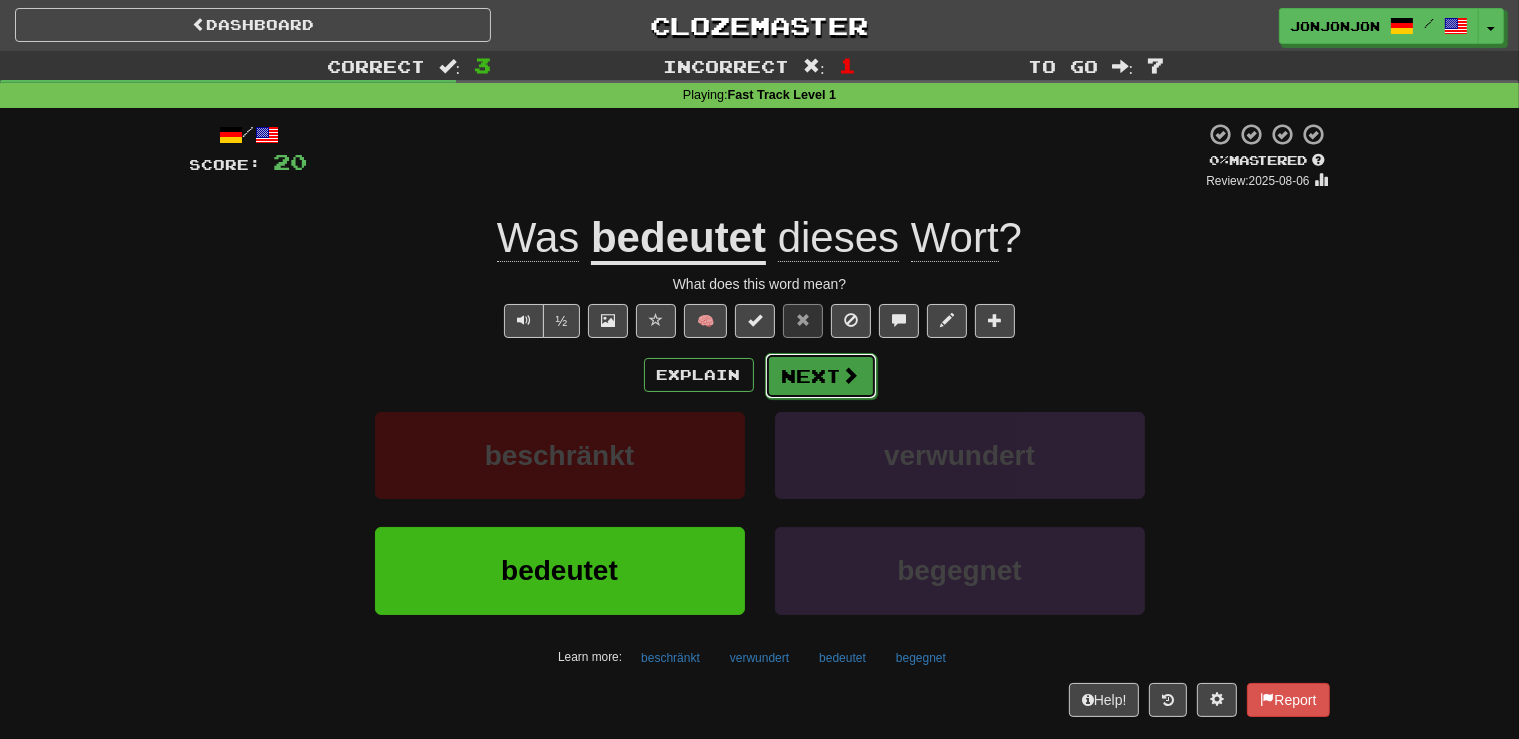 click on "Next" at bounding box center (821, 376) 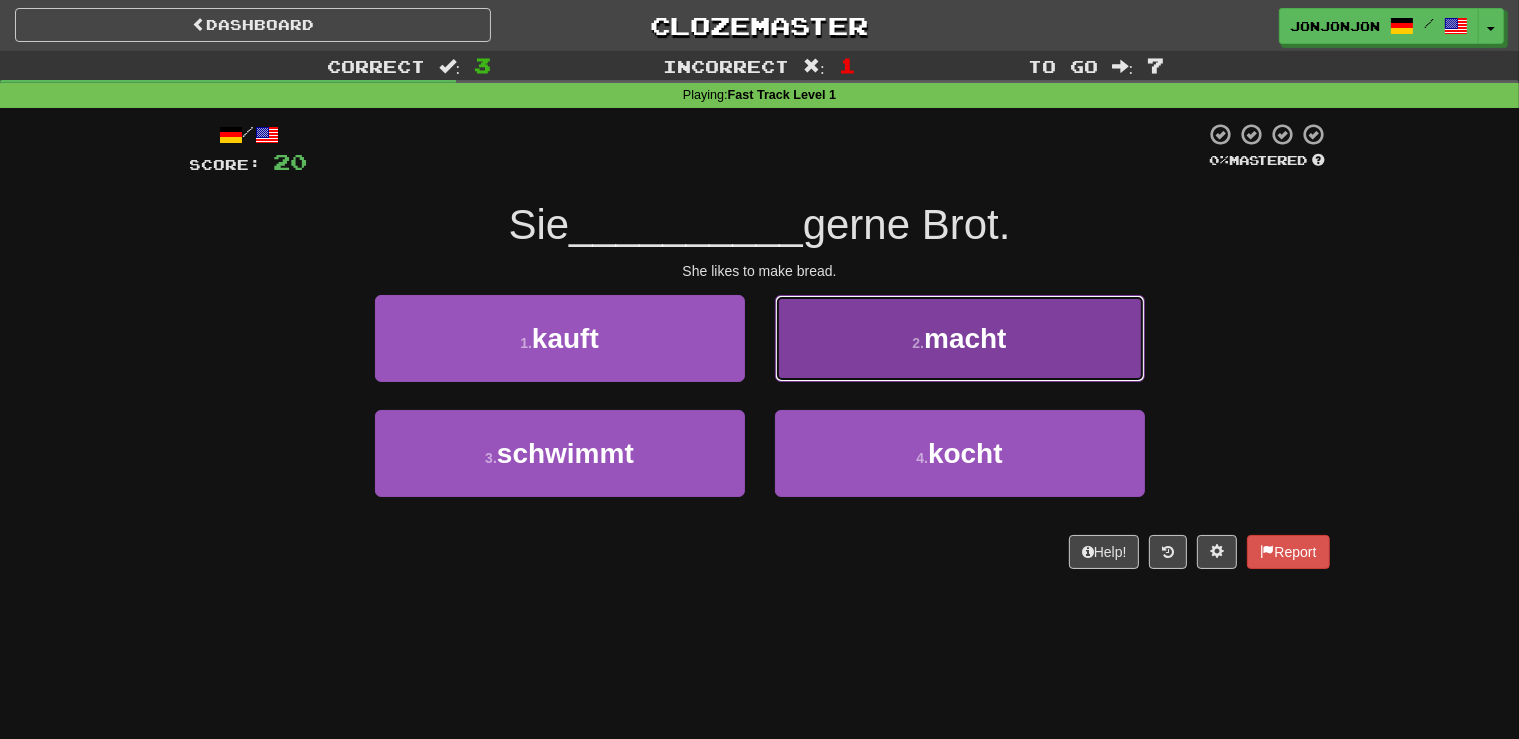 click on "2 .  macht" at bounding box center [960, 338] 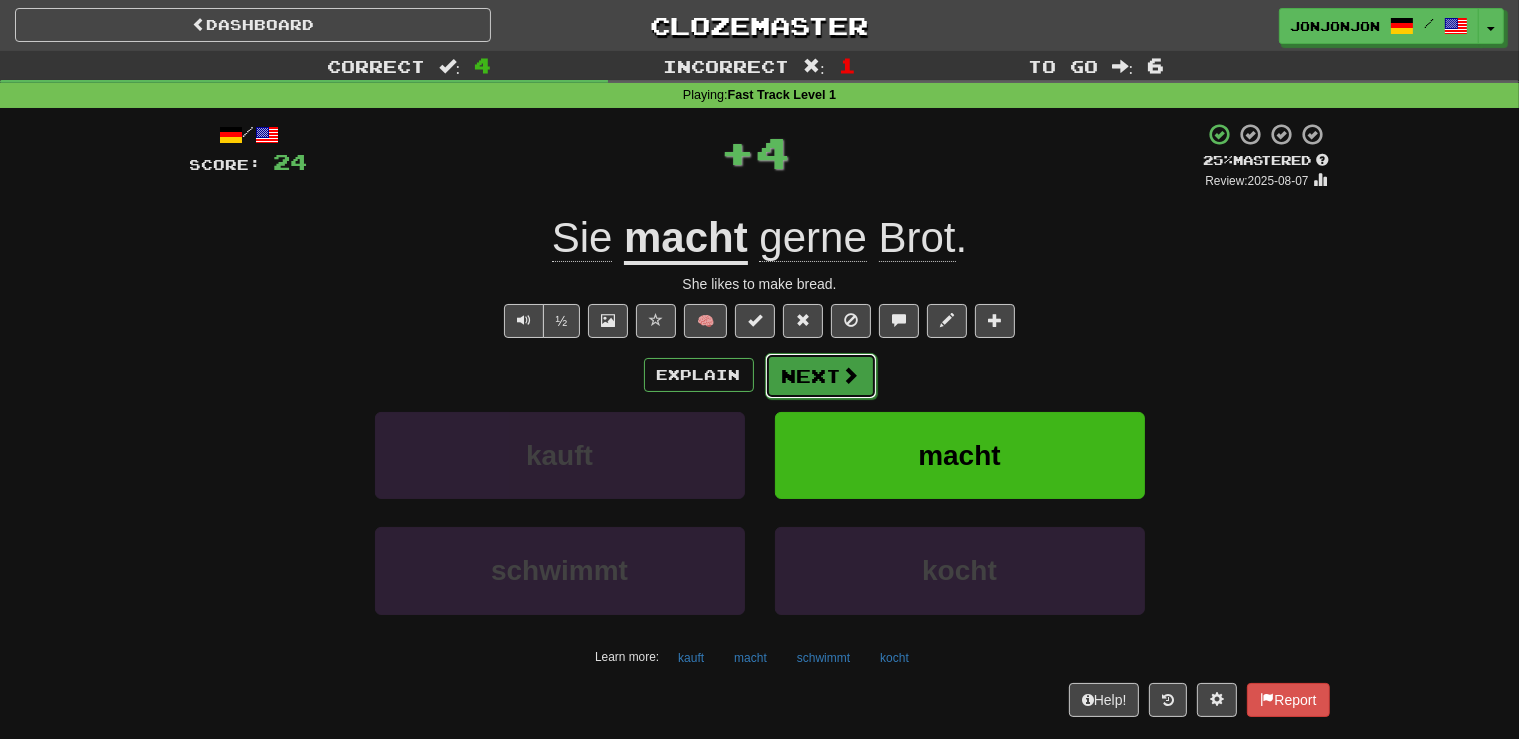 click on "Next" at bounding box center (821, 376) 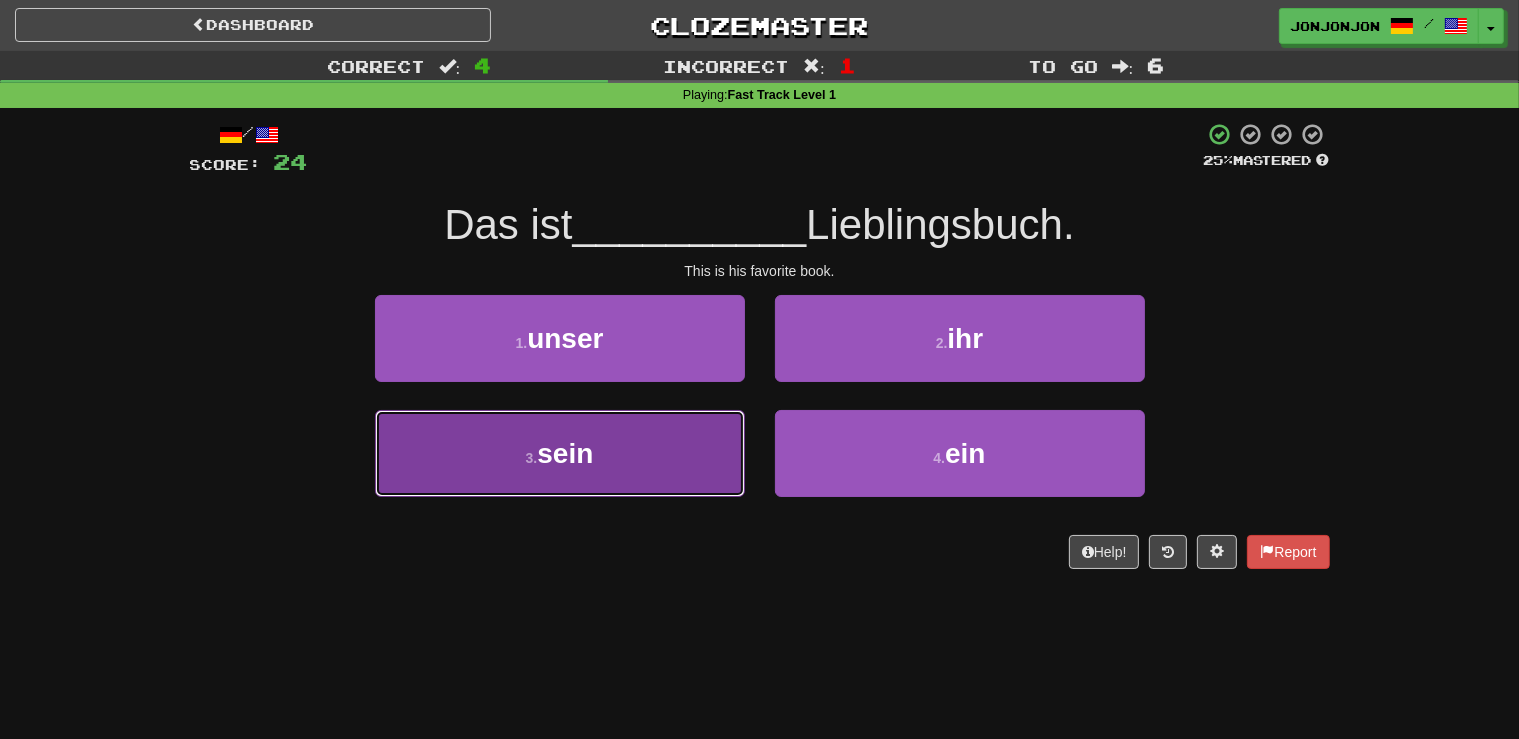 click on "3 .  sein" at bounding box center (560, 453) 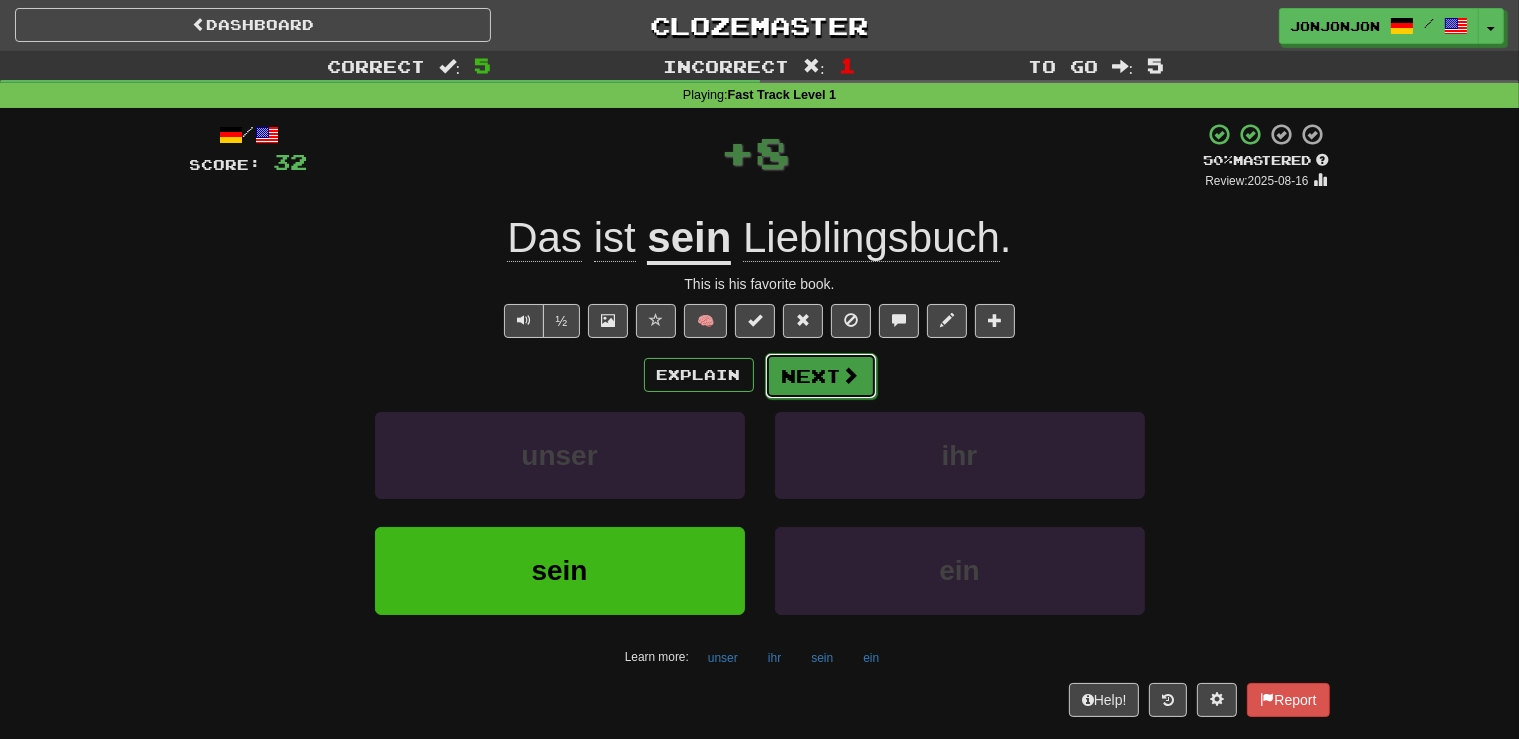 click at bounding box center [851, 375] 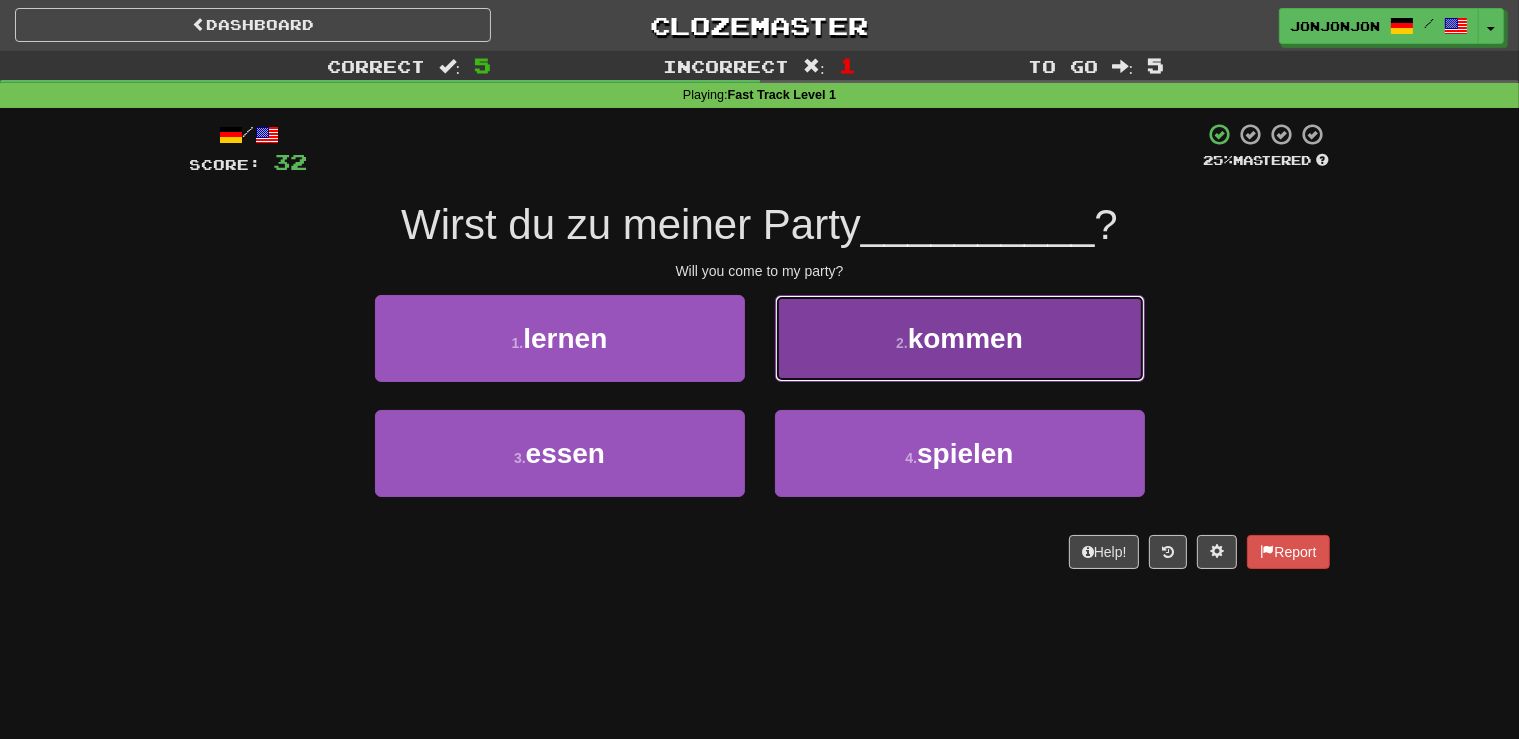 click on "2 .  kommen" at bounding box center (960, 338) 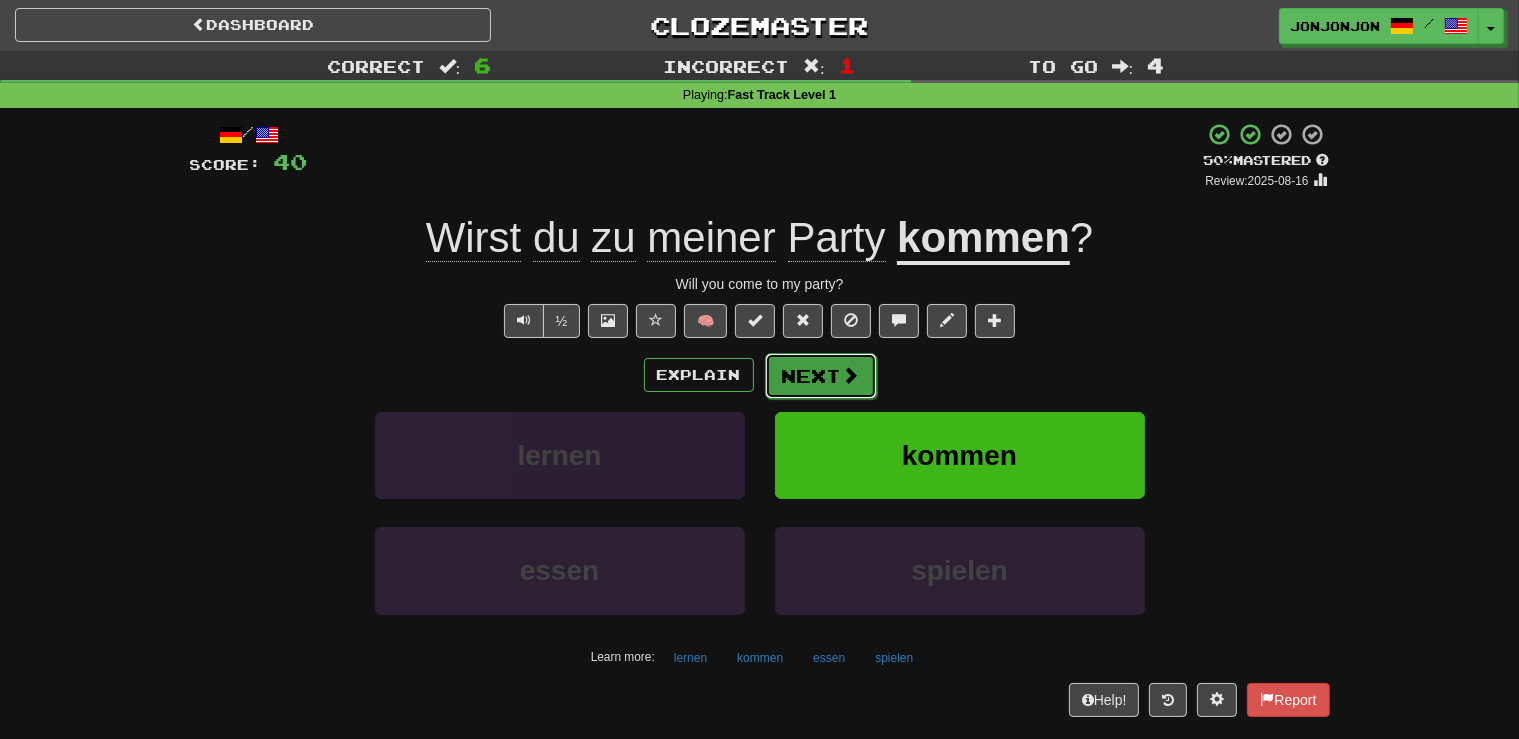 click on "Next" at bounding box center [821, 376] 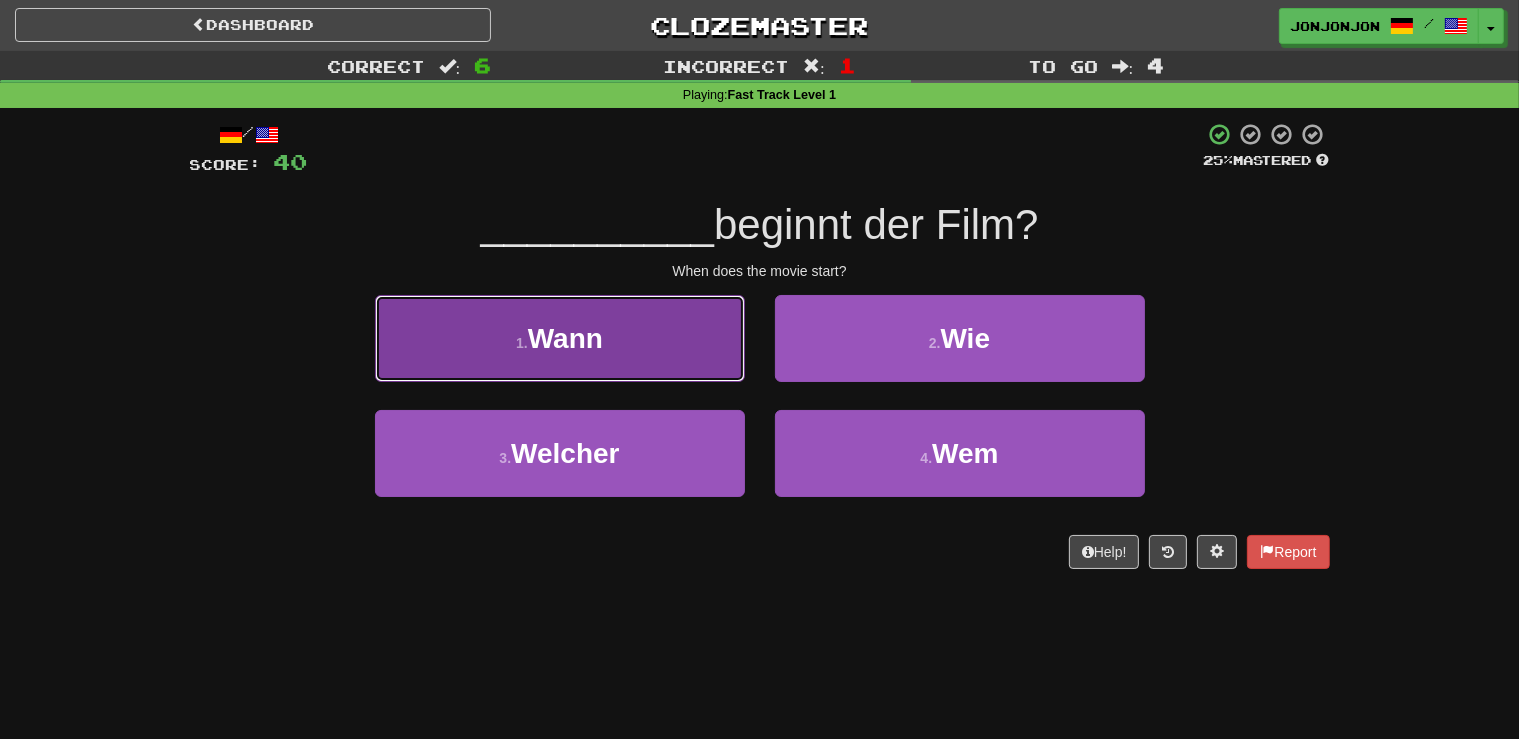 click on "1 .  Wann" at bounding box center [560, 338] 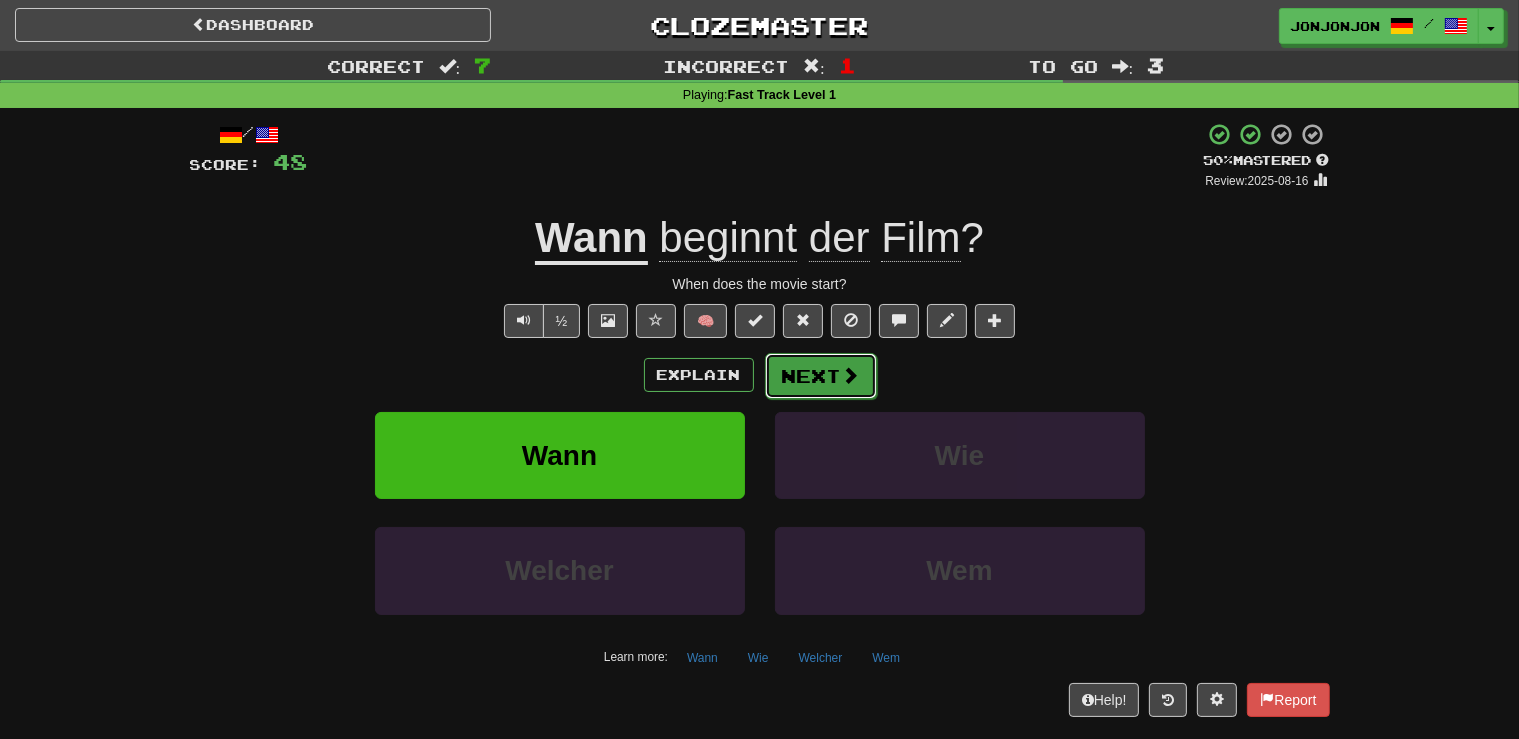 click on "Next" at bounding box center [821, 376] 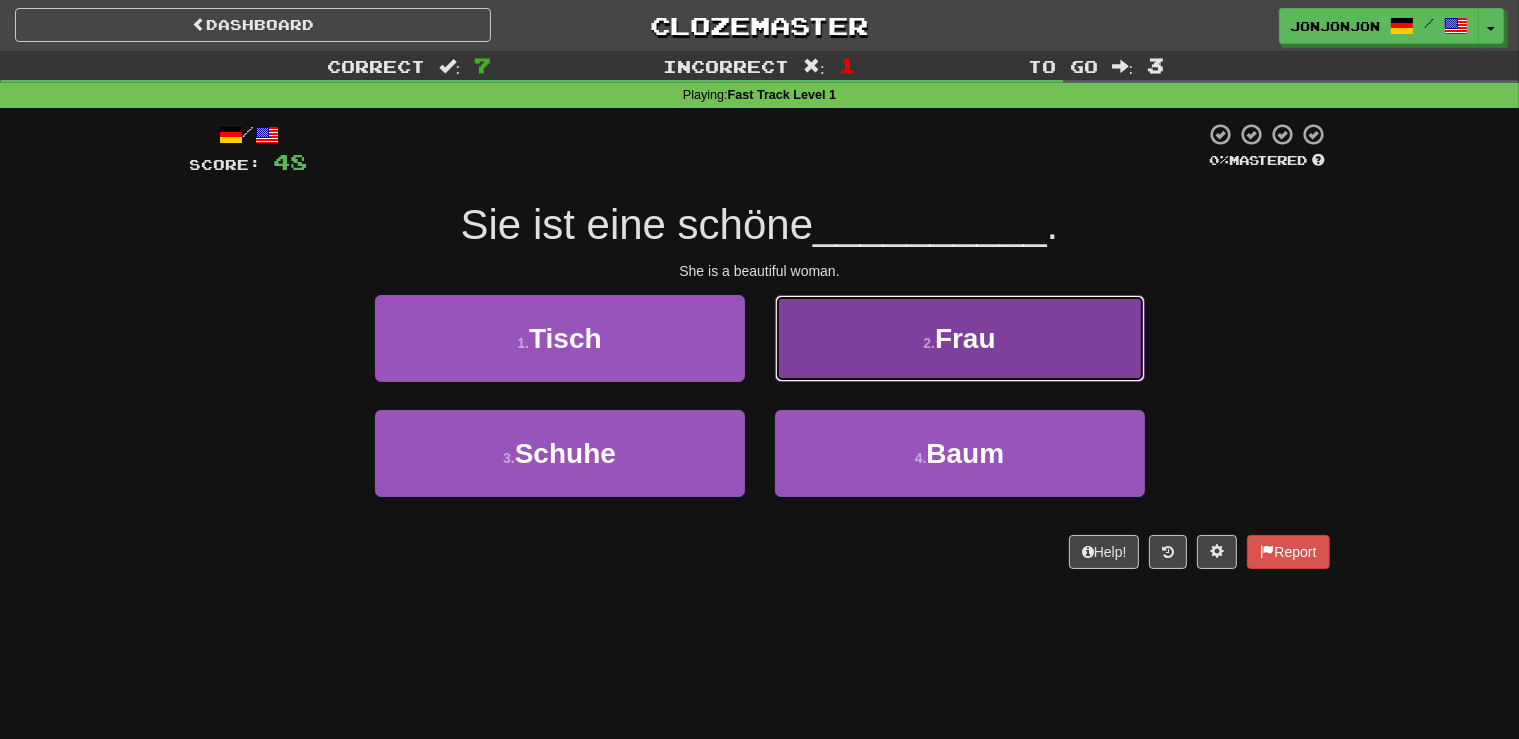 click on "2 .  Frau" at bounding box center (960, 338) 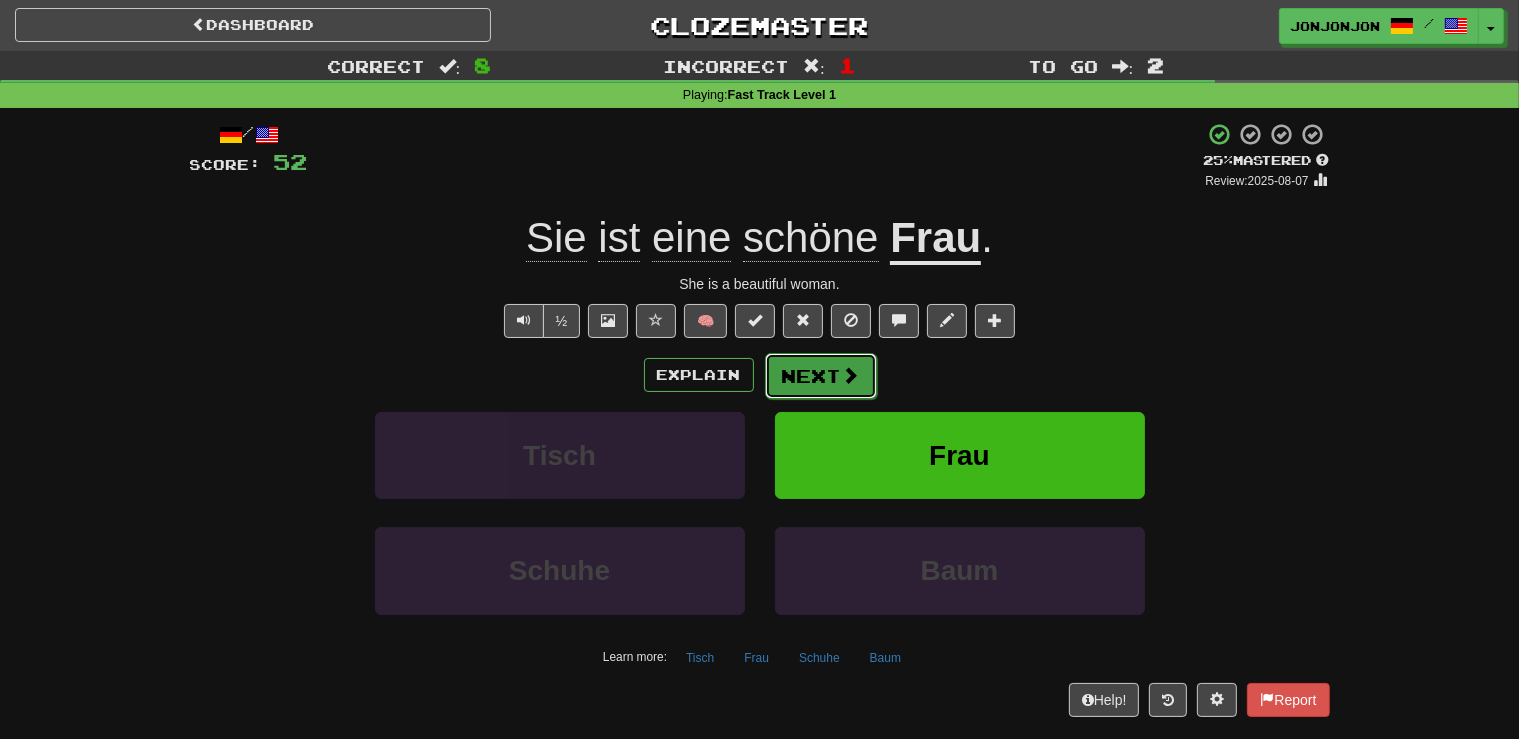 click at bounding box center (851, 375) 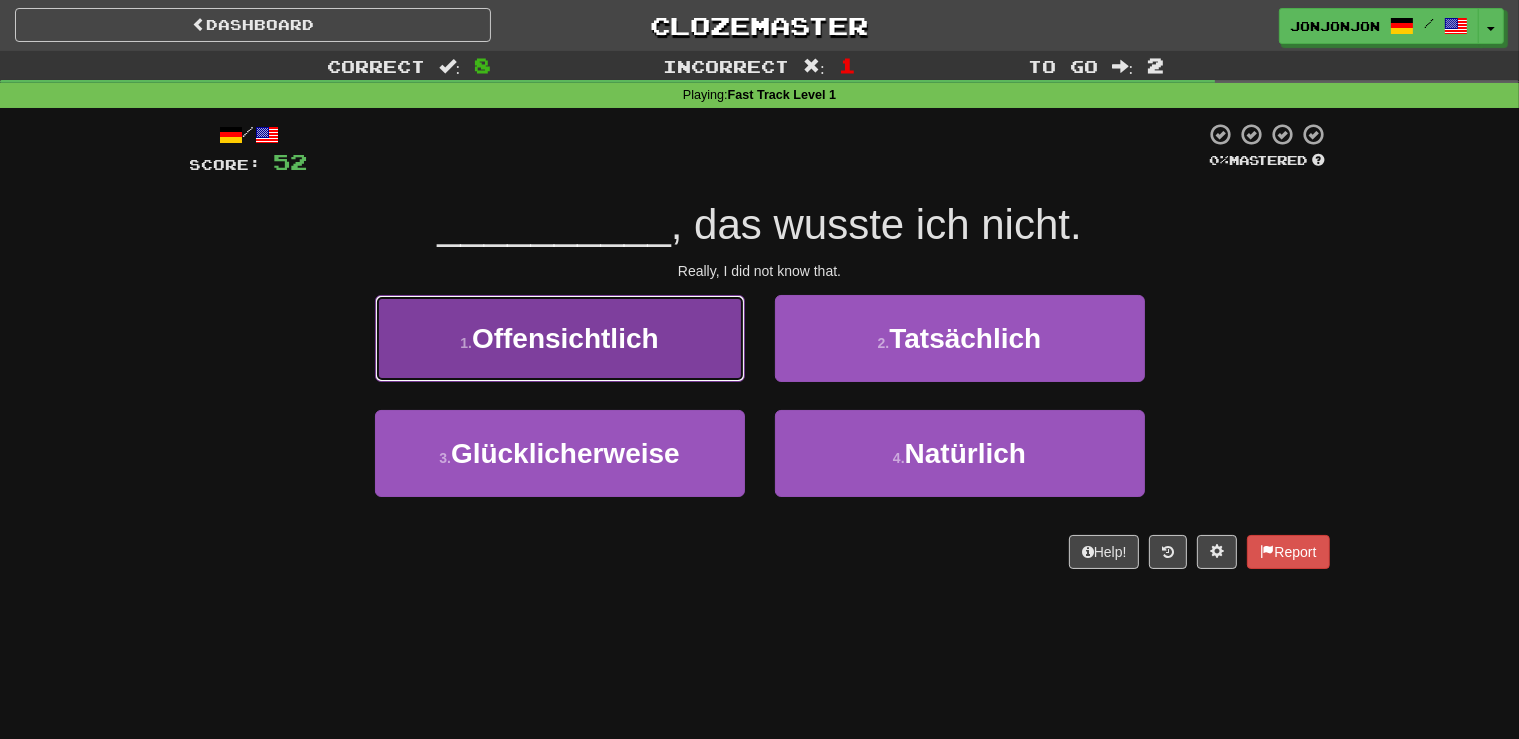 click on "Offensichtlich" at bounding box center (565, 338) 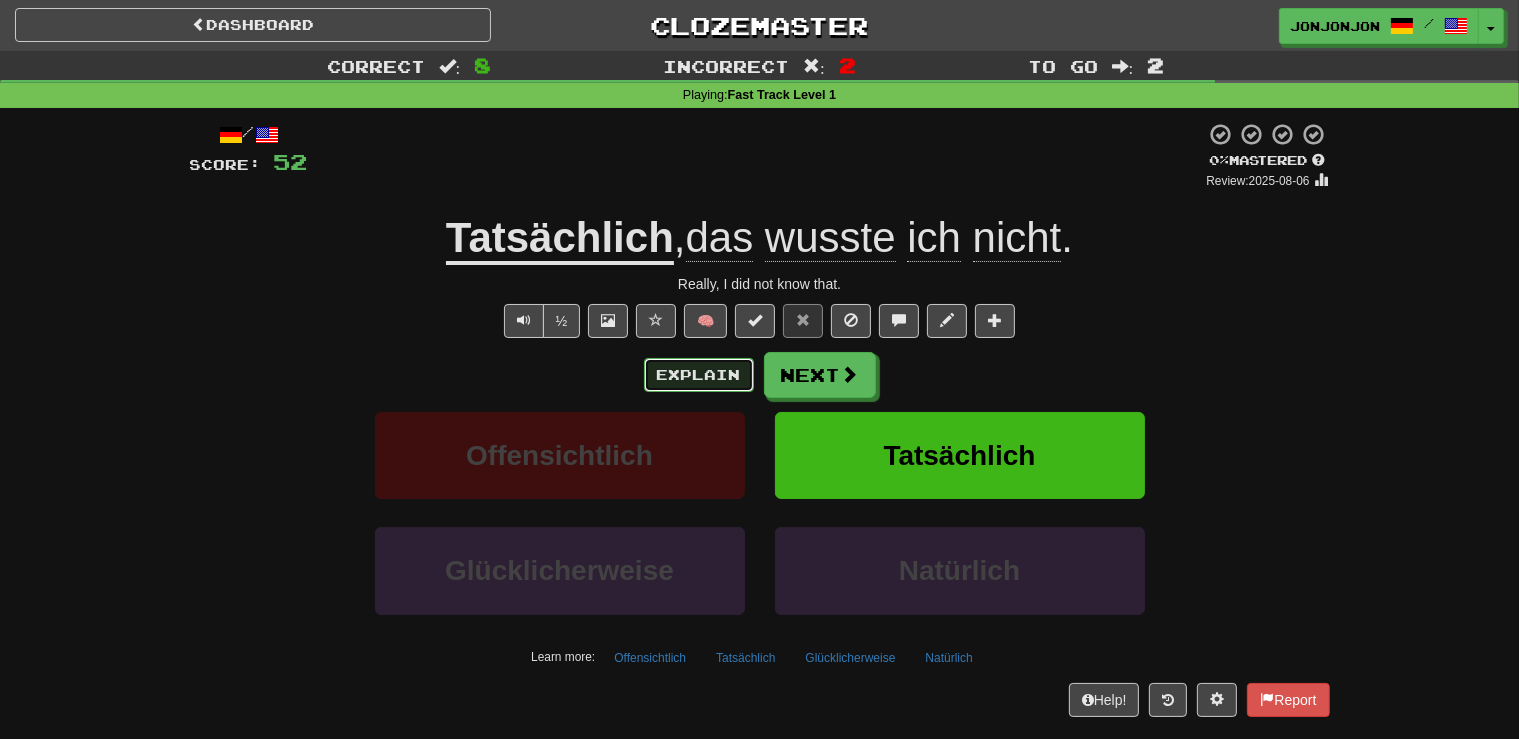 click on "Explain" at bounding box center [699, 375] 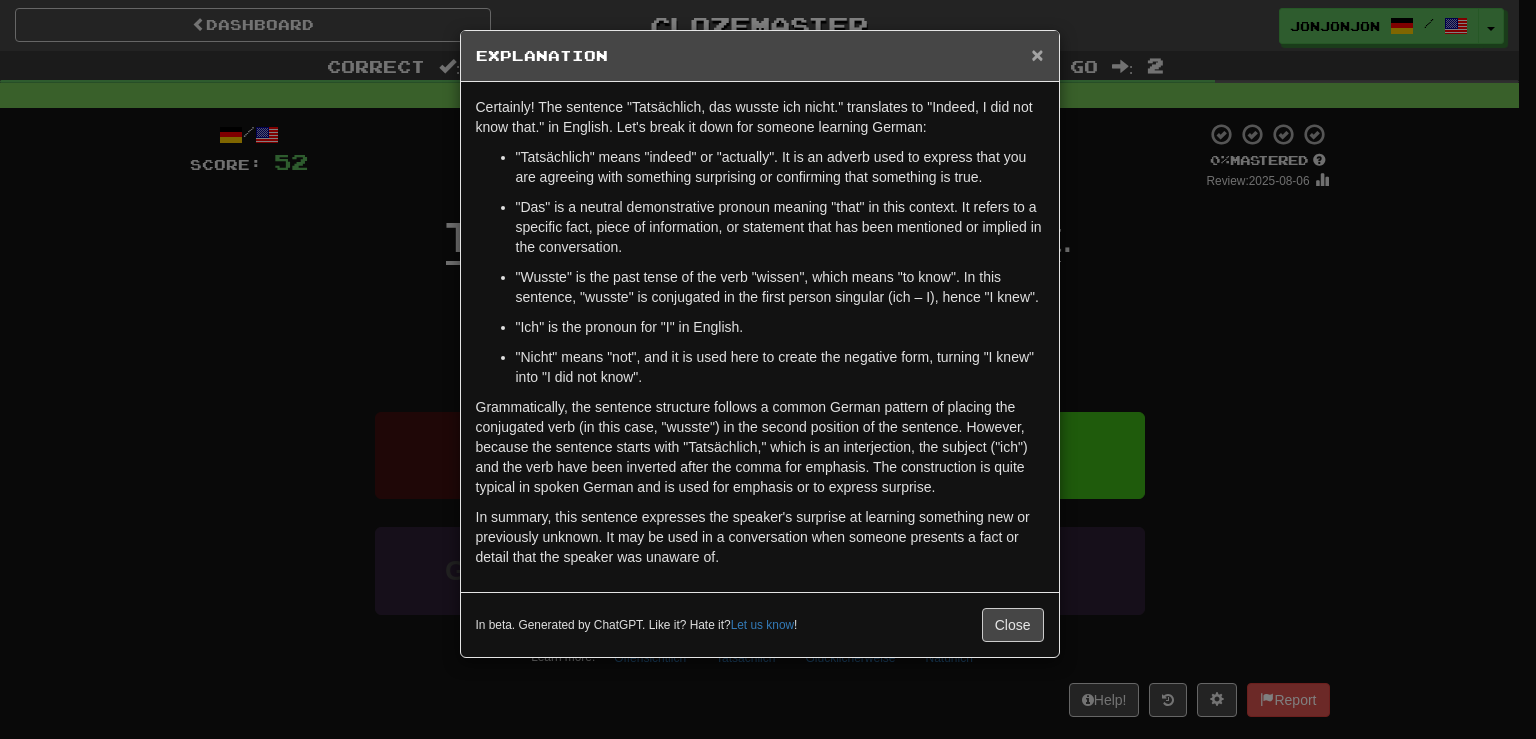 click on "×" at bounding box center (1037, 54) 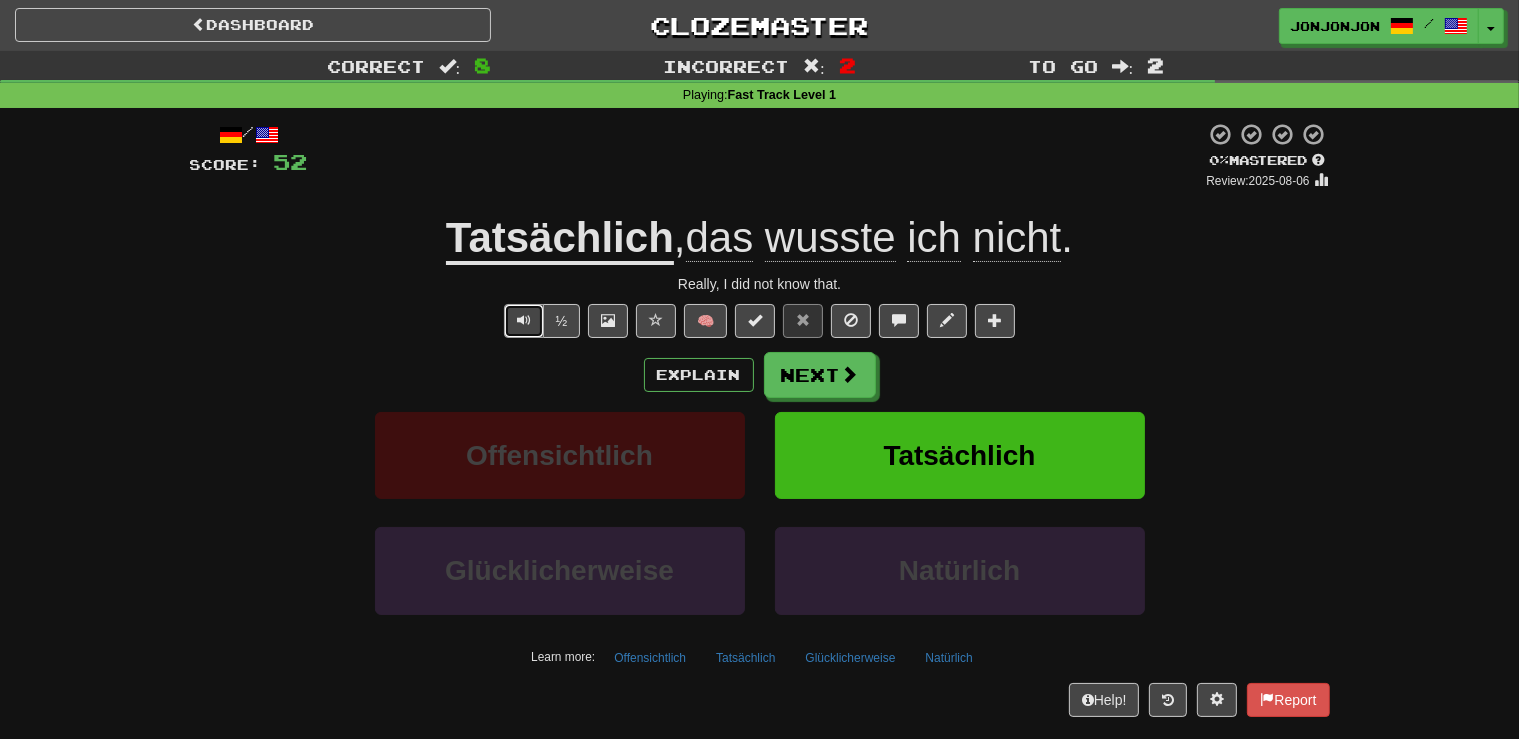 click at bounding box center (524, 321) 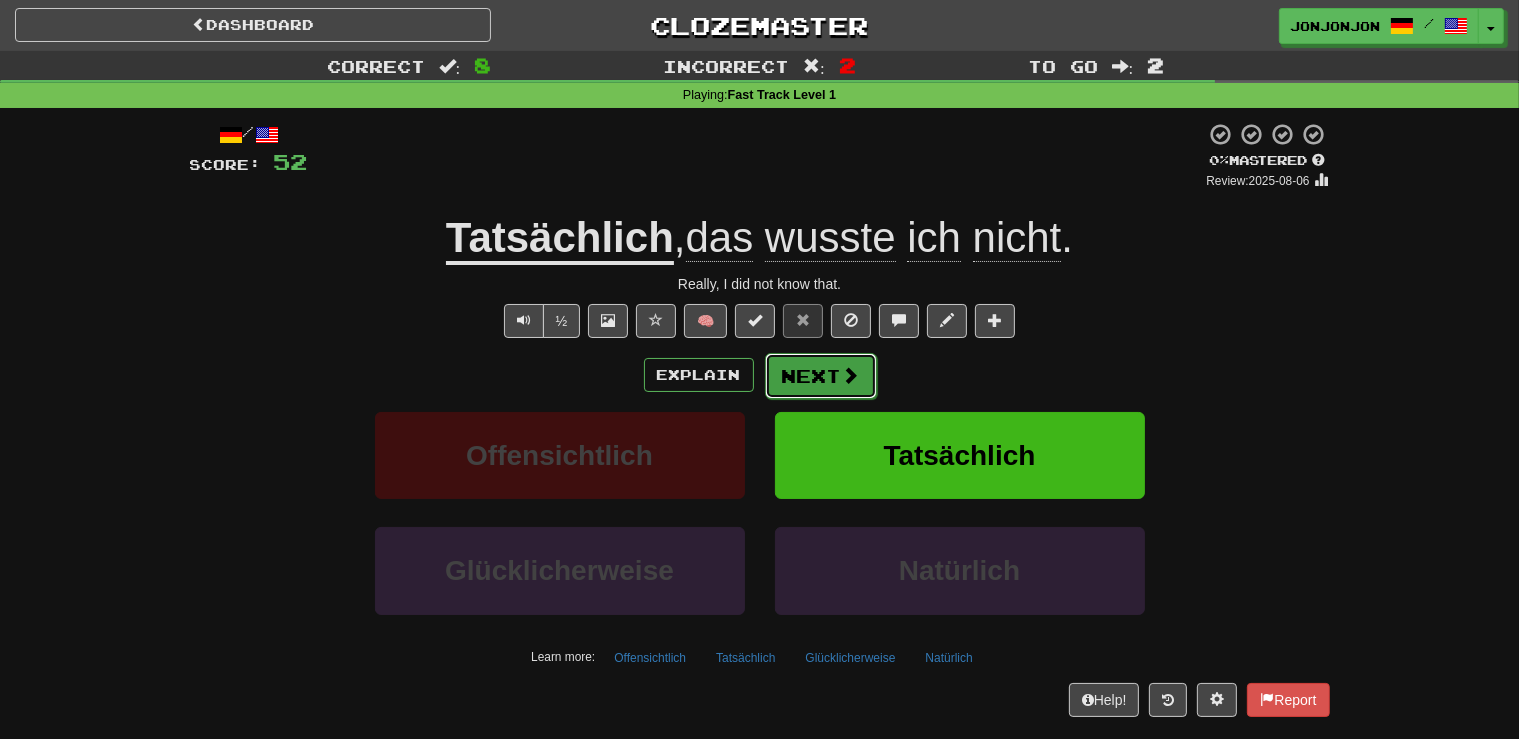 click on "Next" at bounding box center (821, 376) 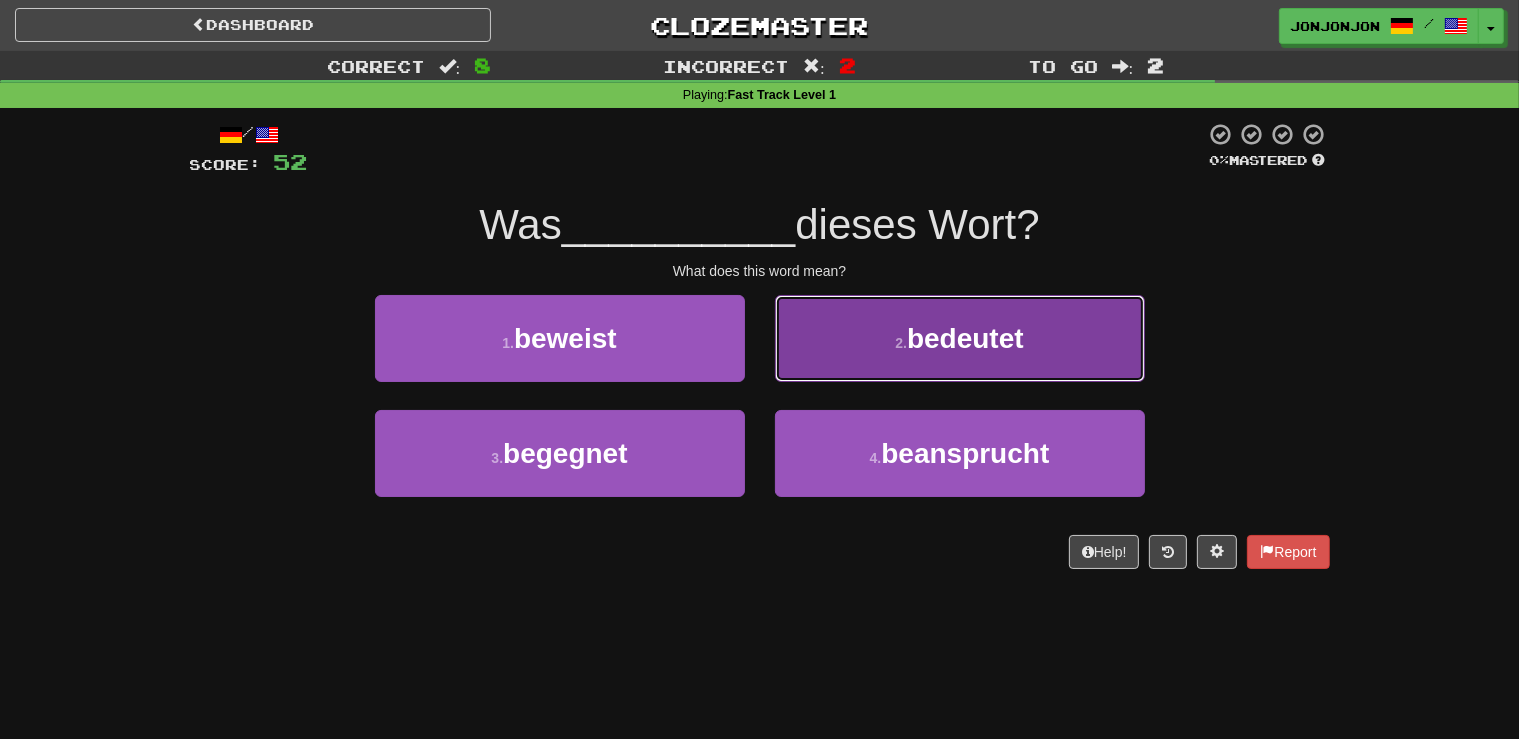 click on "2 . bedeutet" at bounding box center [960, 338] 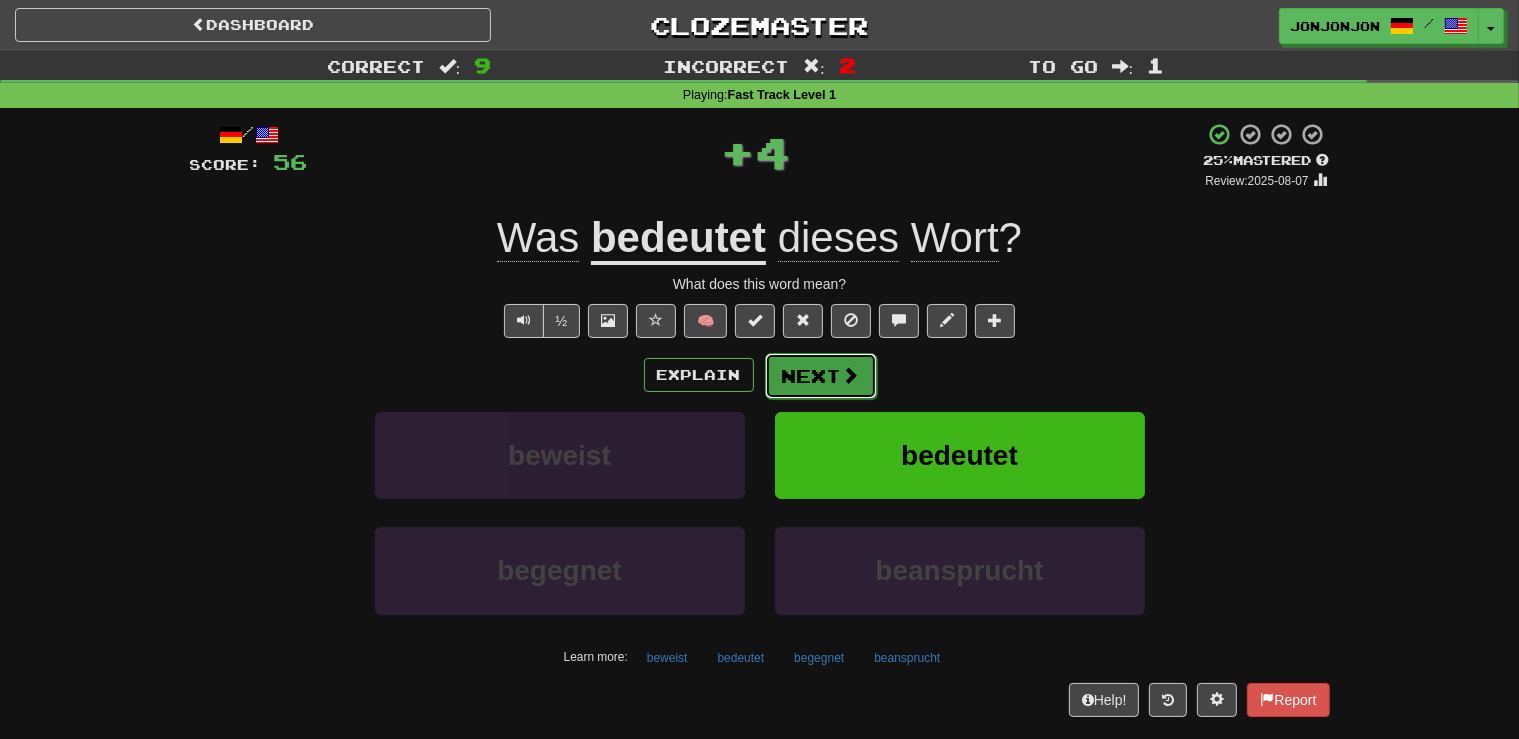 click on "Next" at bounding box center [821, 376] 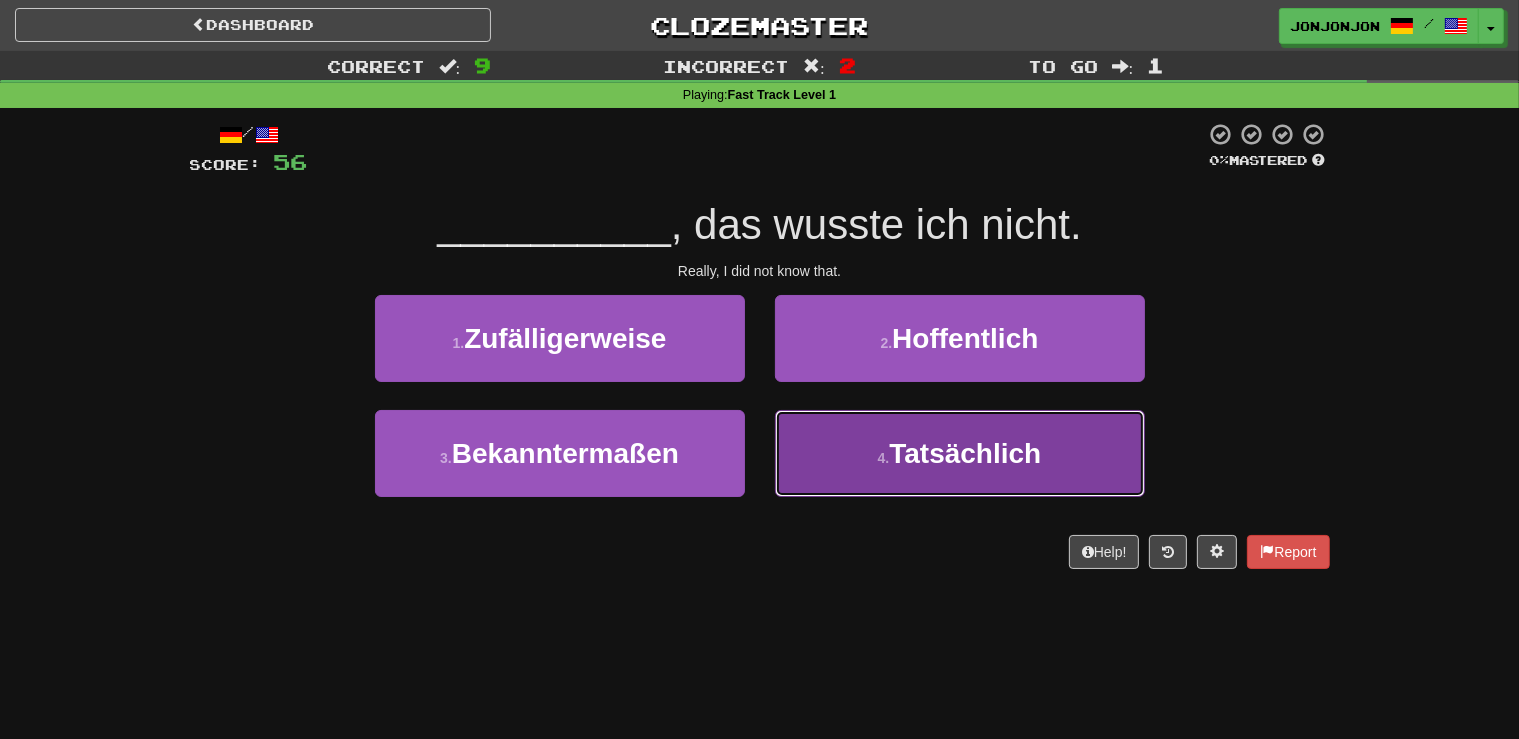 click on "4 .  Tatsächlich" at bounding box center [960, 453] 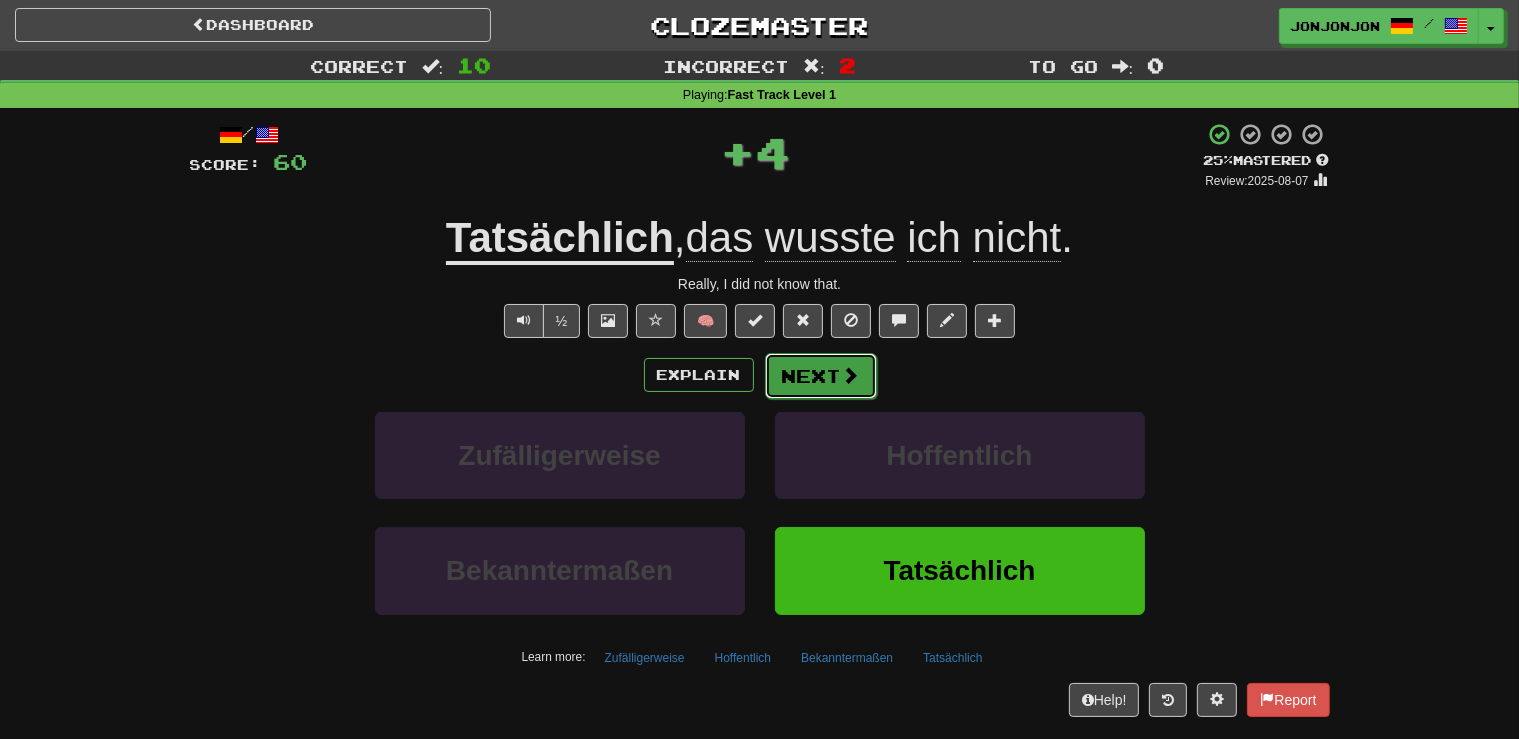click on "Next" at bounding box center [821, 376] 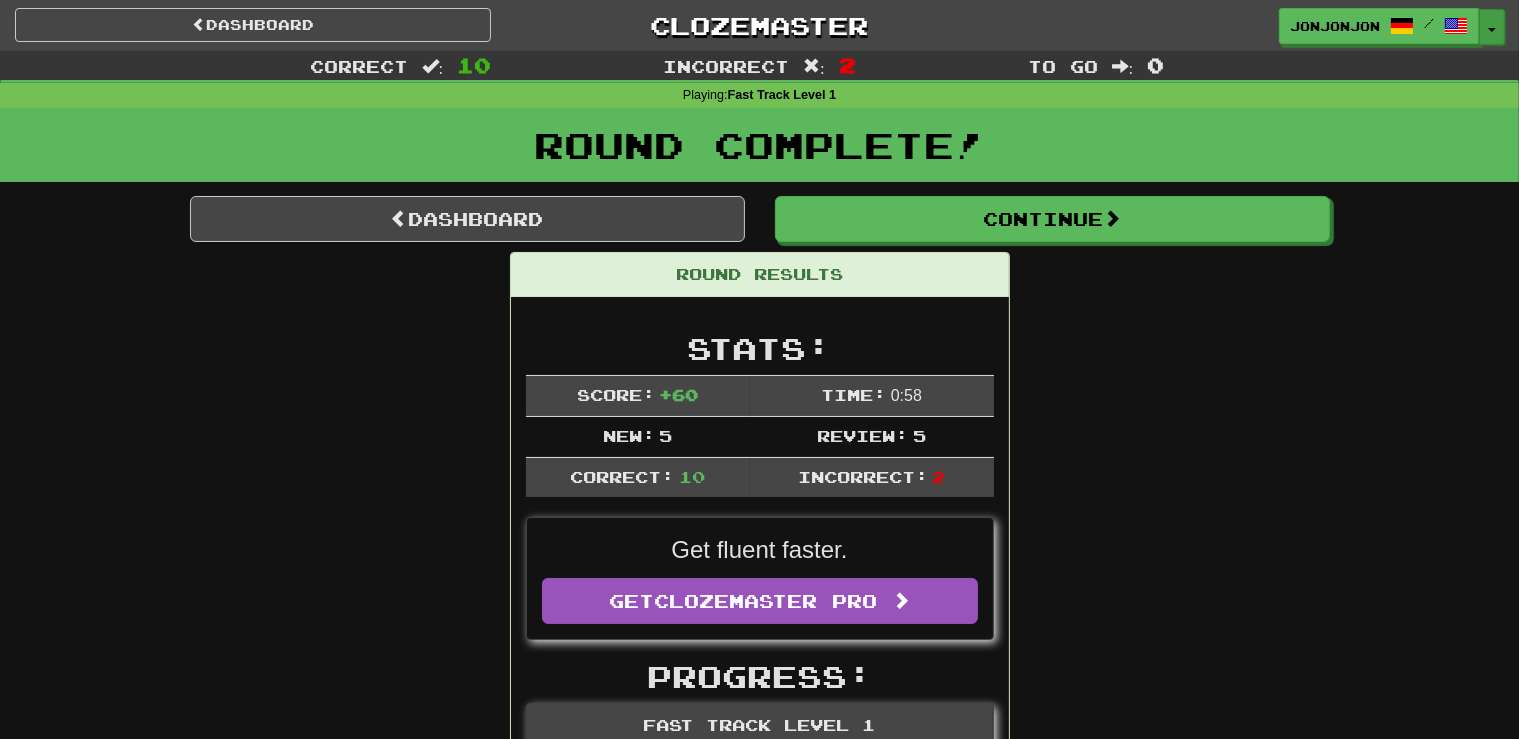 click on "Toggle Dropdown" at bounding box center (1492, 27) 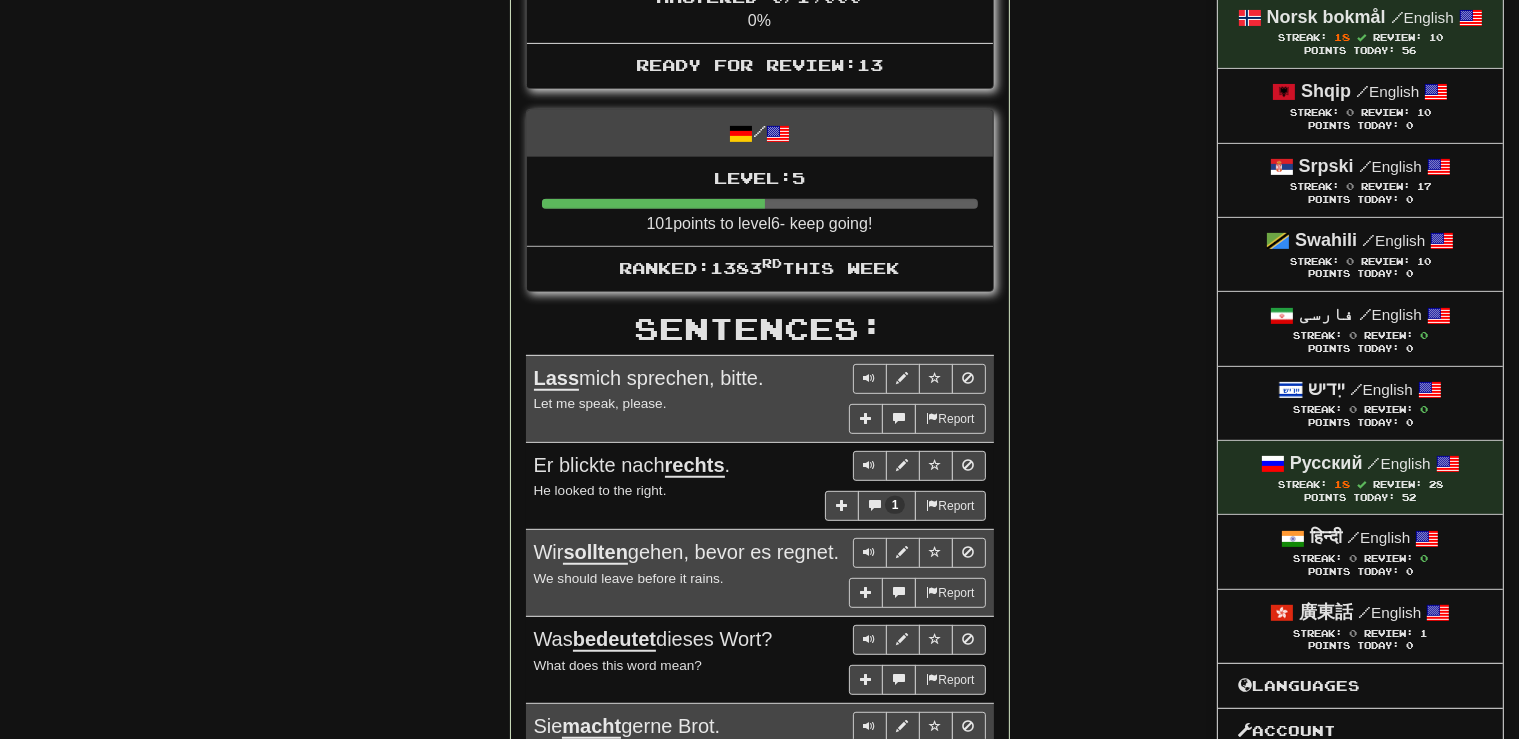 scroll, scrollTop: 897, scrollLeft: 0, axis: vertical 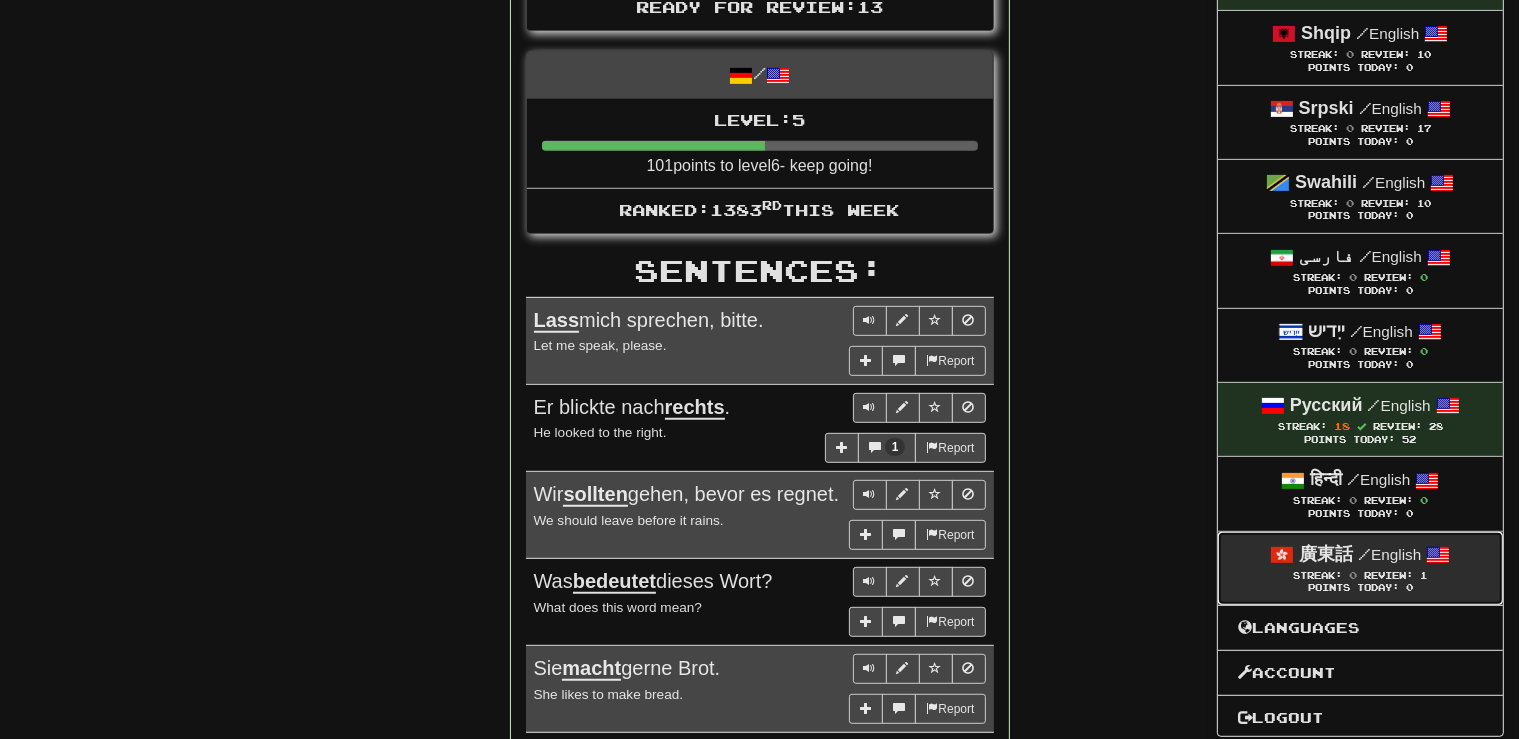 click on "Streak:
0" at bounding box center [1328, 575] 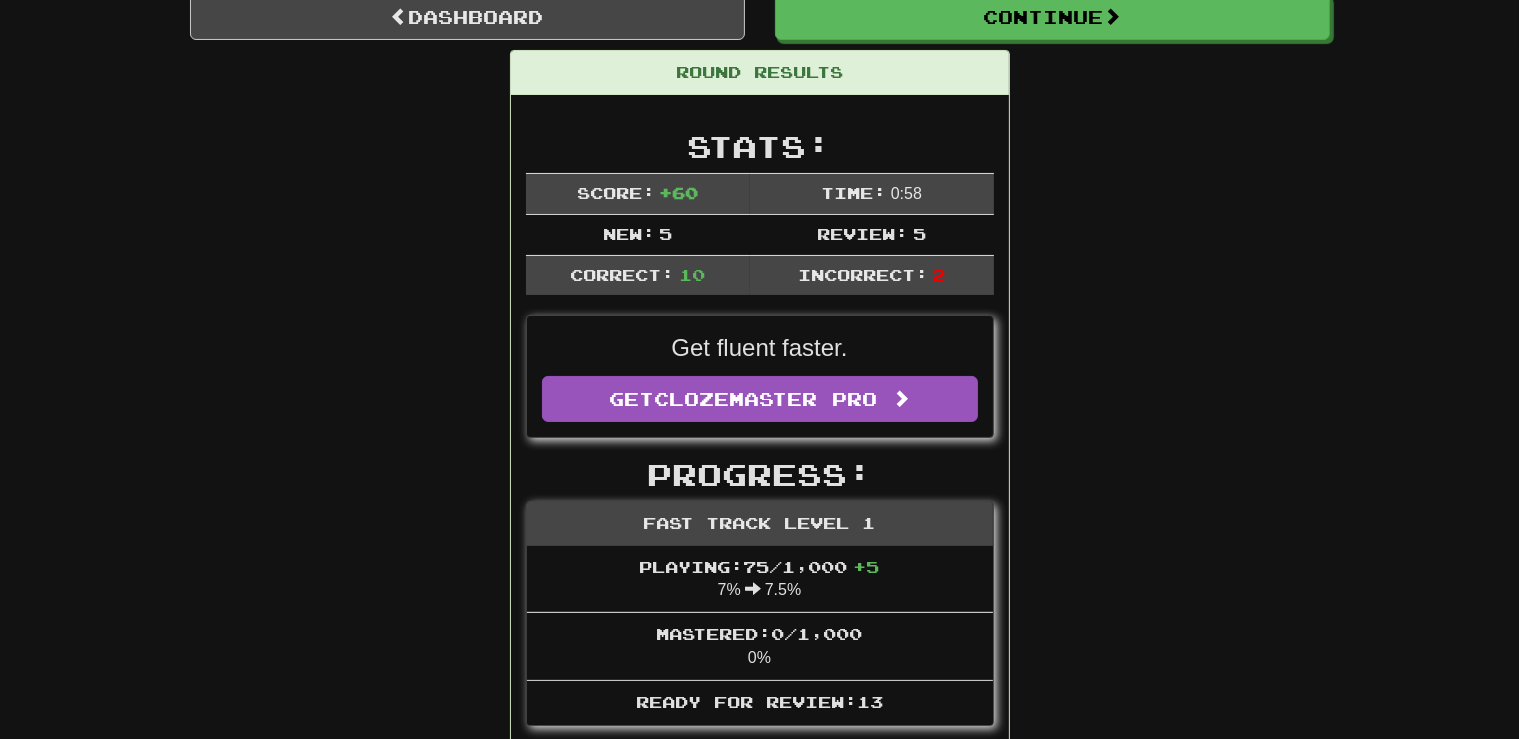 scroll, scrollTop: 5, scrollLeft: 0, axis: vertical 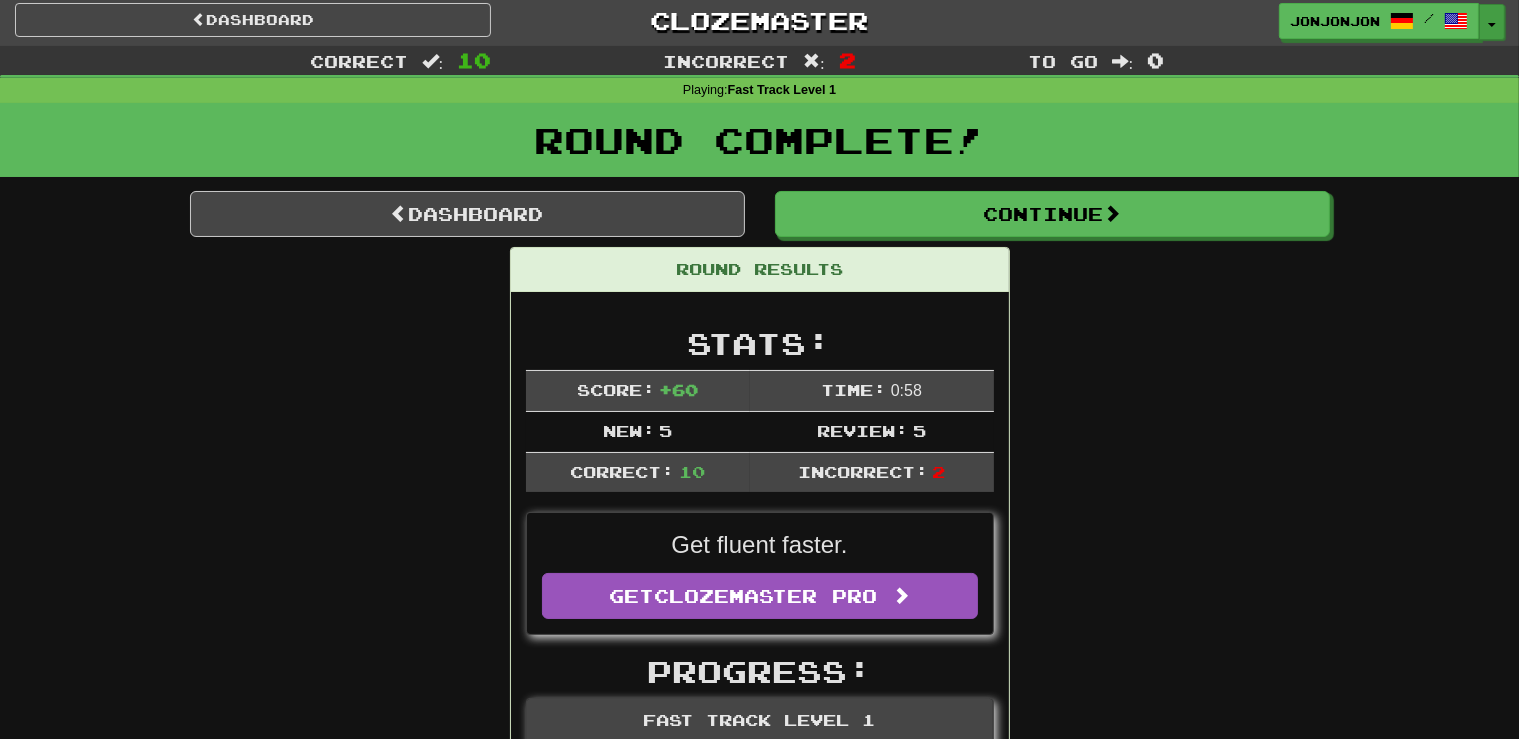 click on "Toggle Dropdown" at bounding box center [1492, 22] 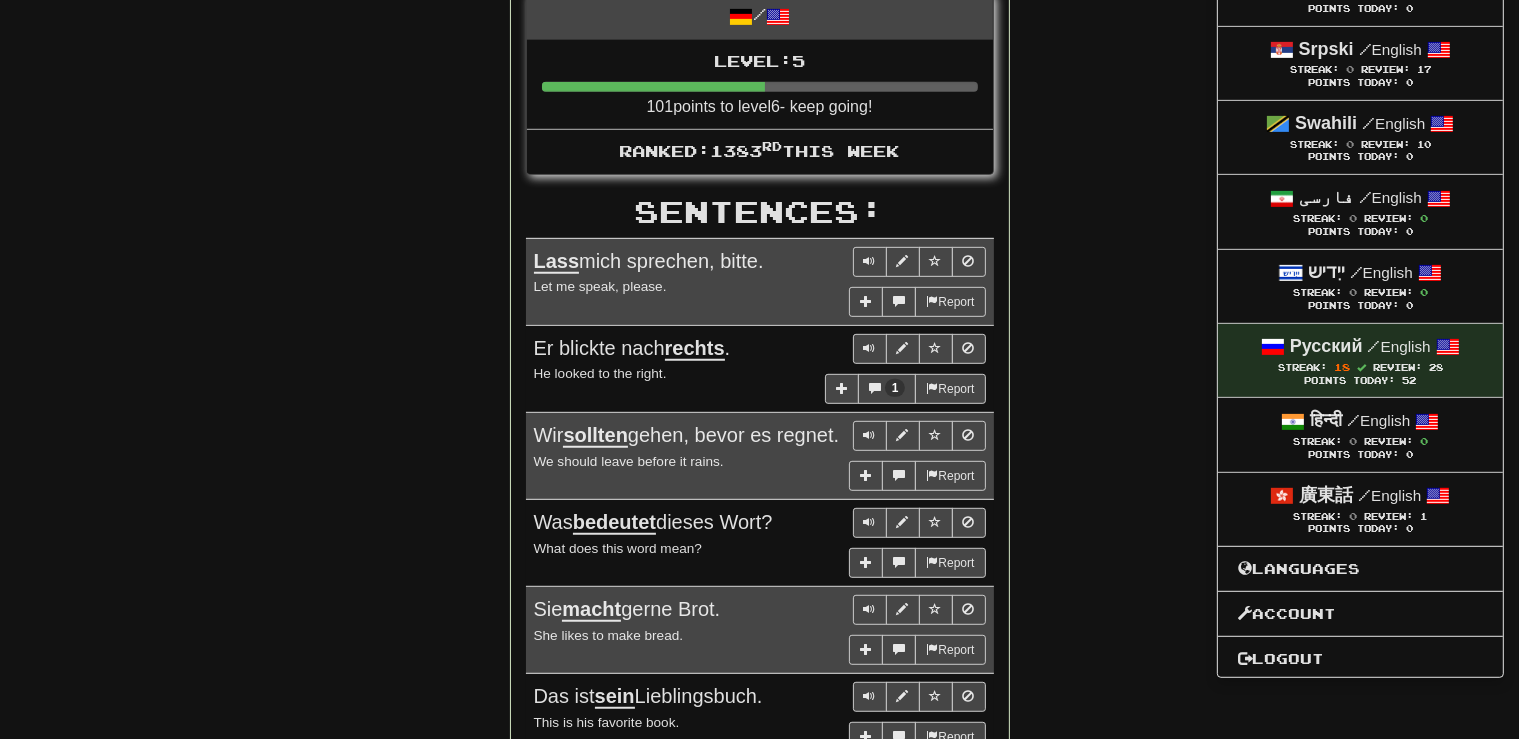 scroll, scrollTop: 252, scrollLeft: 0, axis: vertical 